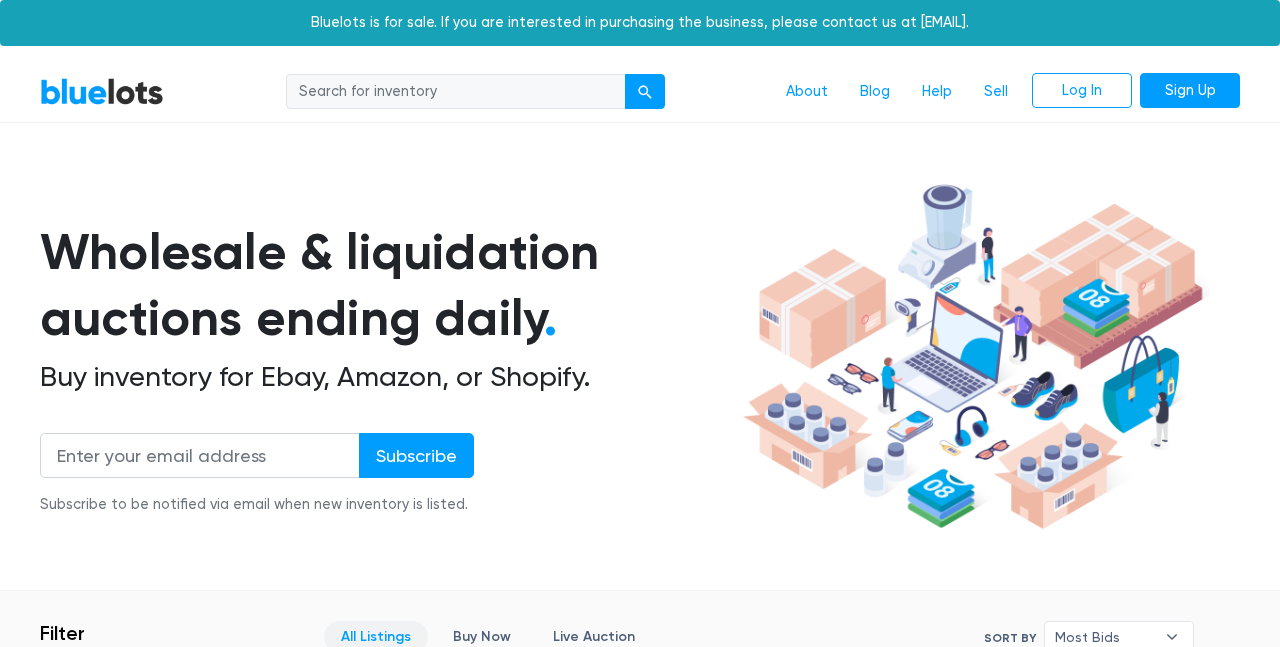 scroll, scrollTop: 0, scrollLeft: 0, axis: both 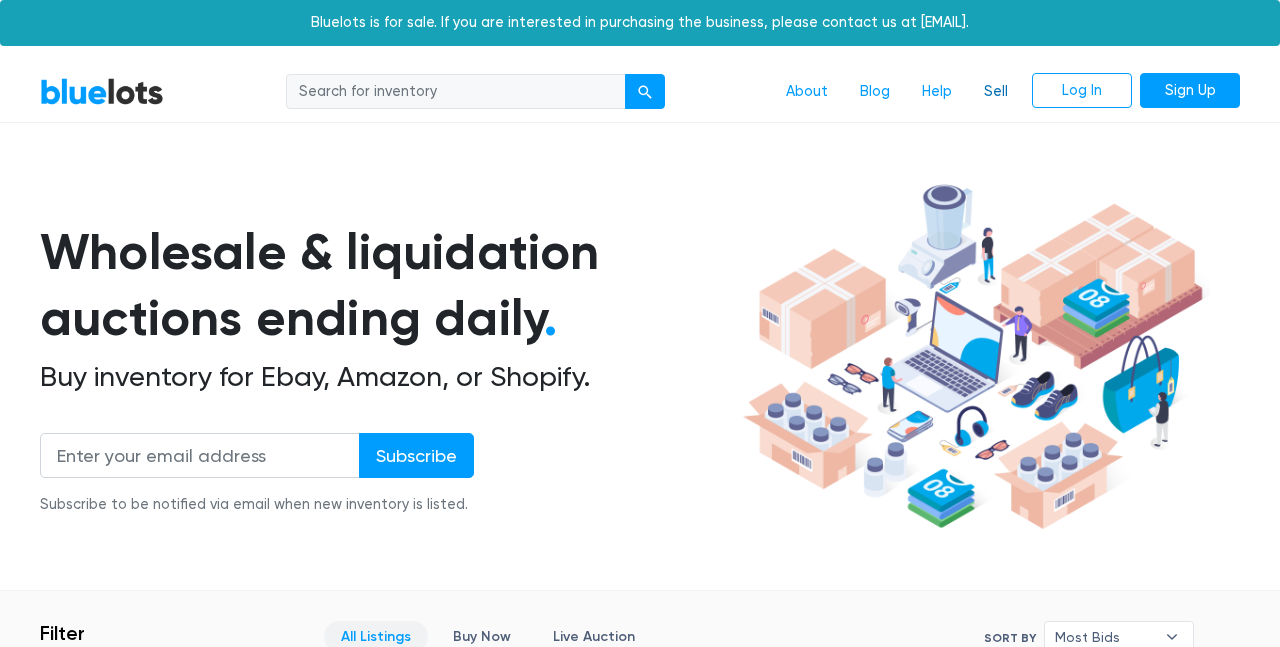 click on "Sell" at bounding box center [996, 92] 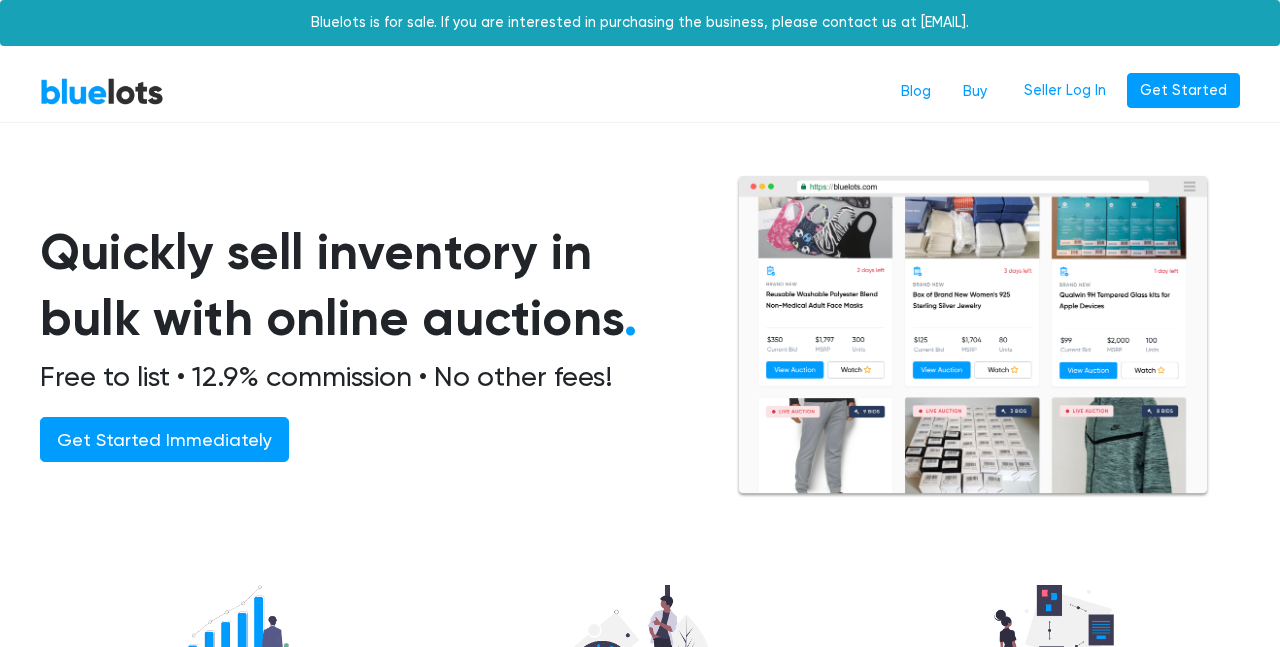 scroll, scrollTop: 0, scrollLeft: 0, axis: both 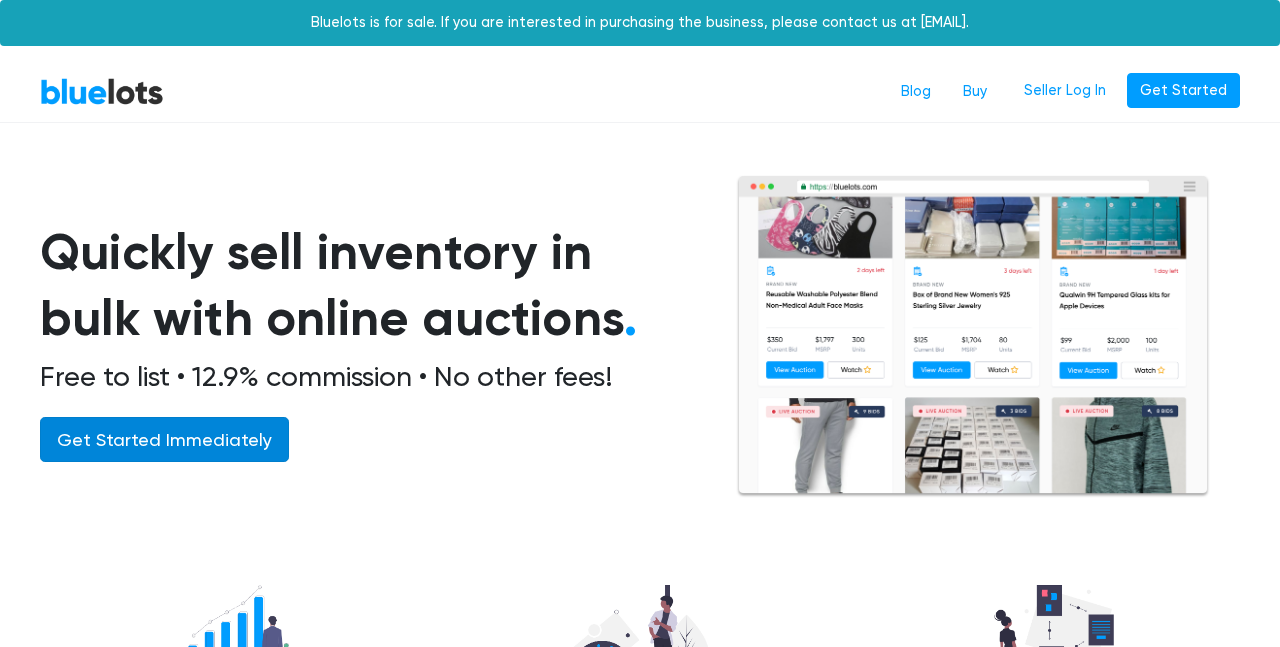 click on "Get Started Immediately" at bounding box center [164, 439] 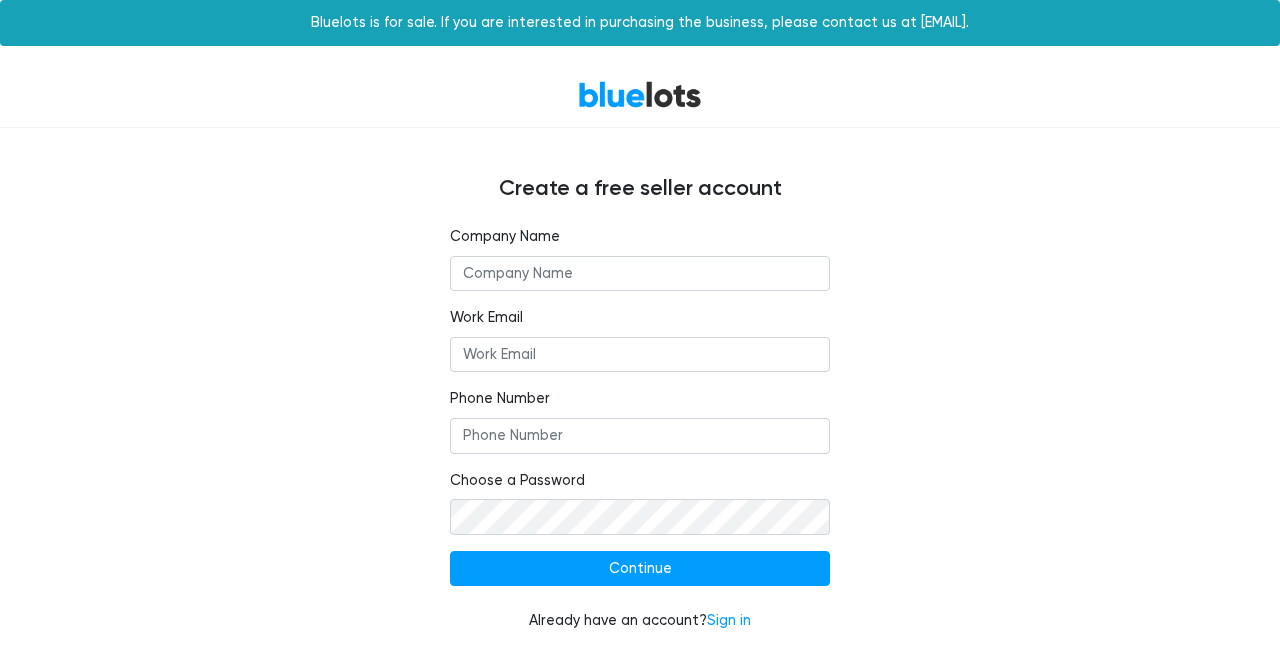 scroll, scrollTop: 0, scrollLeft: 0, axis: both 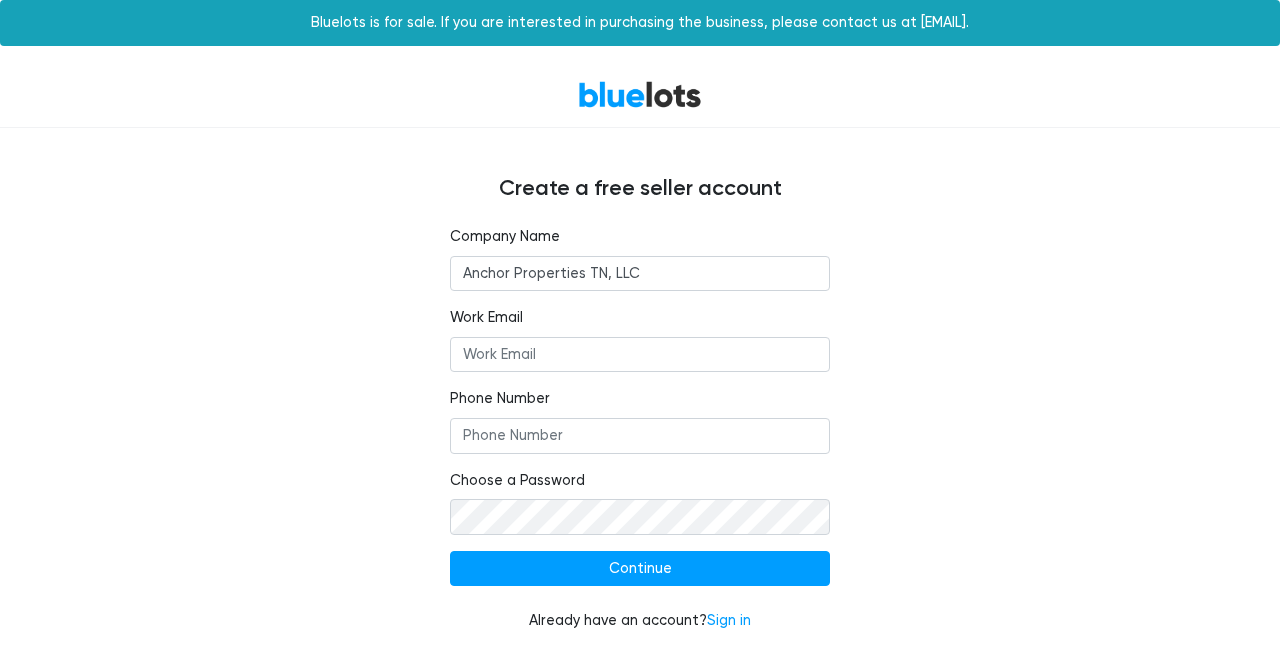 type on "Anchor Properties TN, LLC" 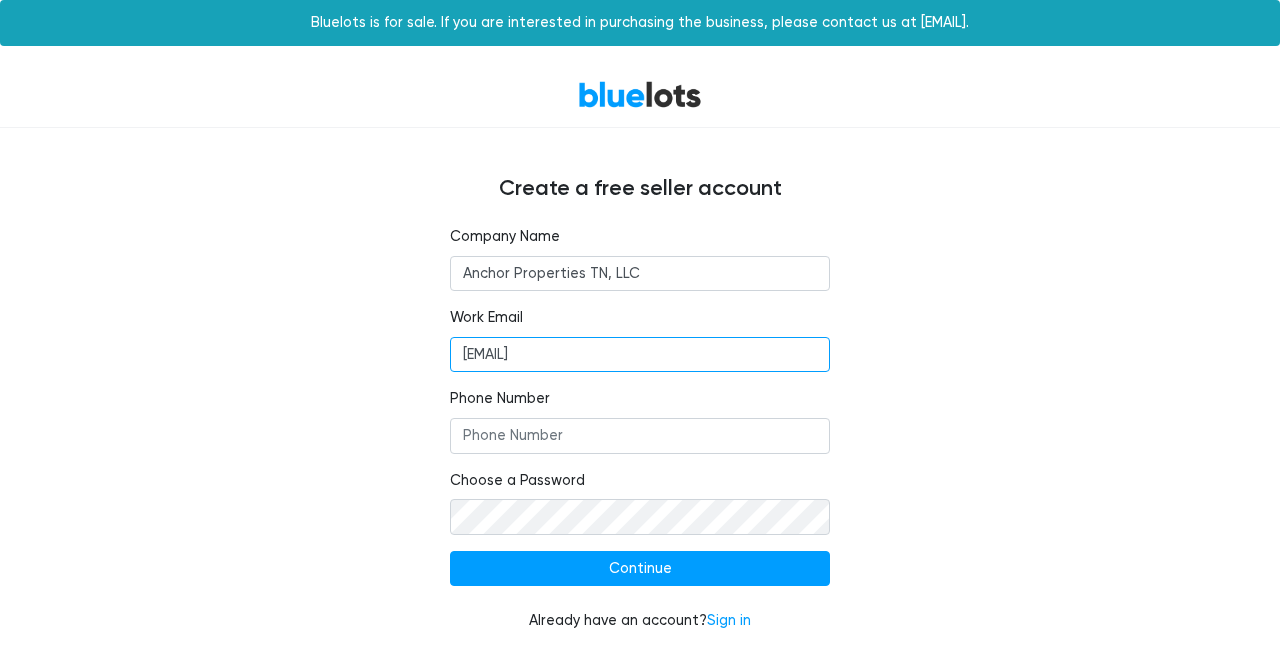 type on "jack@nextlevelfitness.com" 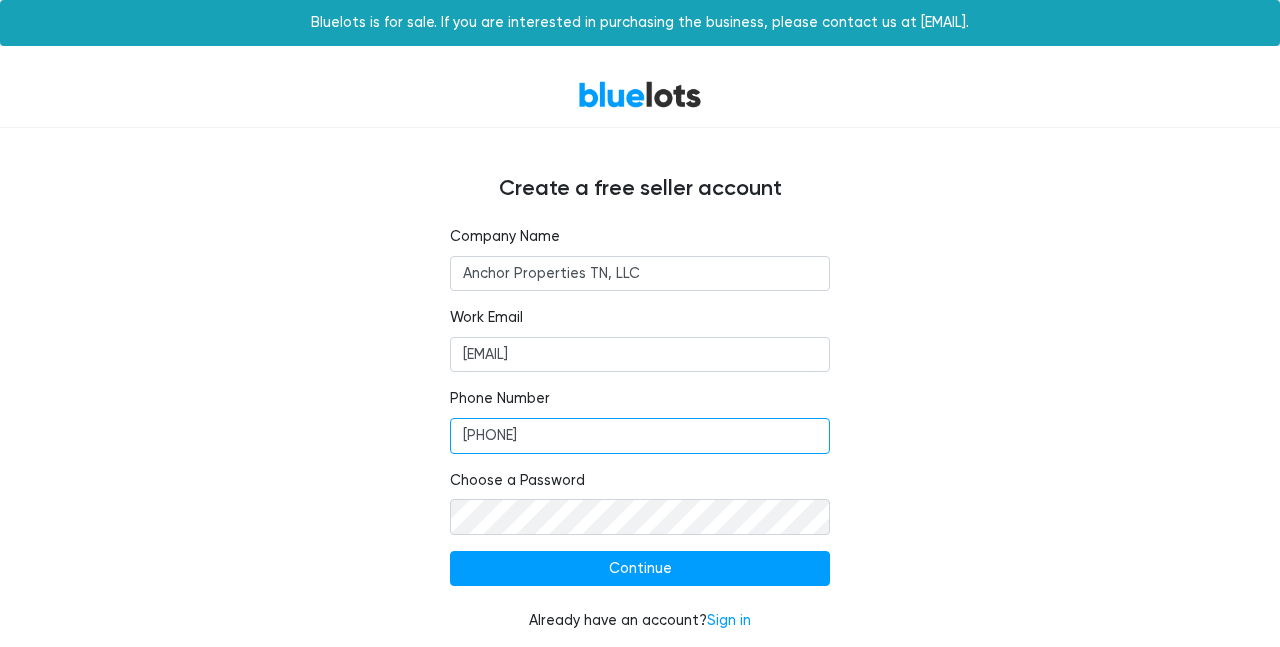type on "6153305929" 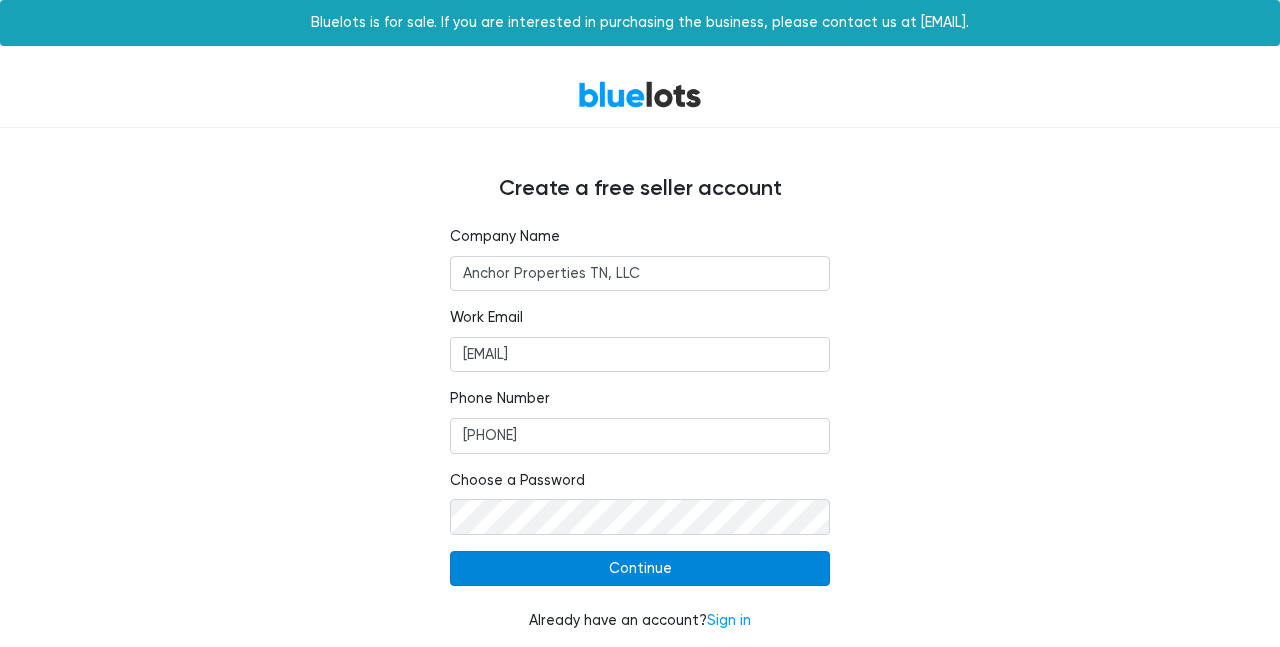 click on "Continue" at bounding box center [640, 569] 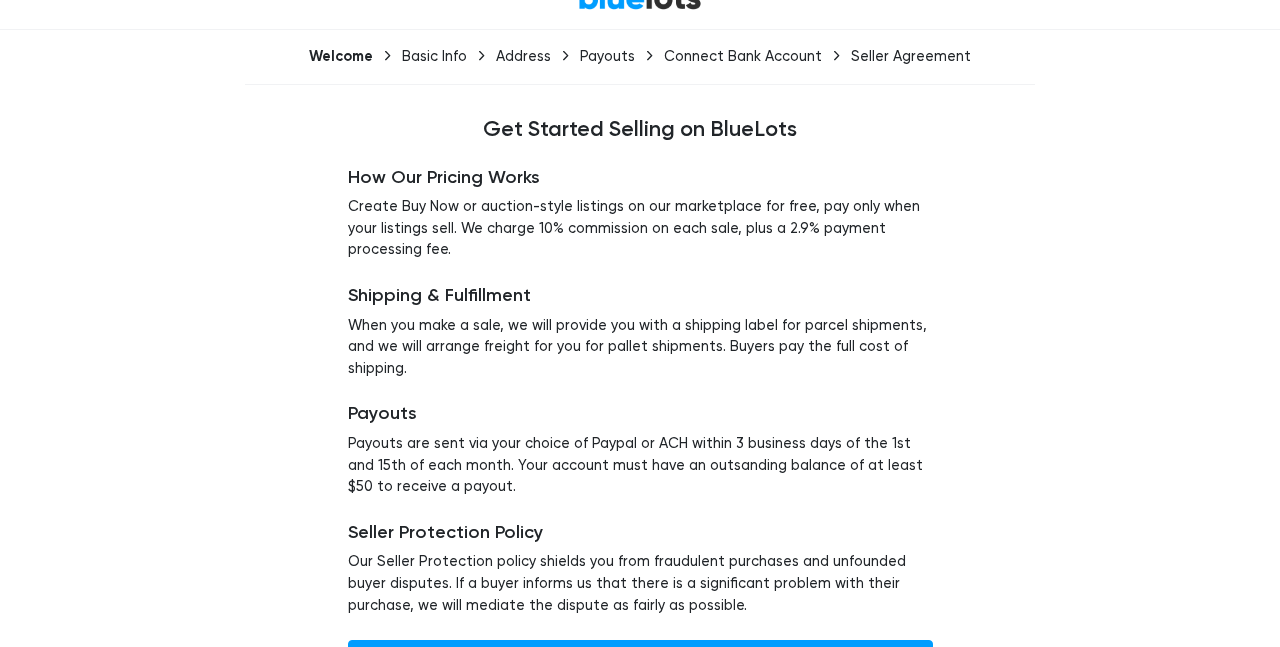 scroll, scrollTop: 97, scrollLeft: 0, axis: vertical 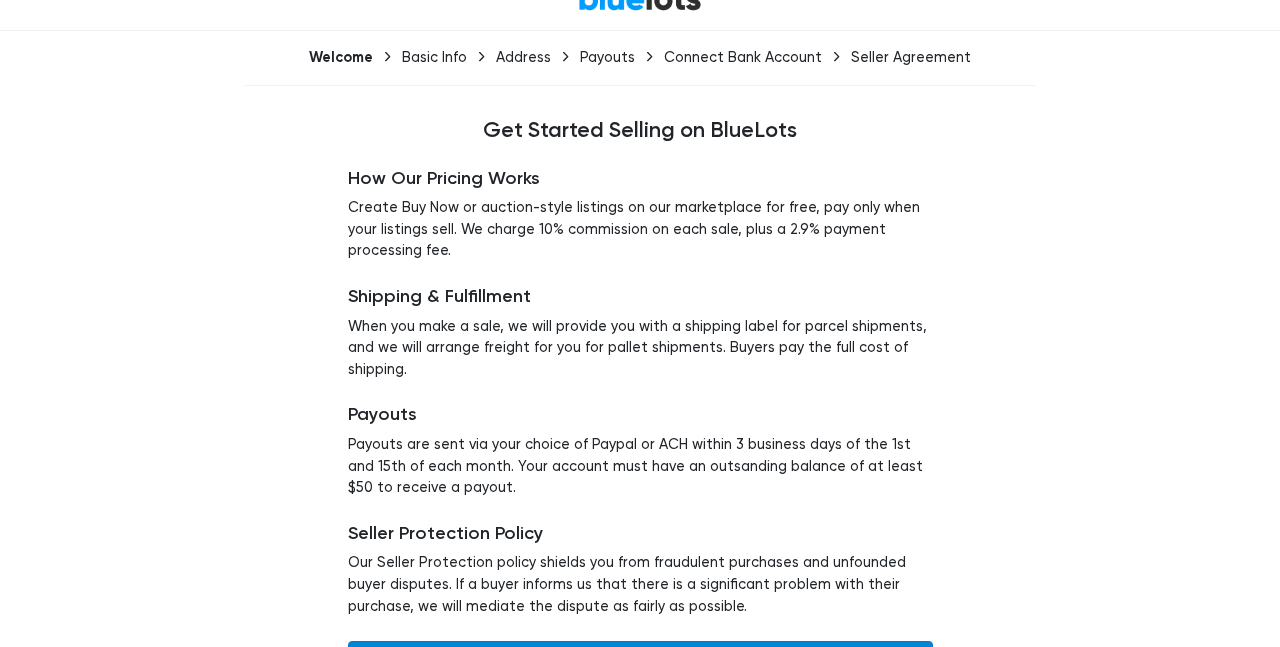 click on "Next" at bounding box center [640, 659] 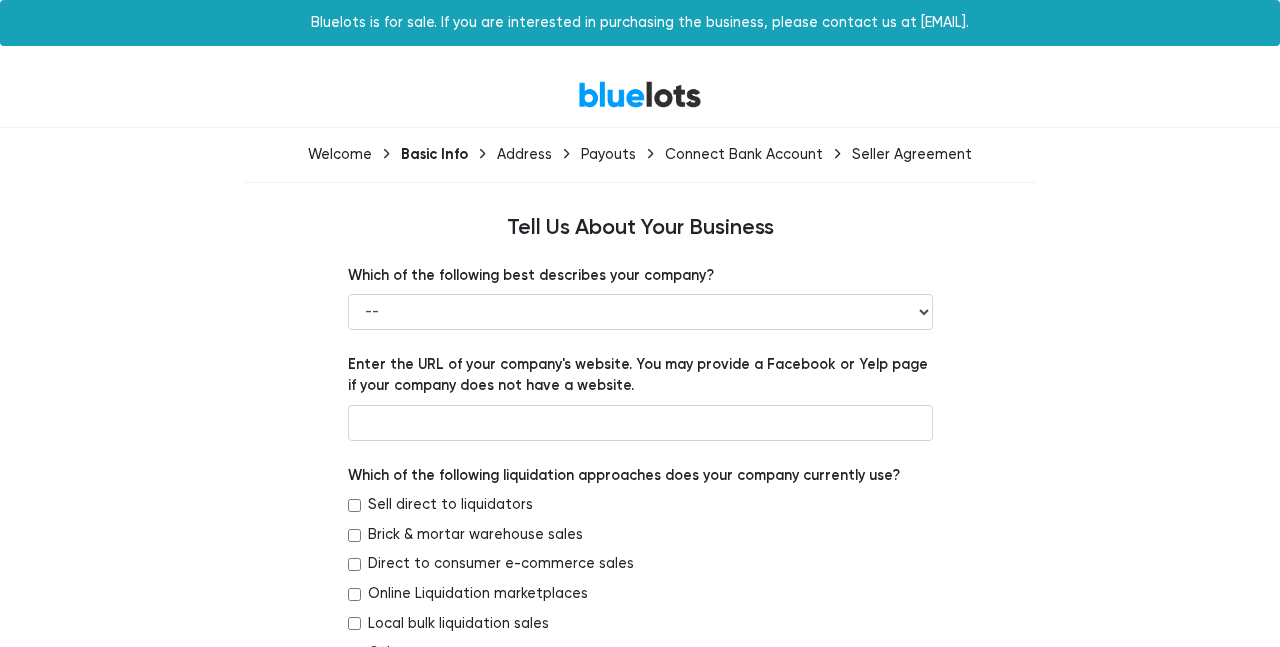 scroll, scrollTop: 0, scrollLeft: 0, axis: both 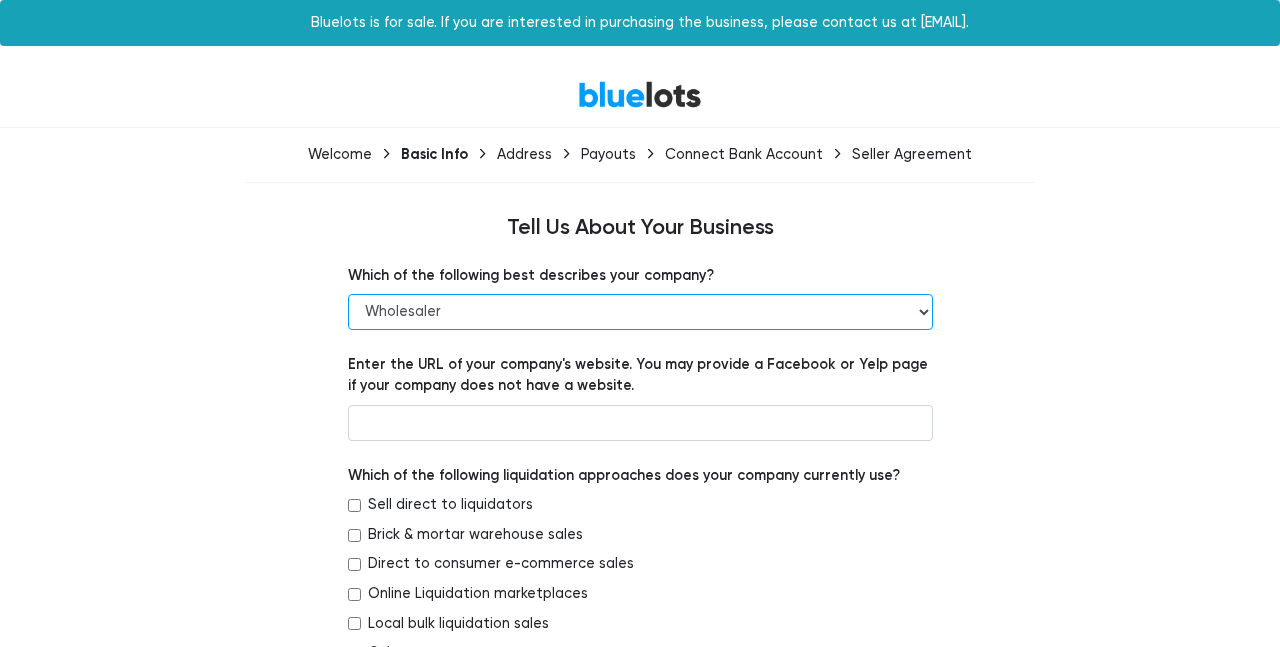select on "Other" 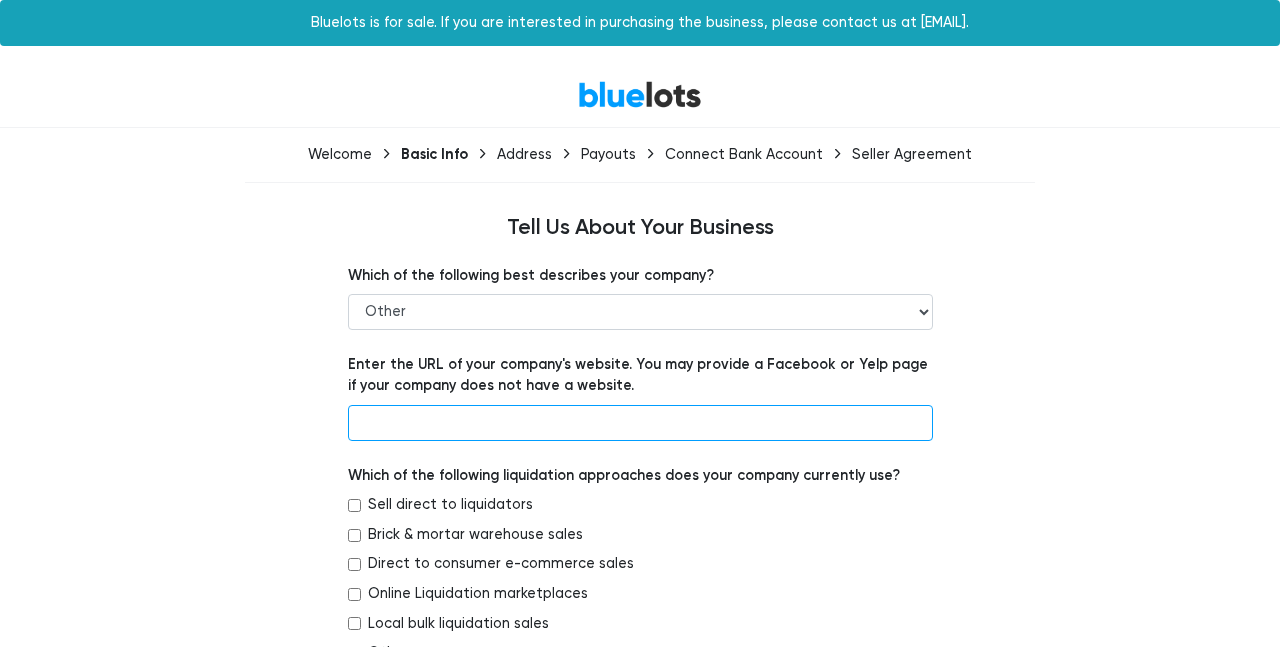 click at bounding box center [640, 423] 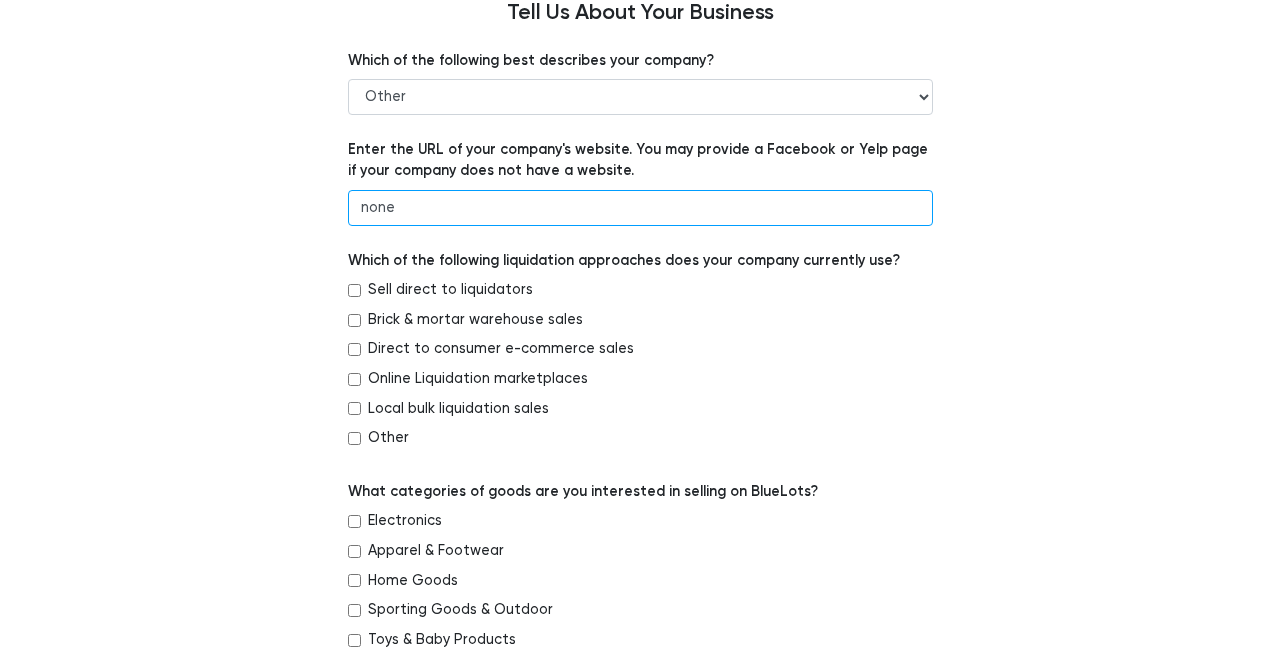 scroll, scrollTop: 215, scrollLeft: 0, axis: vertical 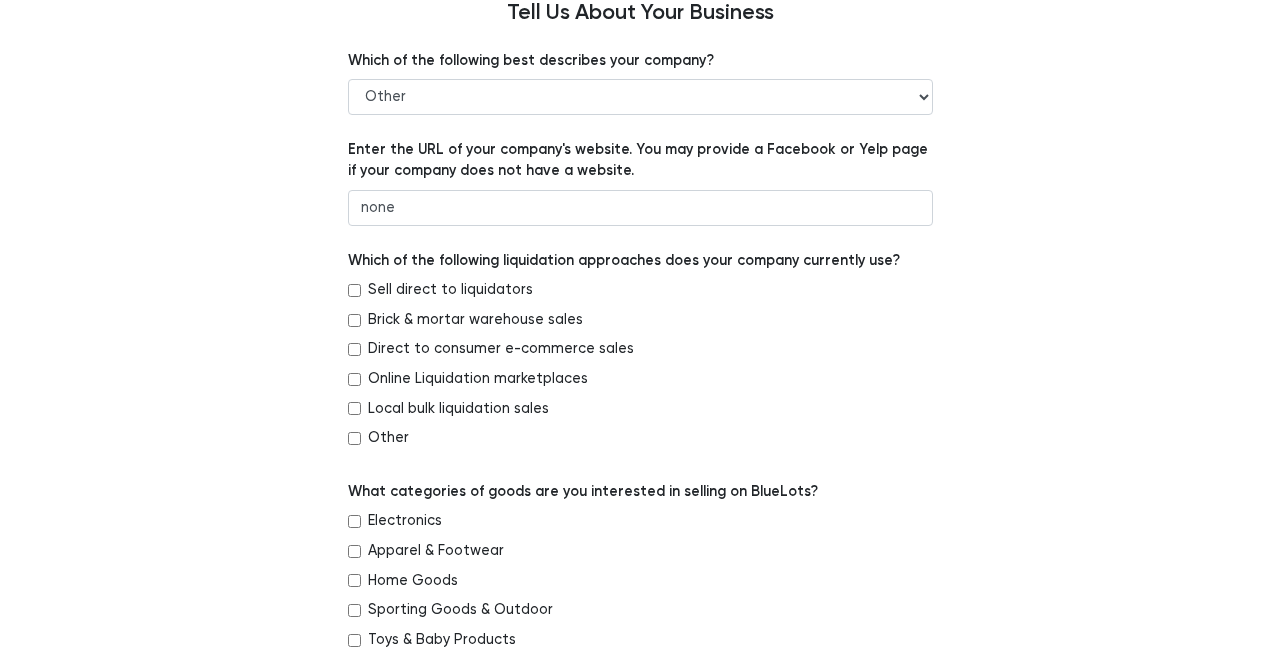 click on "Other" at bounding box center [354, 438] 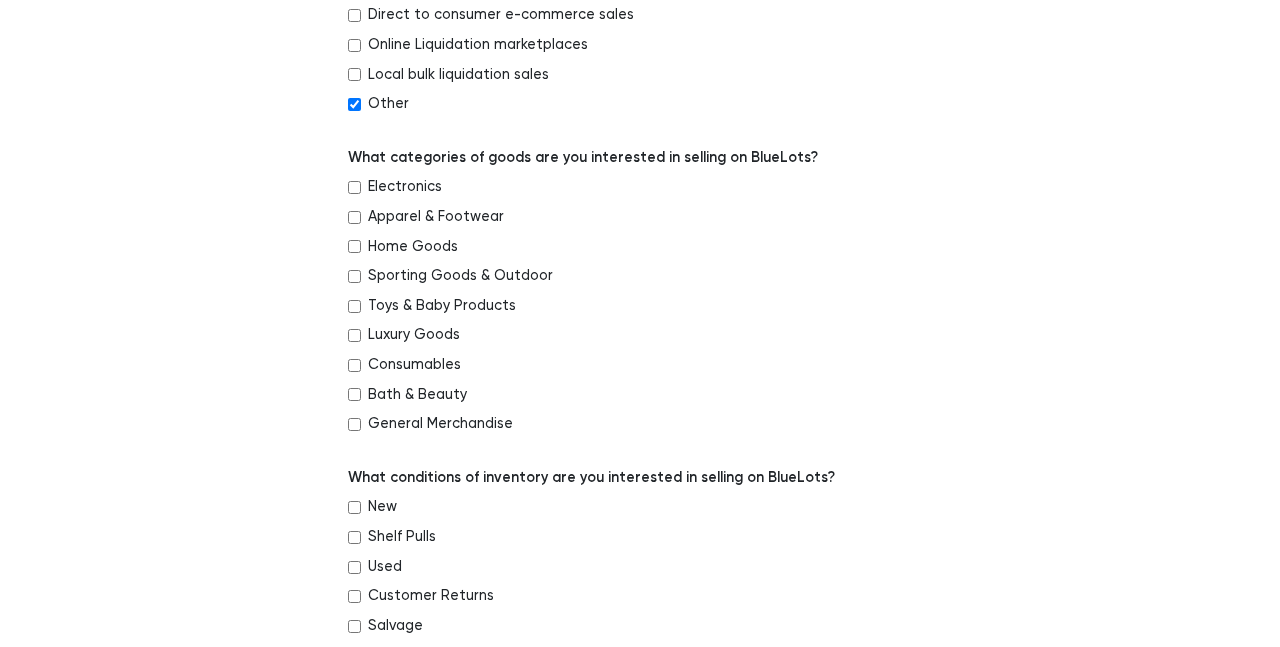 scroll, scrollTop: 549, scrollLeft: 0, axis: vertical 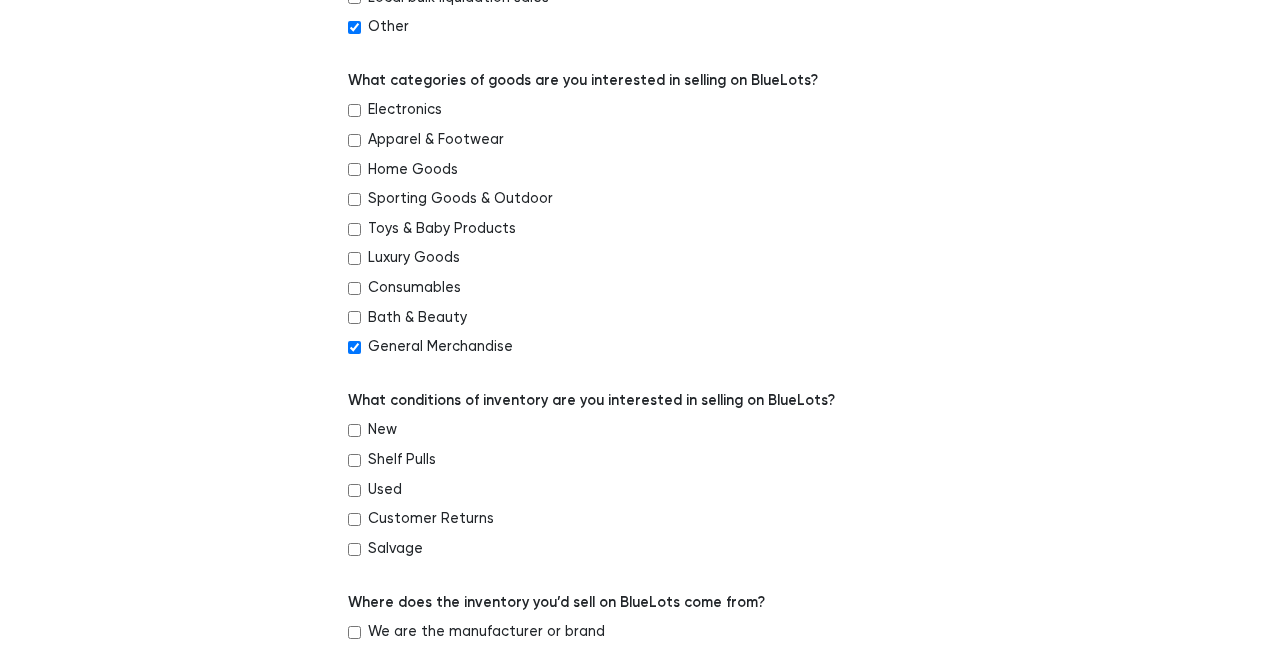 click on "New" at bounding box center (354, 430) 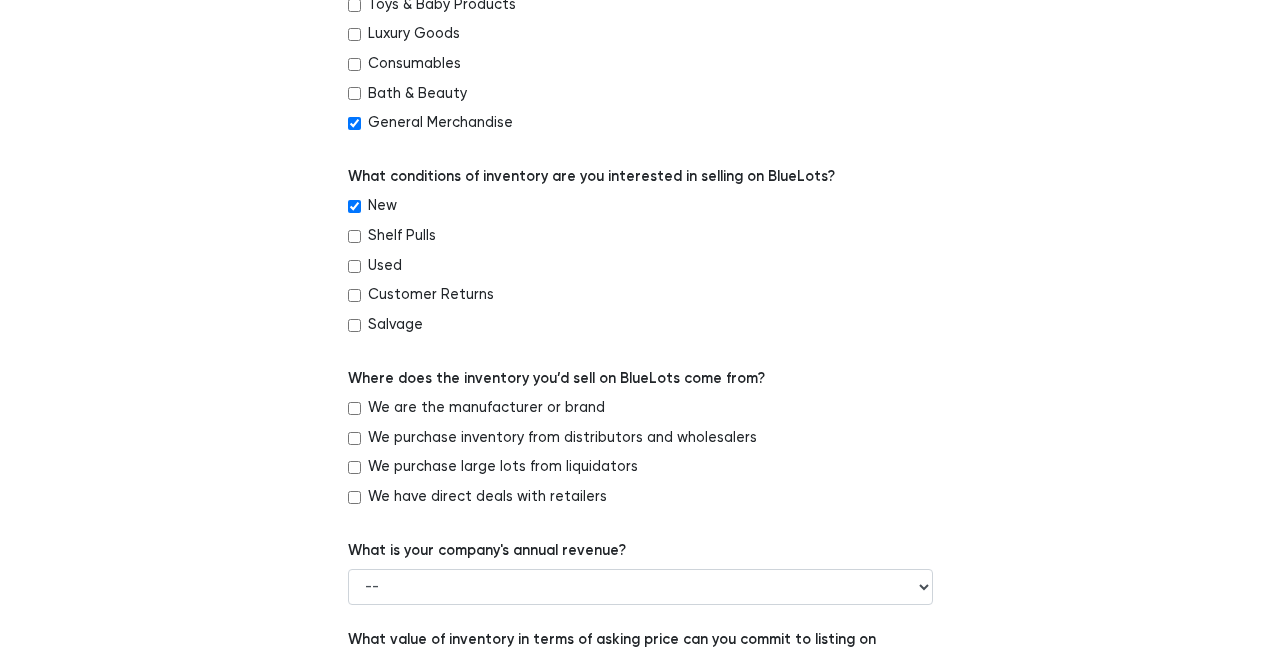 scroll, scrollTop: 851, scrollLeft: 0, axis: vertical 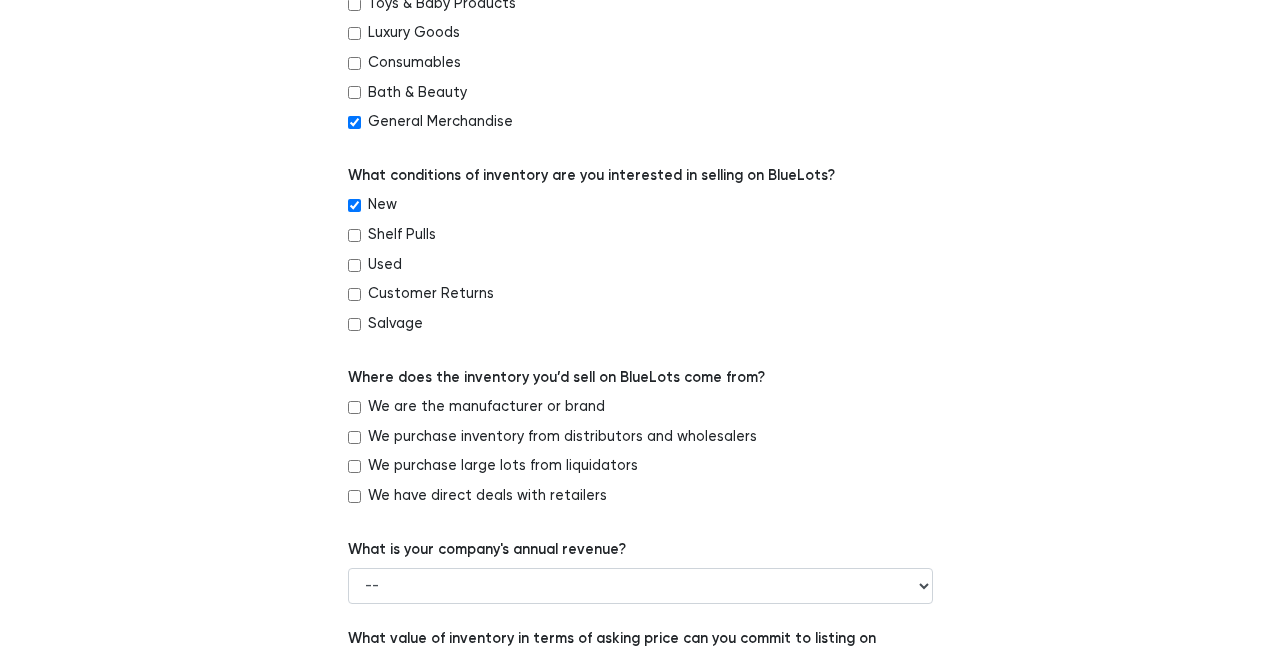 click on "We purchase inventory from distributors and wholesalers" at bounding box center (354, 437) 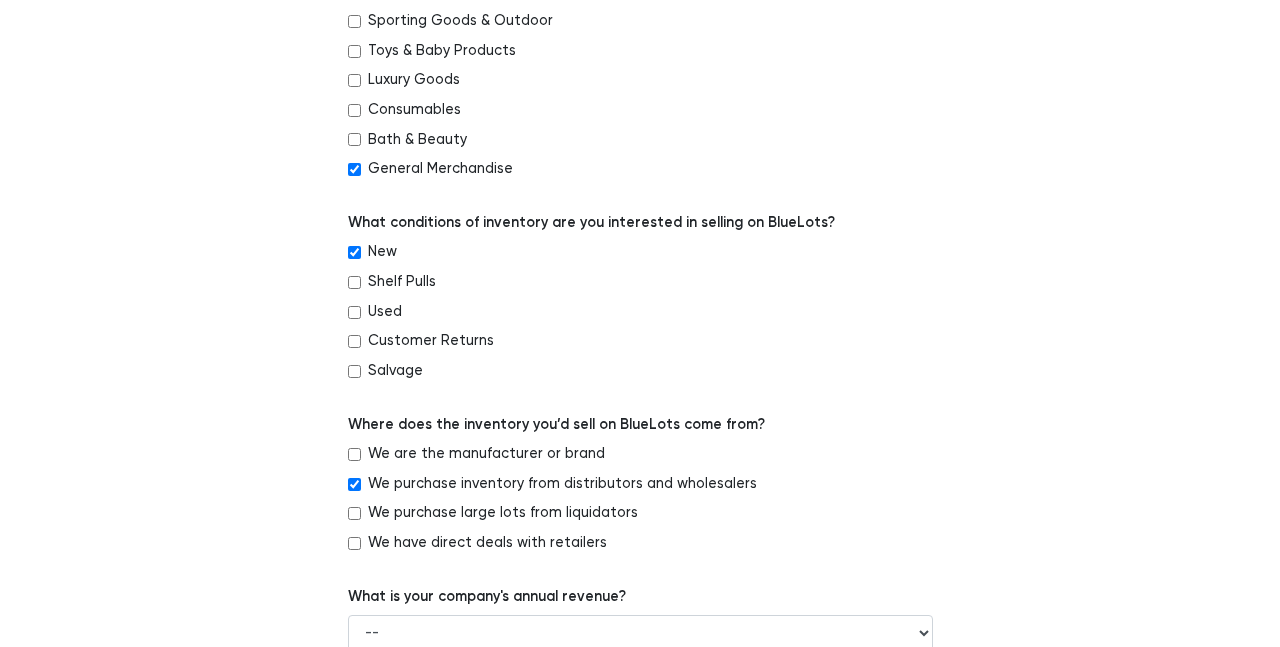 scroll, scrollTop: 780, scrollLeft: 0, axis: vertical 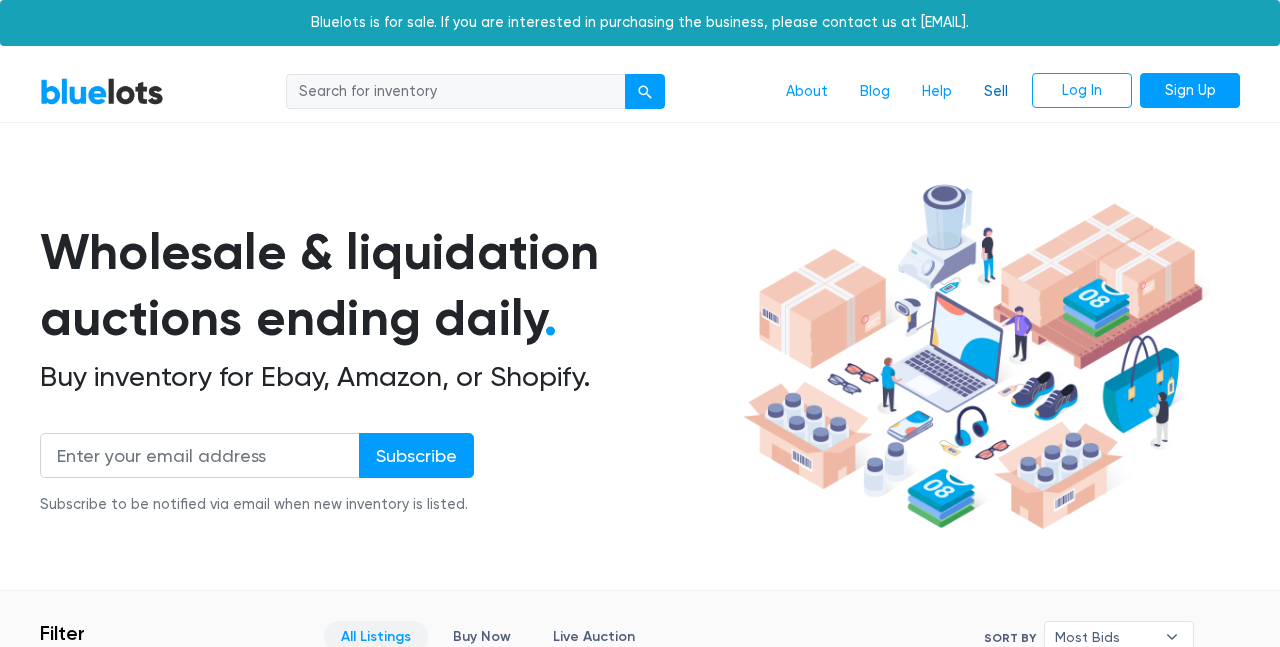click on "Sell" at bounding box center [996, 92] 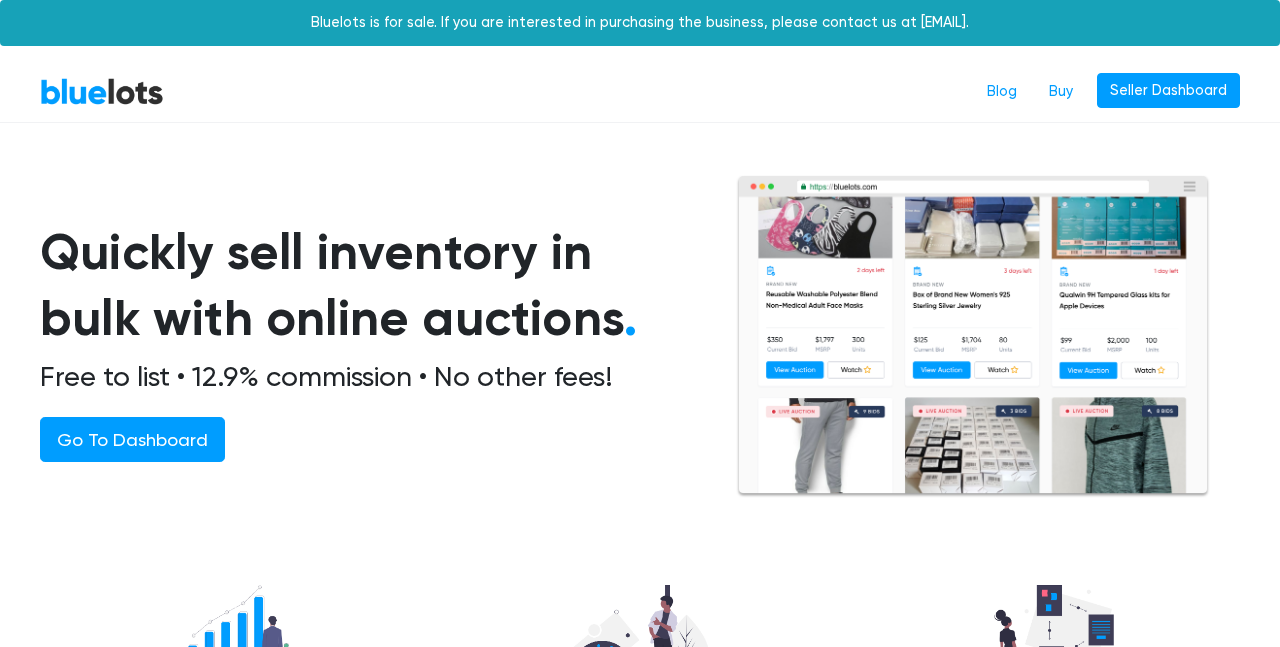 scroll, scrollTop: 0, scrollLeft: 0, axis: both 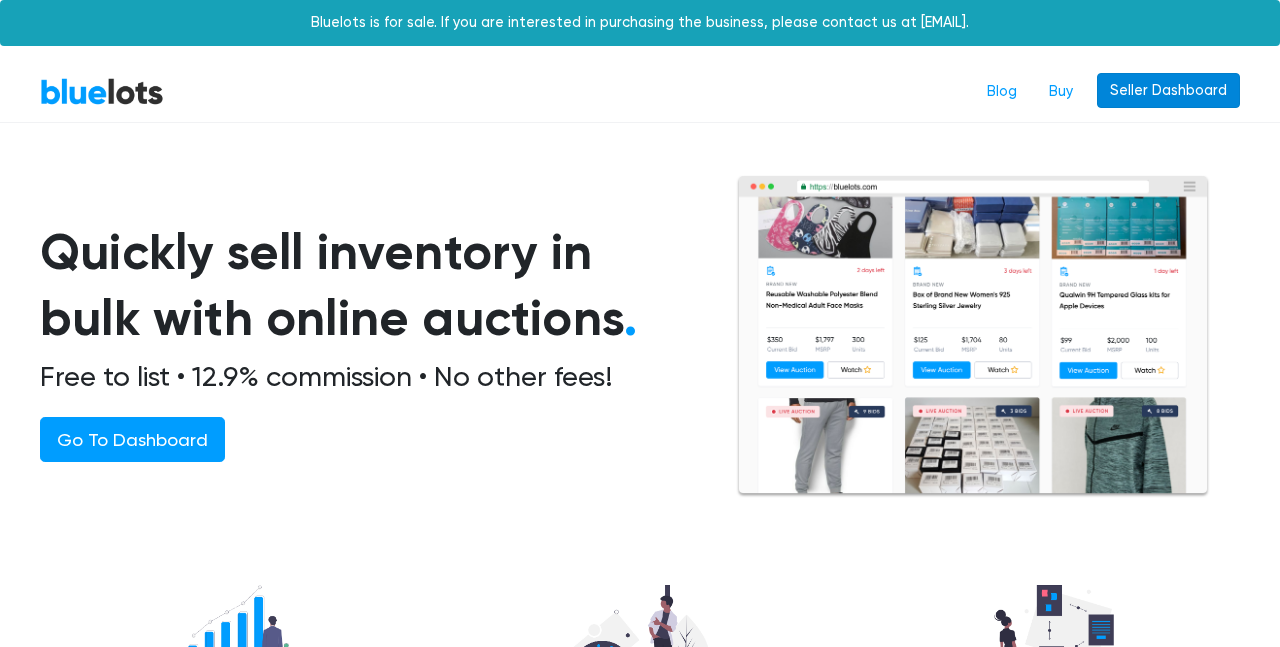click on "Seller Dashboard" at bounding box center [1168, 91] 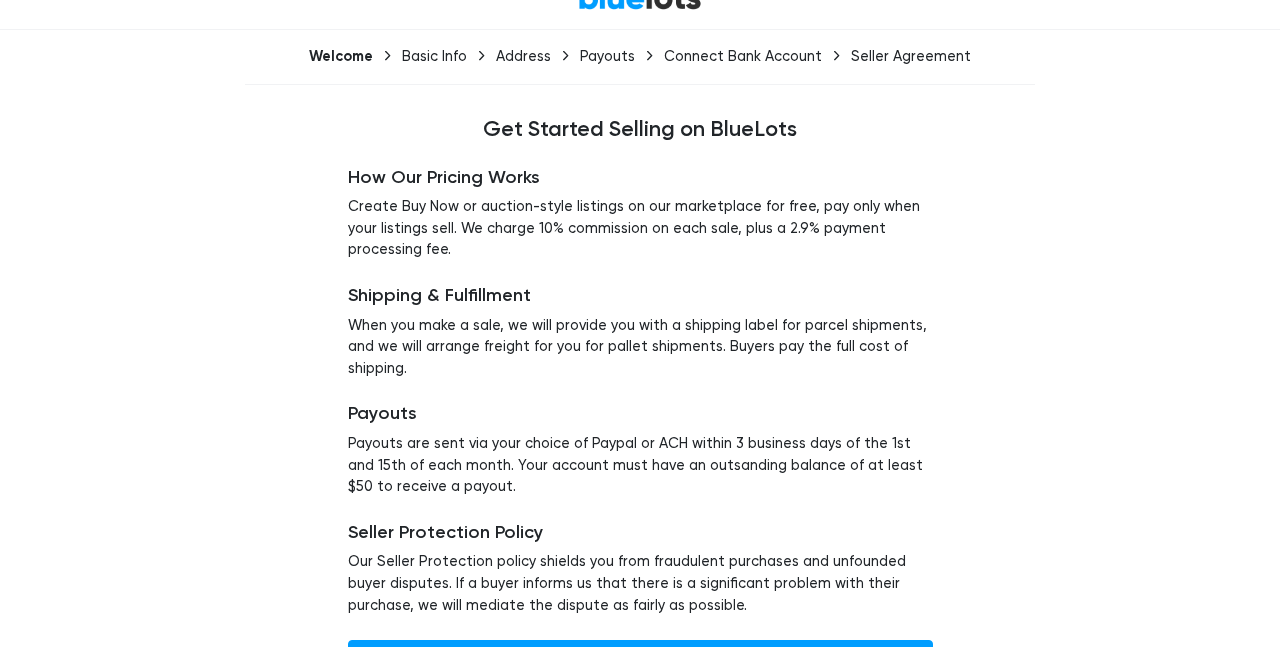 scroll, scrollTop: 97, scrollLeft: 0, axis: vertical 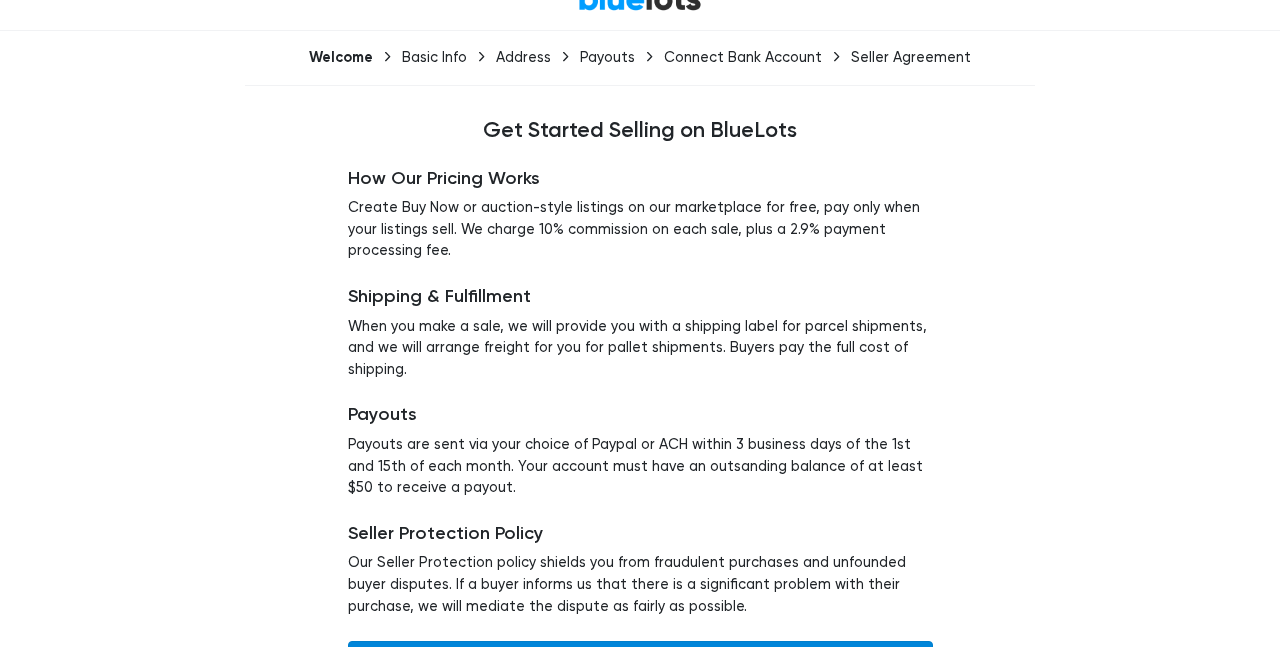 click on "Next" at bounding box center [640, 659] 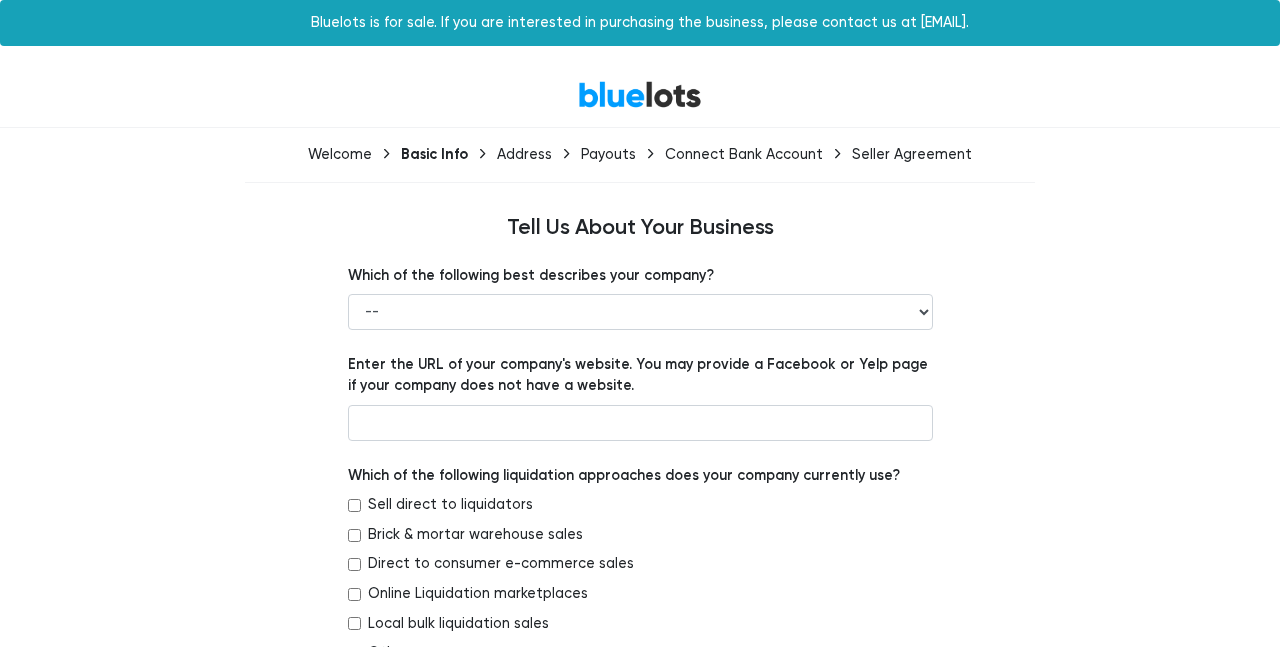 scroll, scrollTop: 0, scrollLeft: 0, axis: both 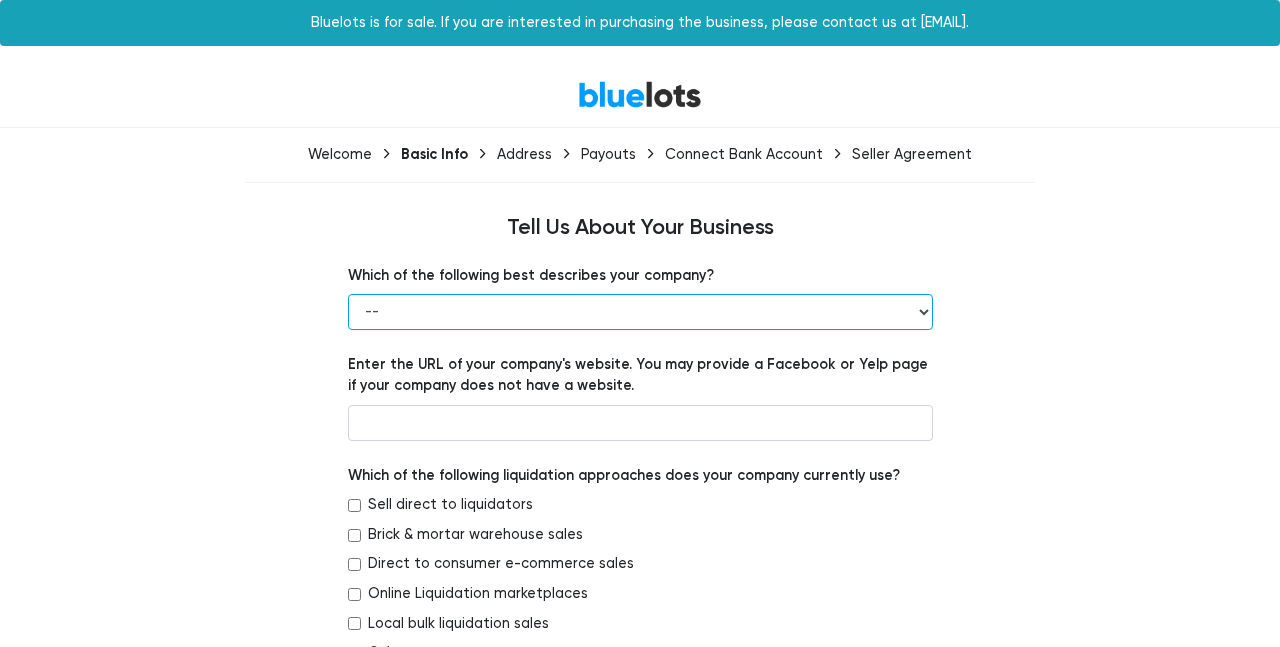 select on "Wholesaler" 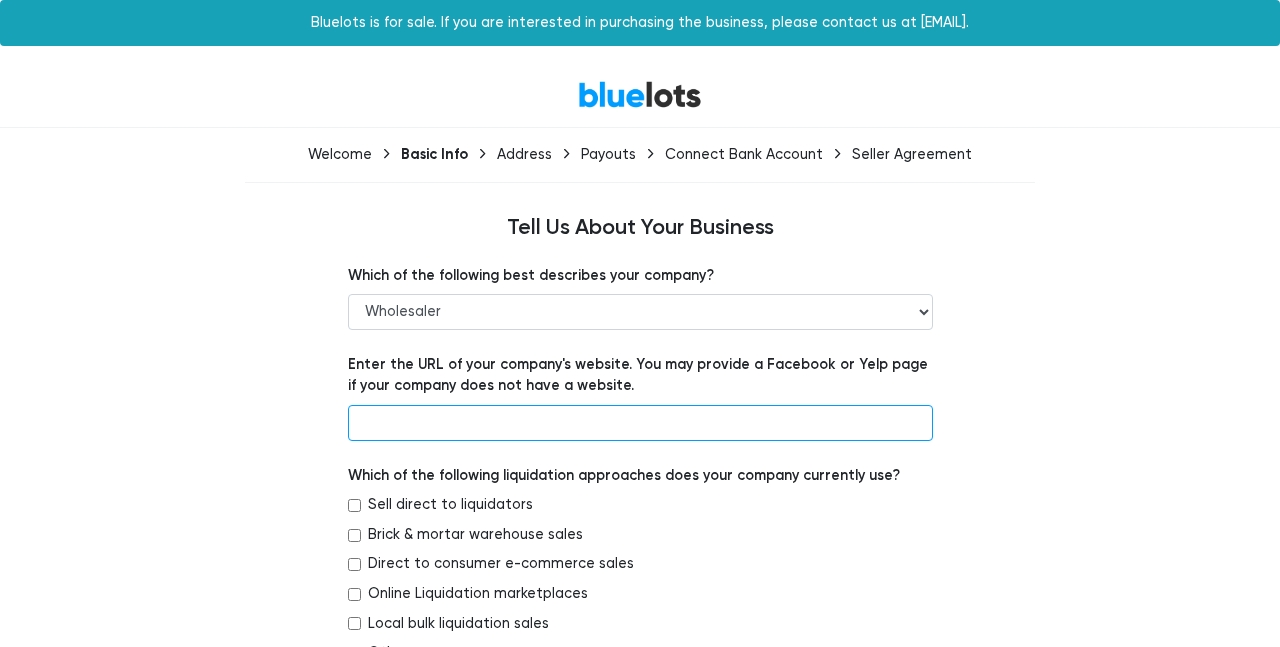 click at bounding box center (640, 423) 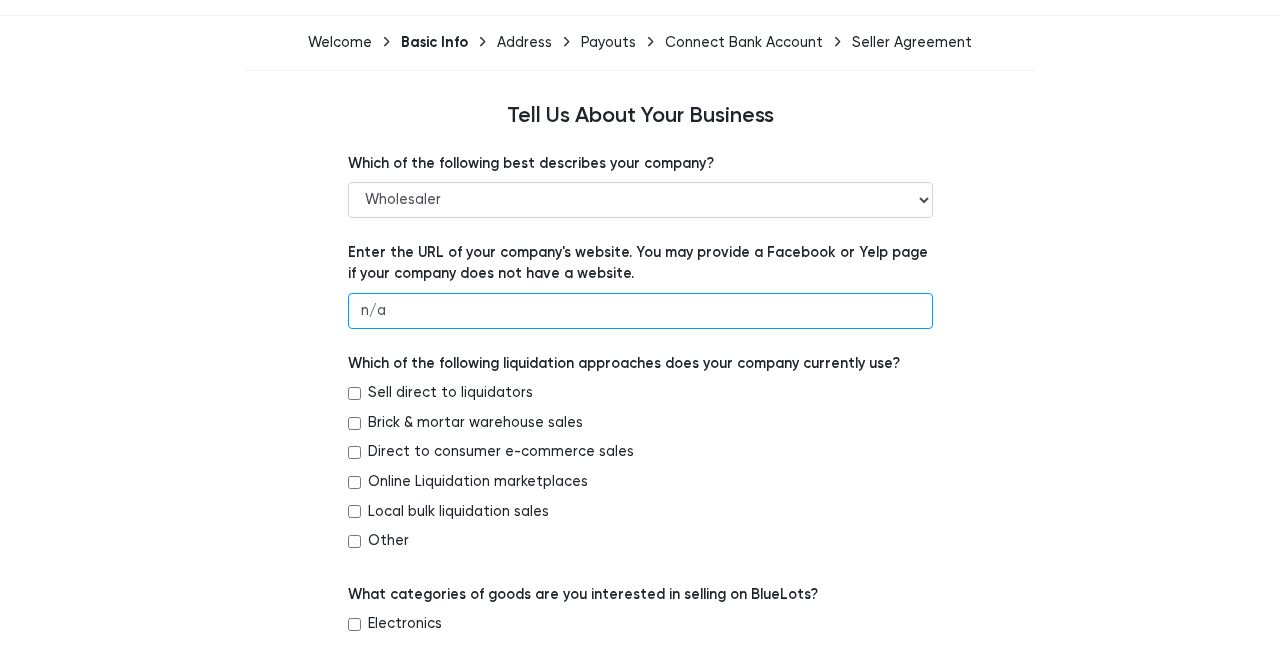 scroll, scrollTop: 118, scrollLeft: 0, axis: vertical 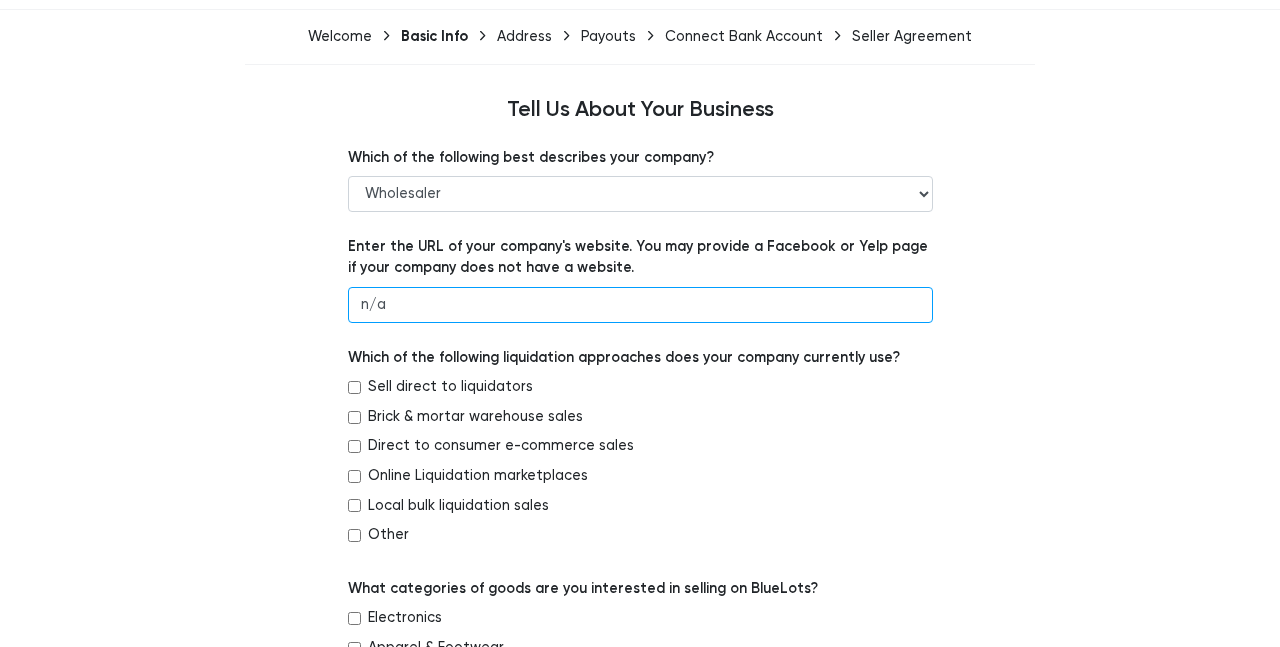 type on "n/a" 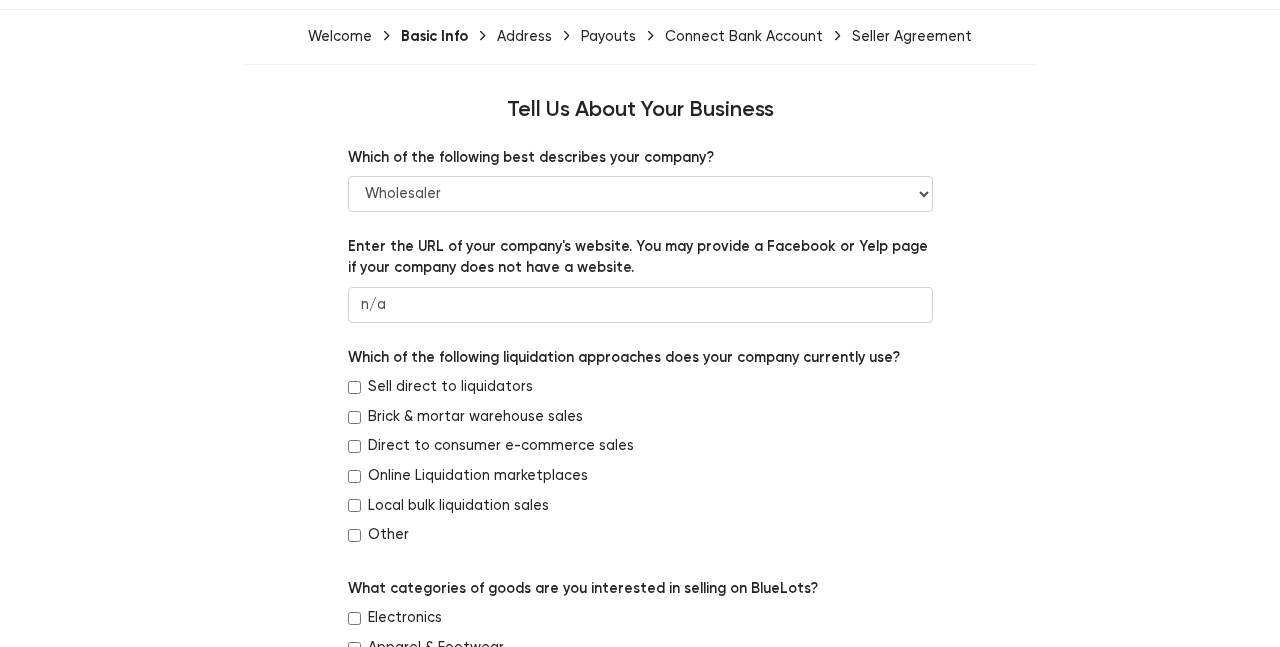 click on "Brick & mortar warehouse sales" at bounding box center (354, 417) 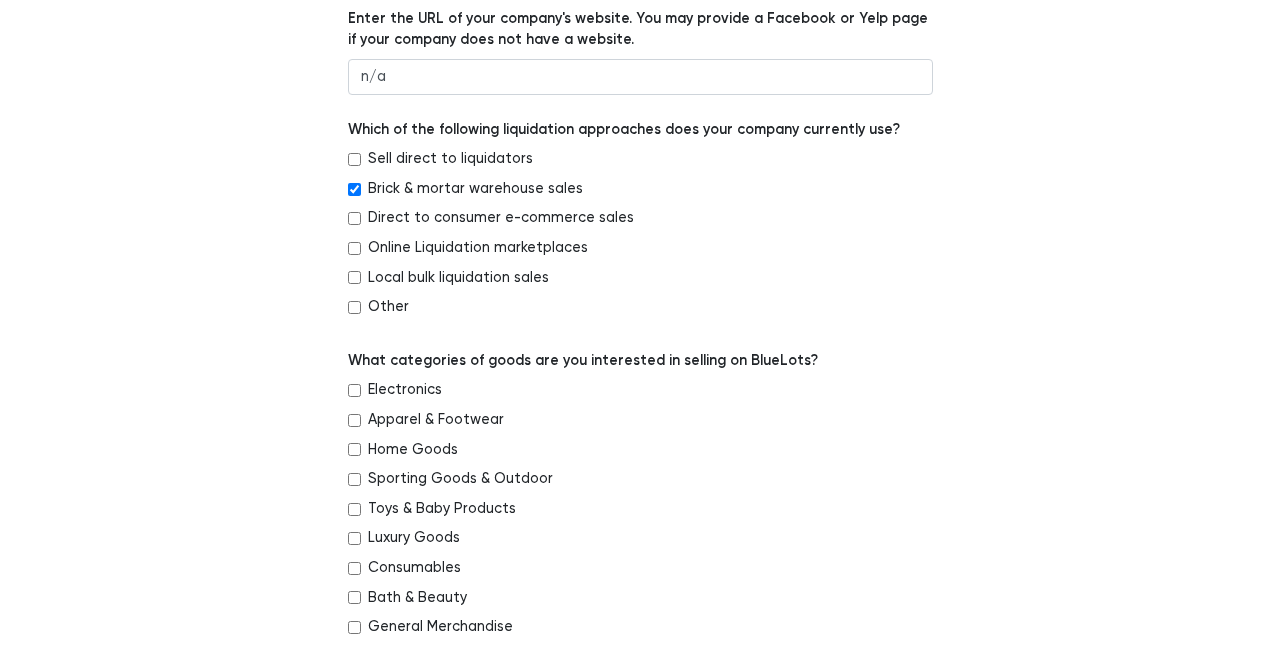 scroll, scrollTop: 334, scrollLeft: 0, axis: vertical 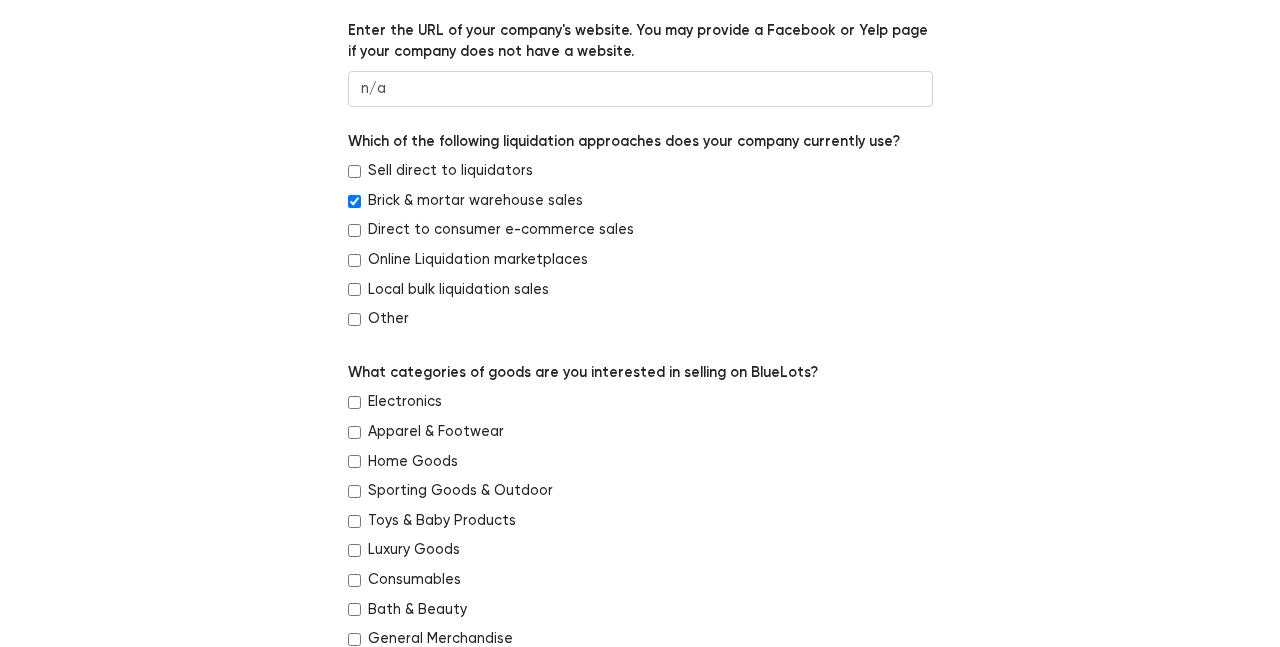 click on "General Merchandise" at bounding box center (354, 639) 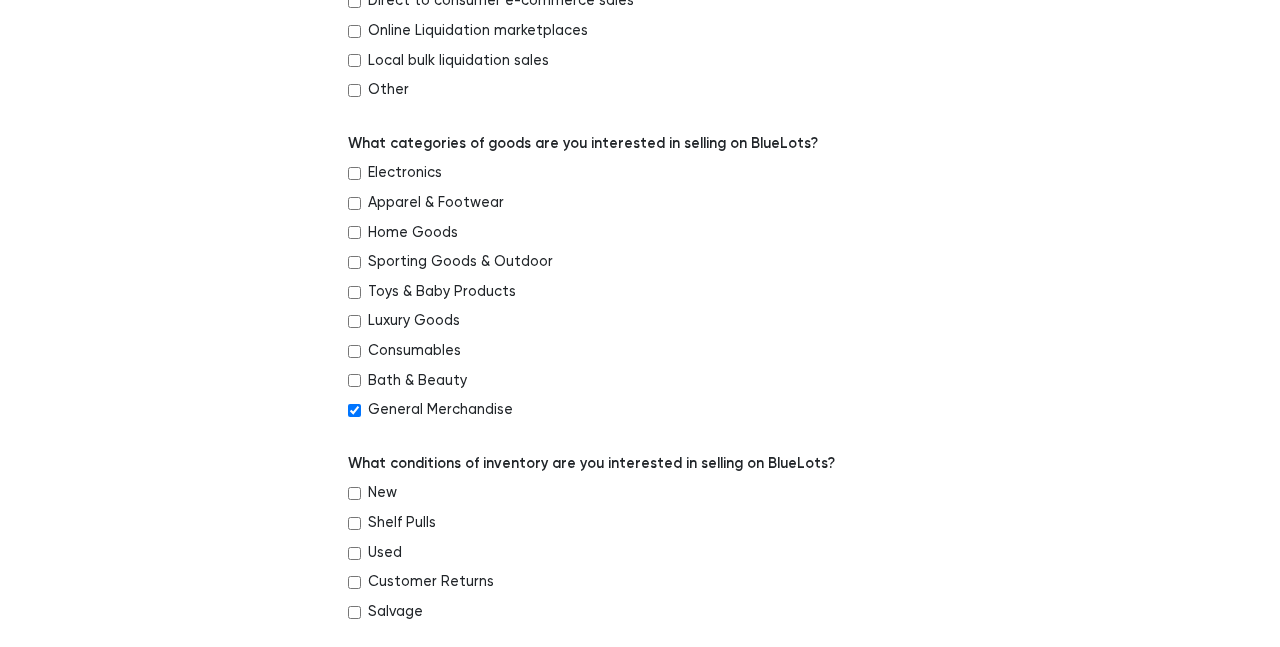 scroll, scrollTop: 583, scrollLeft: 0, axis: vertical 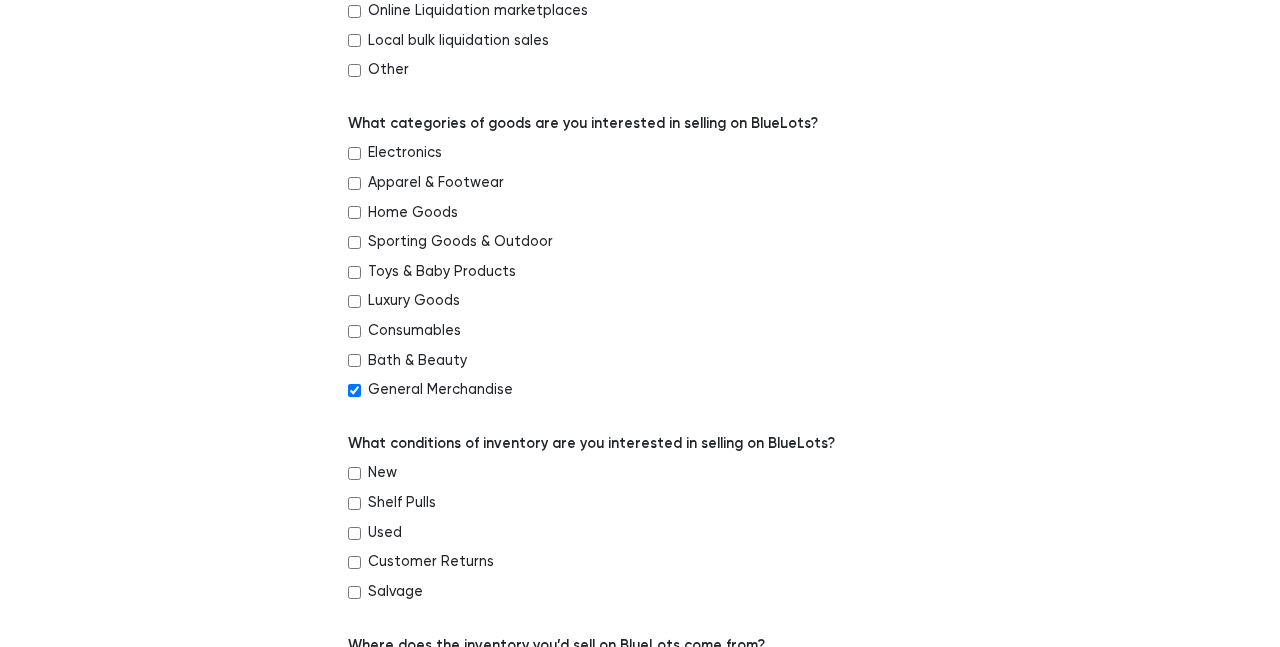 click on "New" at bounding box center (354, 473) 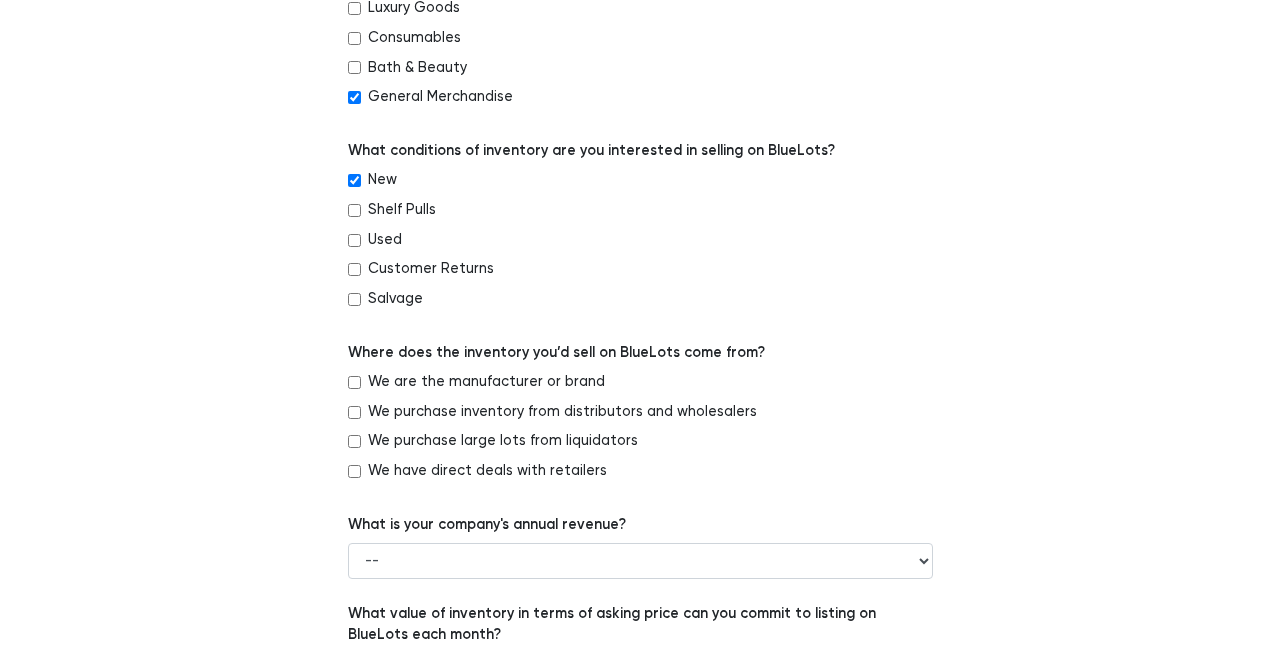 scroll, scrollTop: 881, scrollLeft: 0, axis: vertical 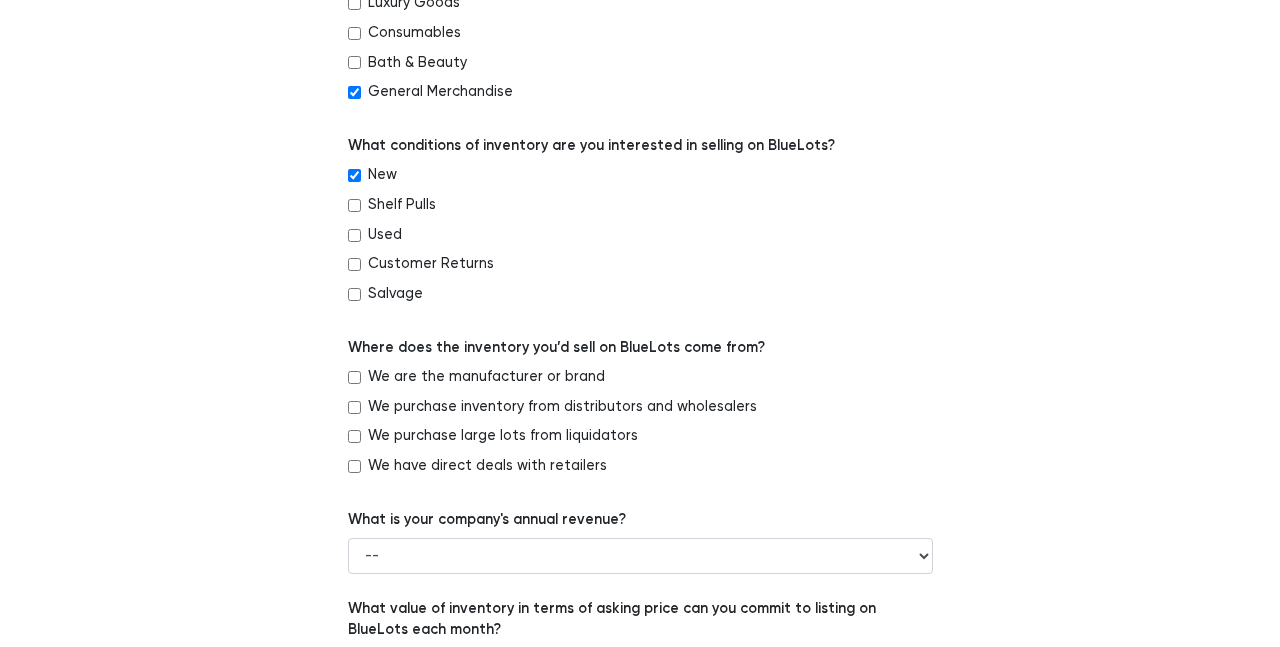 click on "We purchase inventory from distributors and wholesalers" at bounding box center [640, 411] 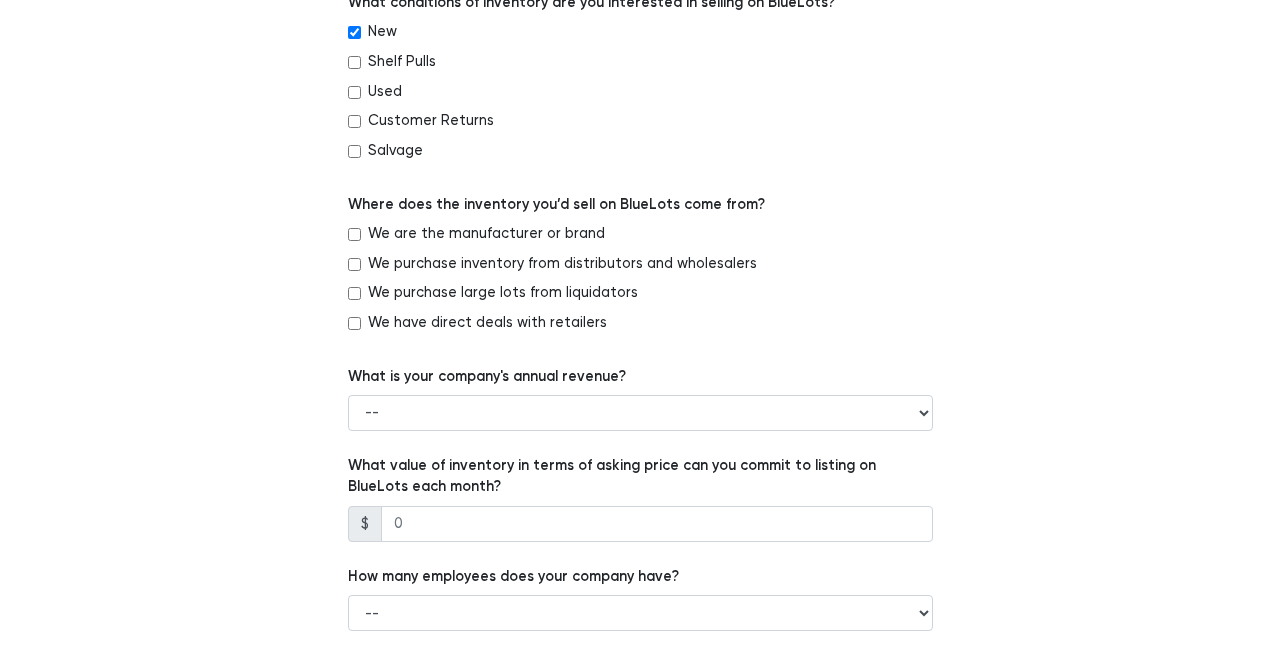 scroll, scrollTop: 1032, scrollLeft: 0, axis: vertical 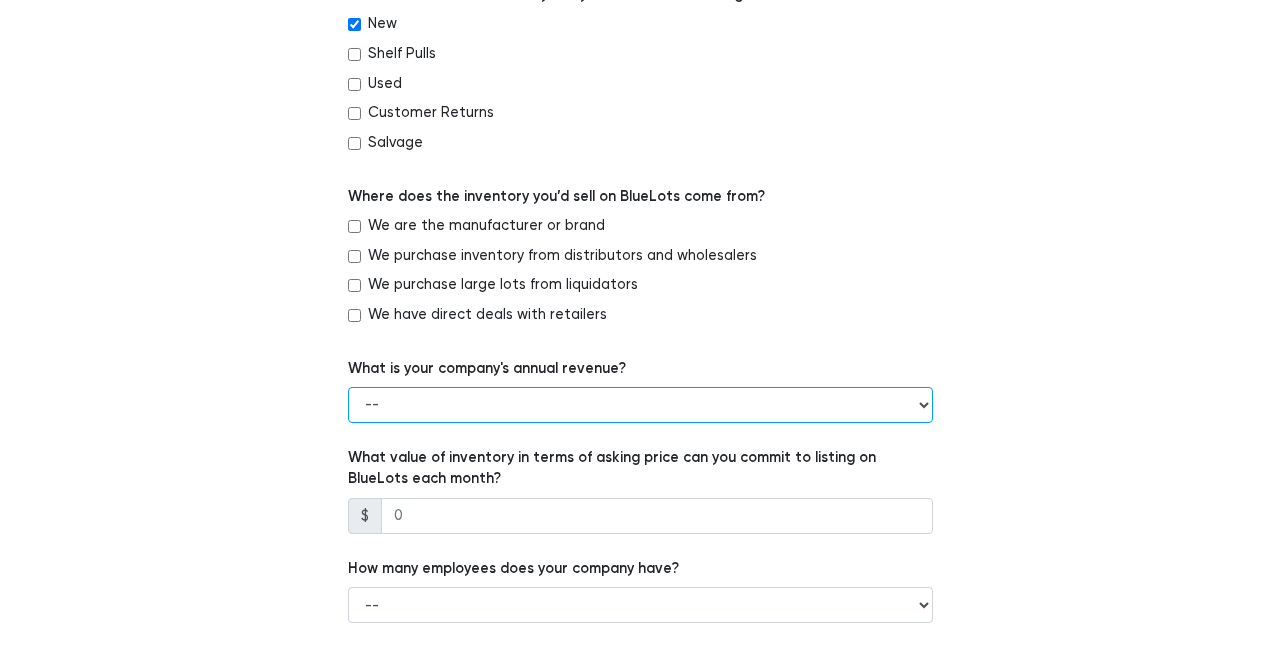 select on "$1,000,000 to $5,000,000" 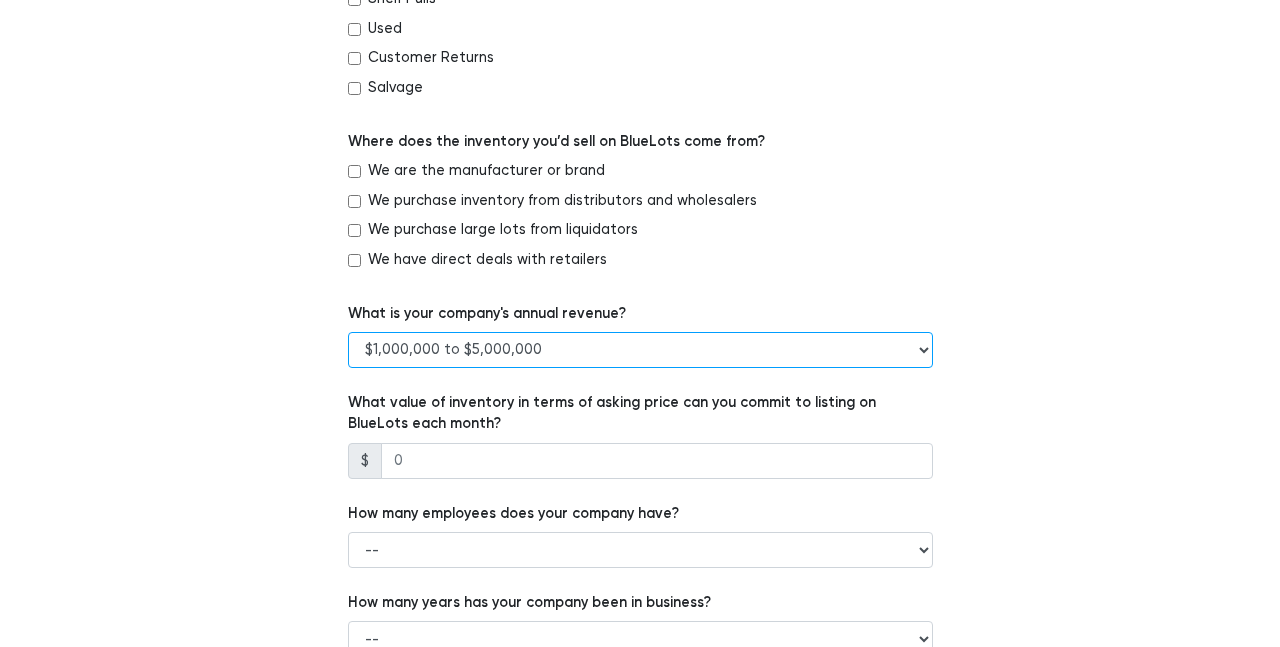 scroll, scrollTop: 1087, scrollLeft: 0, axis: vertical 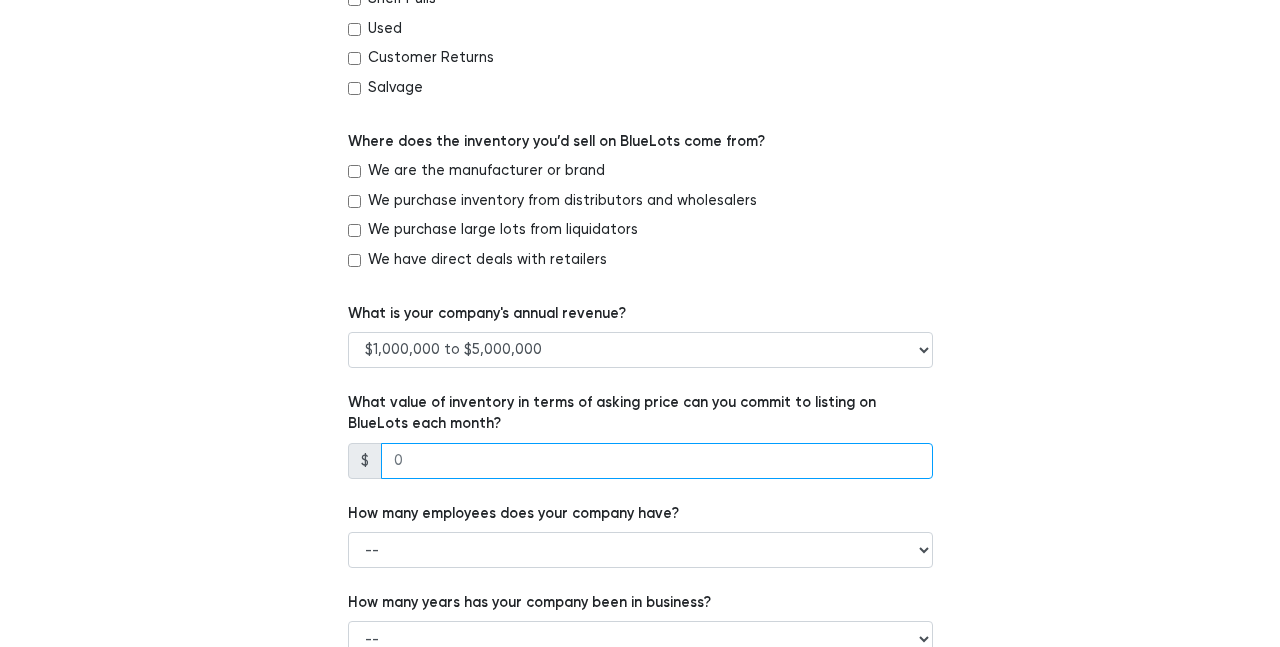 click at bounding box center [657, 461] 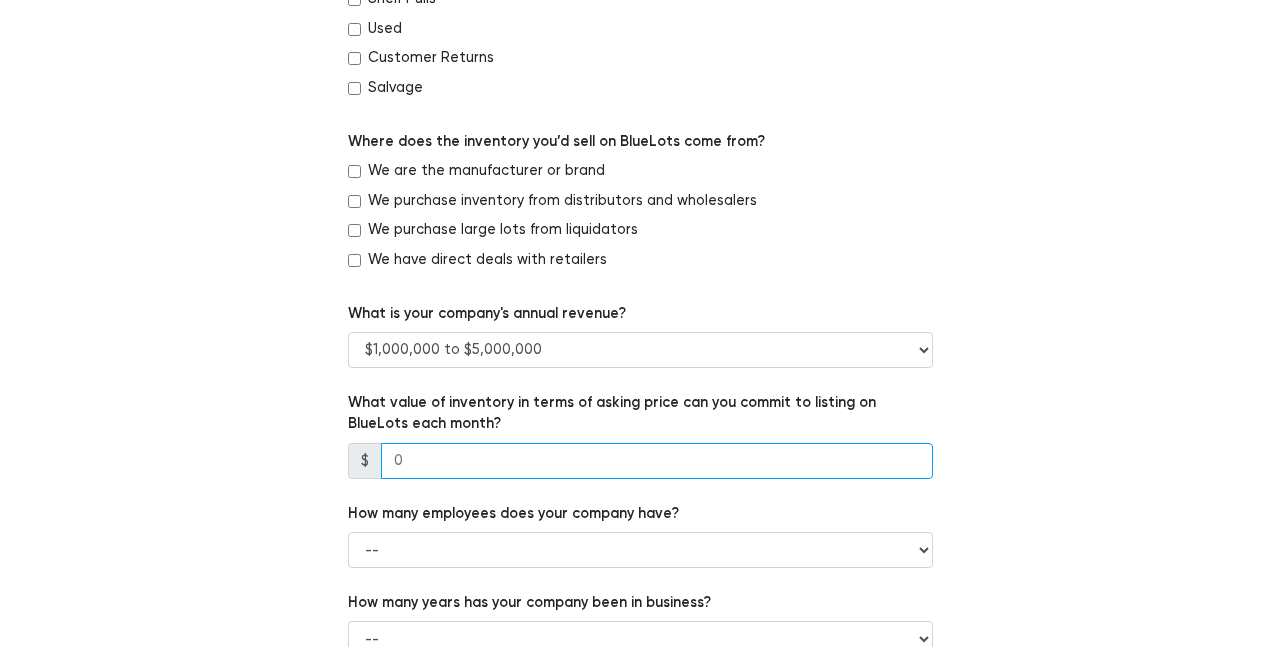 type on "13000000" 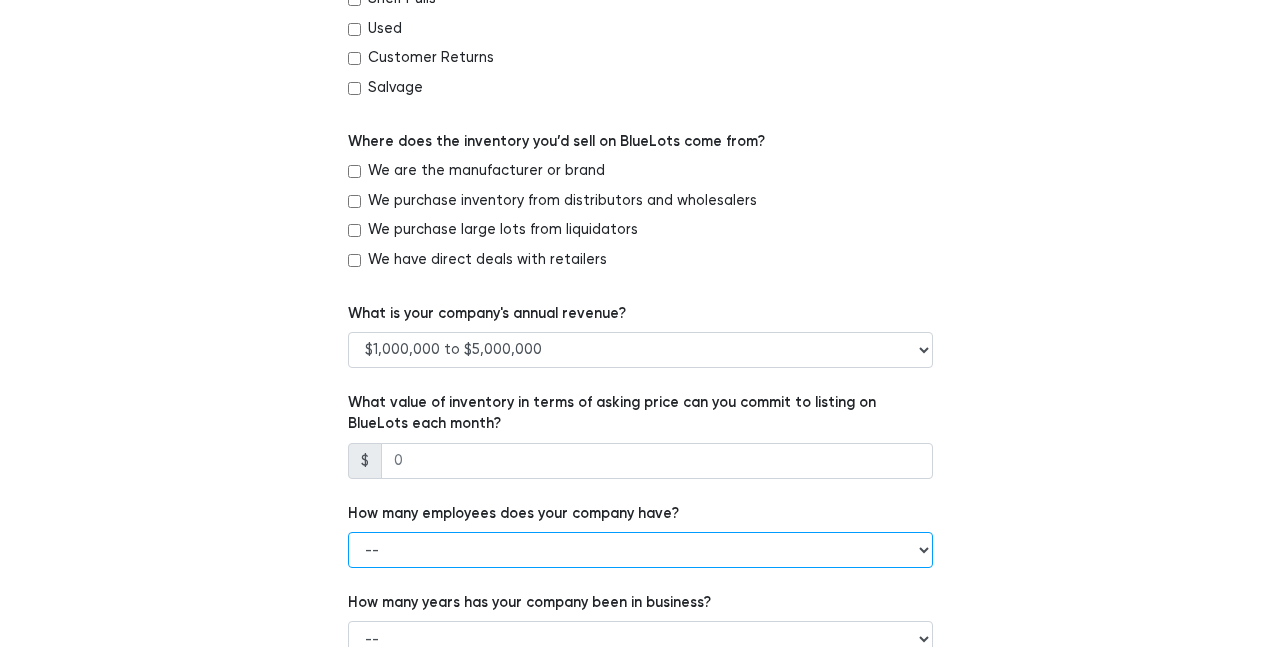 select on "1 - 5" 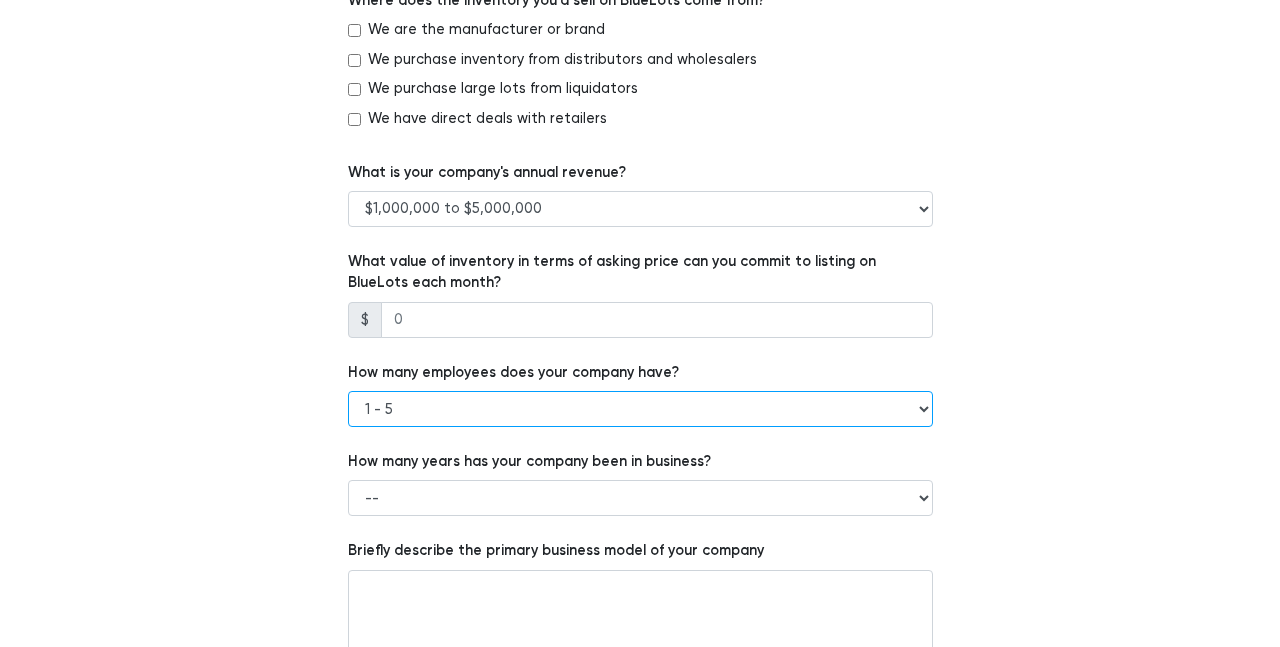scroll, scrollTop: 1252, scrollLeft: 0, axis: vertical 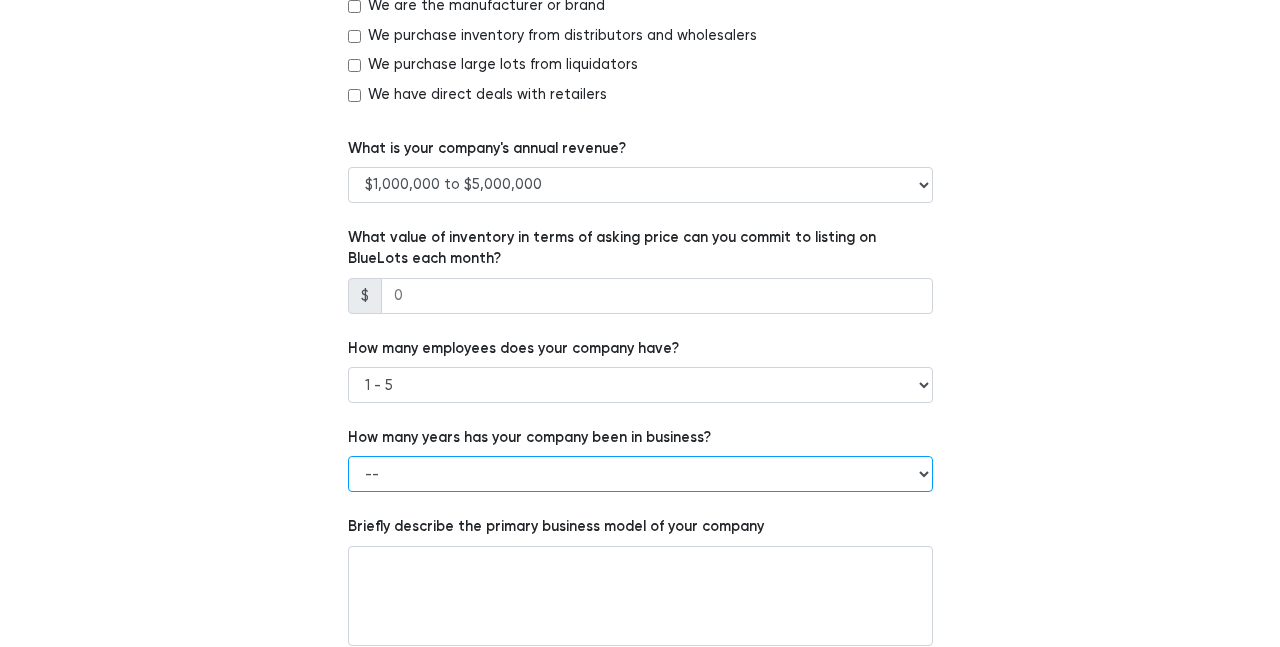 select on "4+ years" 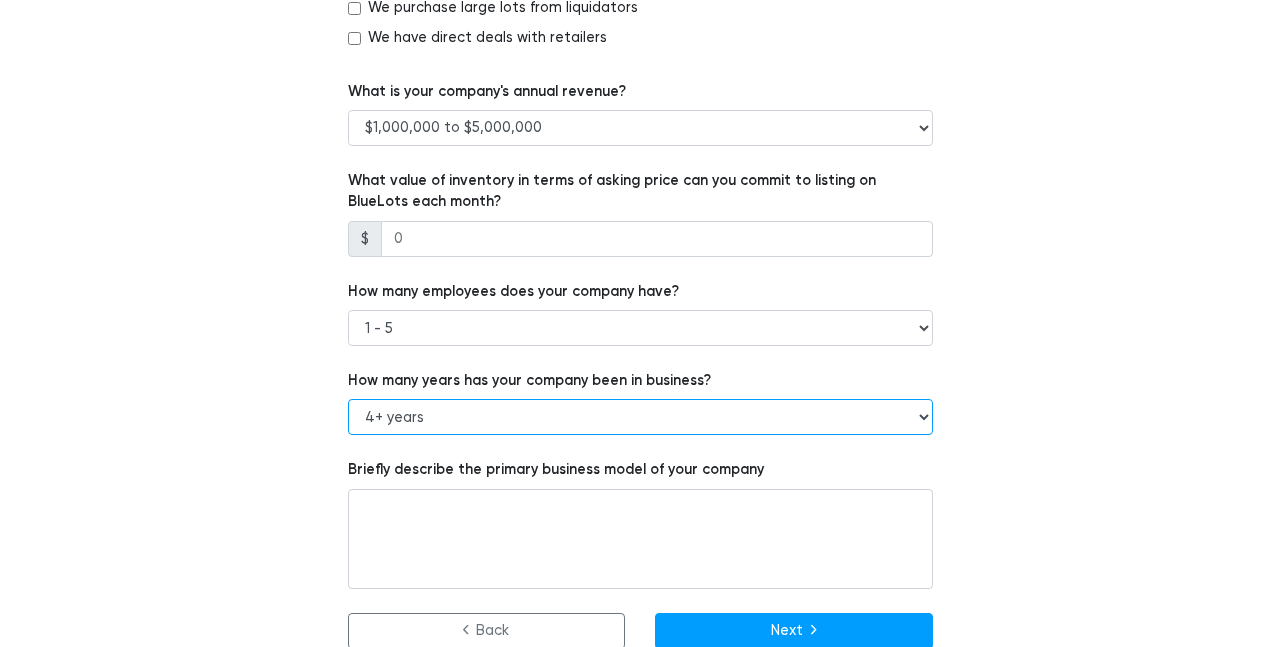 scroll, scrollTop: 1308, scrollLeft: 0, axis: vertical 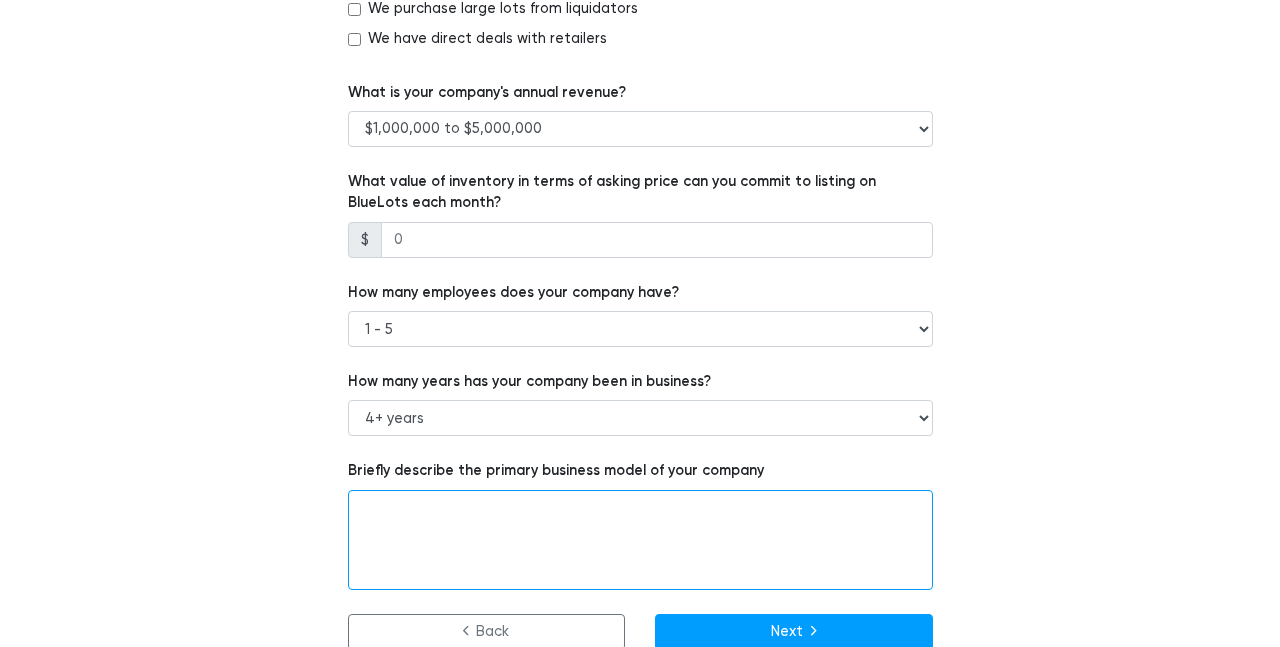 click at bounding box center (640, 540) 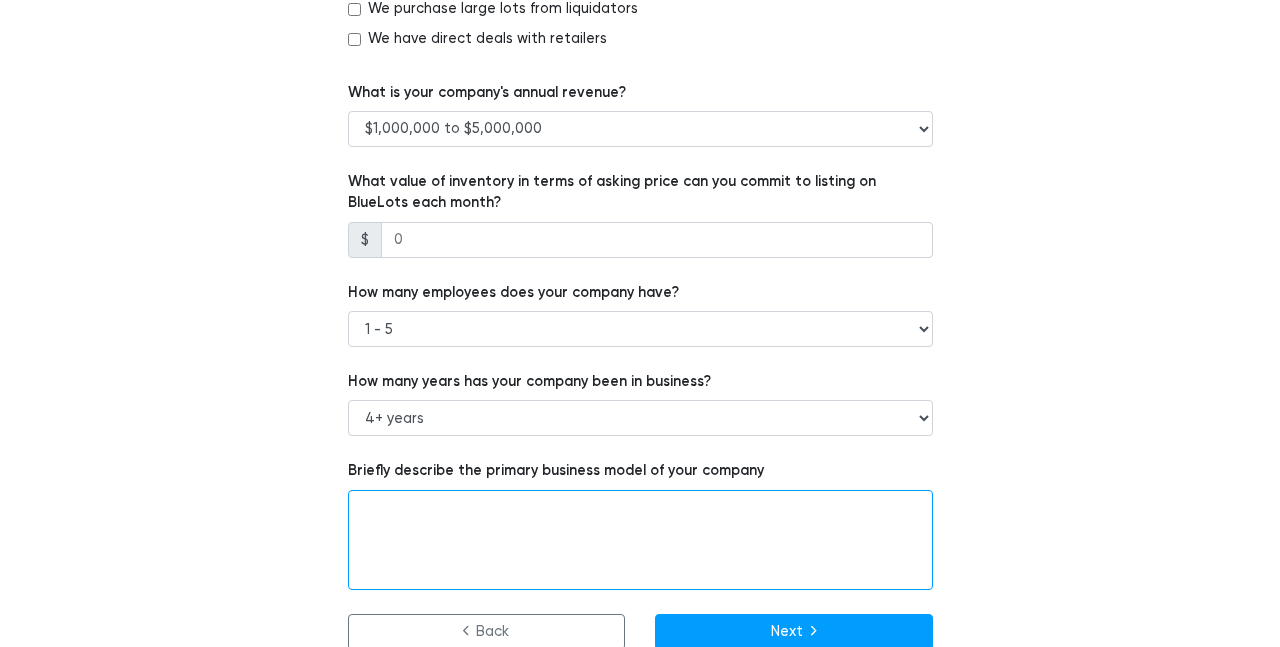 paste on "Hi, I purchased a property and included a business with its inventory: NEW Auto Body Parts on Hart St. in Nashville.  I just wanted the warehouse space, not really to be in the auto parts business.
Would you be interested in taking a look at the inventory?  It’s all new, in-box, inventoried with the Hollander parts numbers, etc. Since I need to clear the space, I’m pricing it to sell quickly;  looking for something in the neighborhood of 10 cents on the dollar.  Is that something you would be interested in?  I’m happy to send over the inventory list or photos of the stock in the warehouse.
Best,
Jack Haynes
Mobile: 615-330-5929" 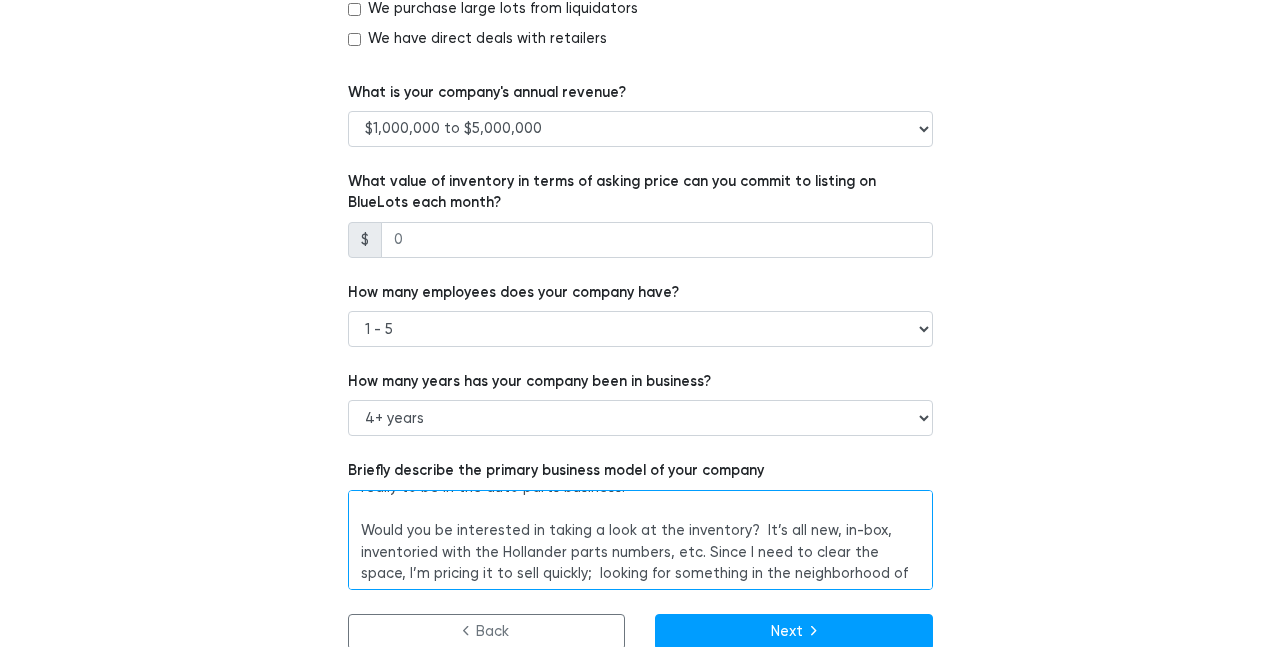 scroll, scrollTop: 64, scrollLeft: 0, axis: vertical 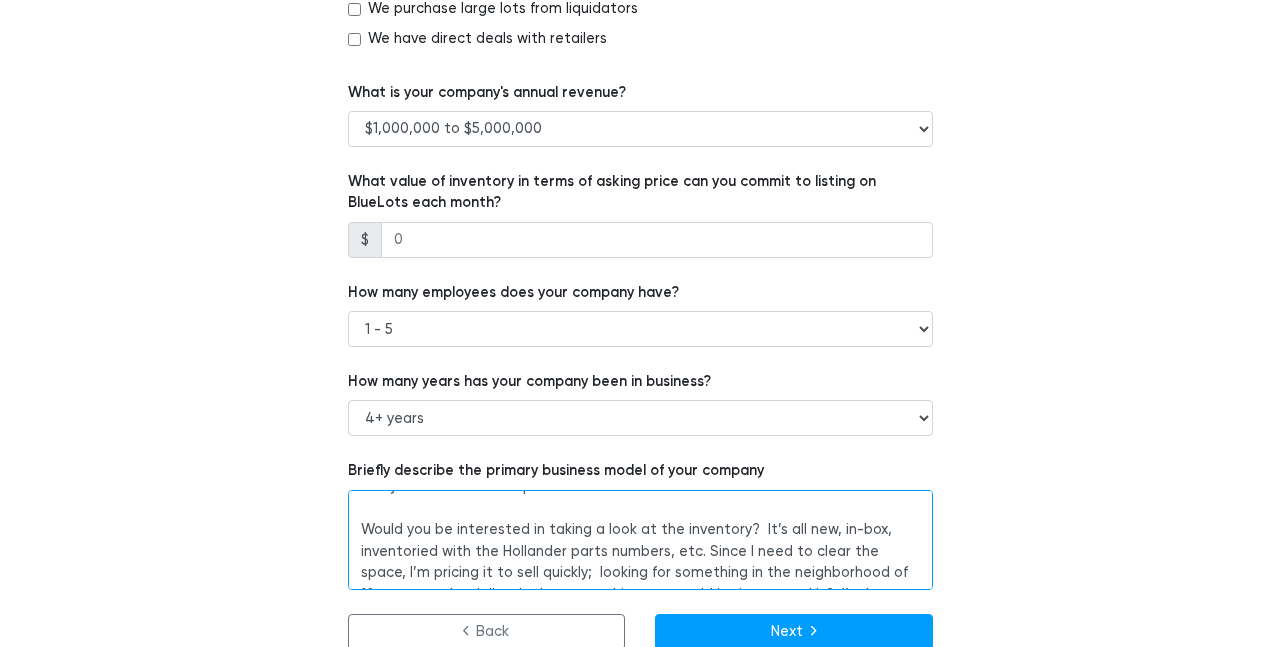 drag, startPoint x: 357, startPoint y: 498, endPoint x: 662, endPoint y: 504, distance: 305.05902 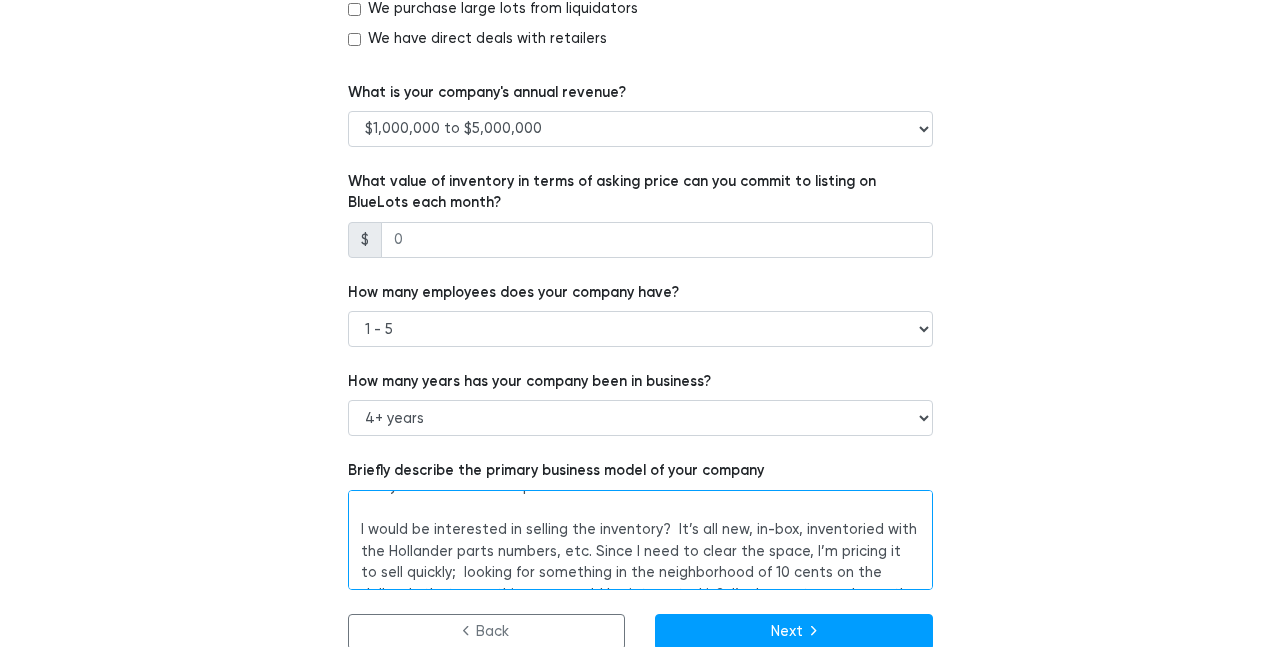 click on "Hi, I purchased a property and included a business with its inventory: NEW Auto Body Parts on Hart St. in Nashville.  I just wanted the warehouse space, not really to be in the auto parts business.
I would be interested in selling the inventory?  It’s all new, in-box, inventoried with the Hollander parts numbers, etc. Since I need to clear the space, I’m pricing it to sell quickly;  looking for something in the neighborhood of 10 cents on the dollar.  Is that something you would be interested in?  I’m happy to send over the inventory list or photos of the stock in the warehouse.
Best,
Jack Haynes
Mobile: 615-330-5929" at bounding box center [640, 540] 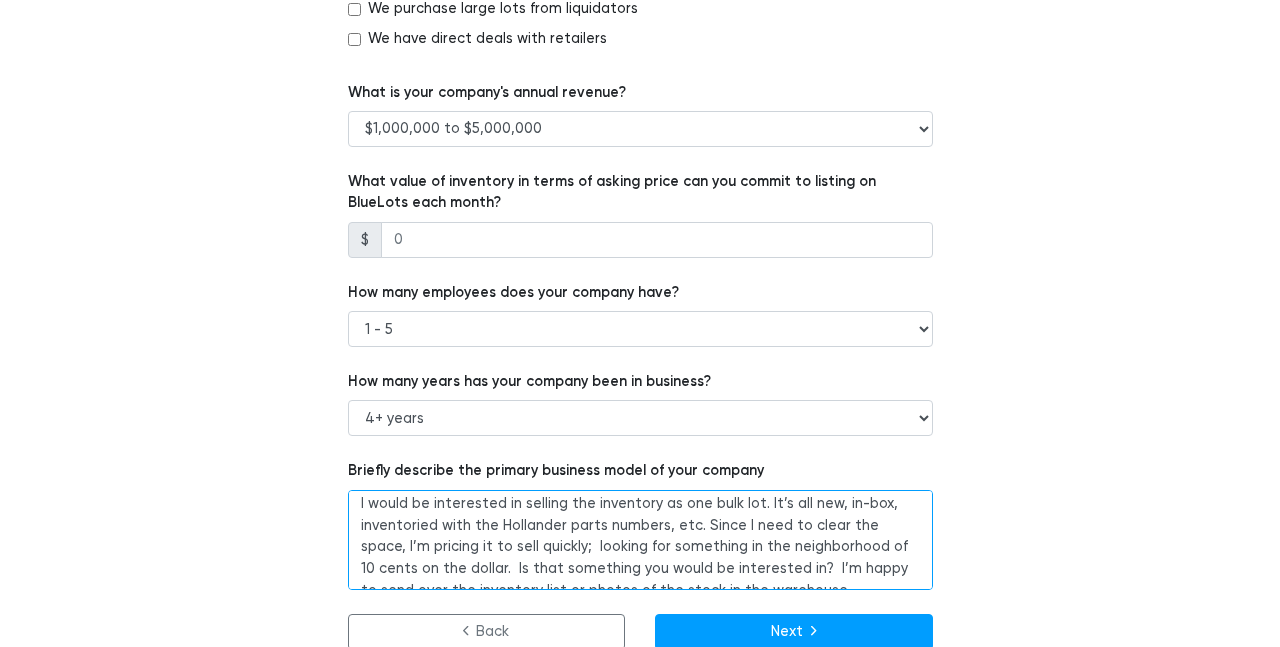 scroll, scrollTop: 102, scrollLeft: 0, axis: vertical 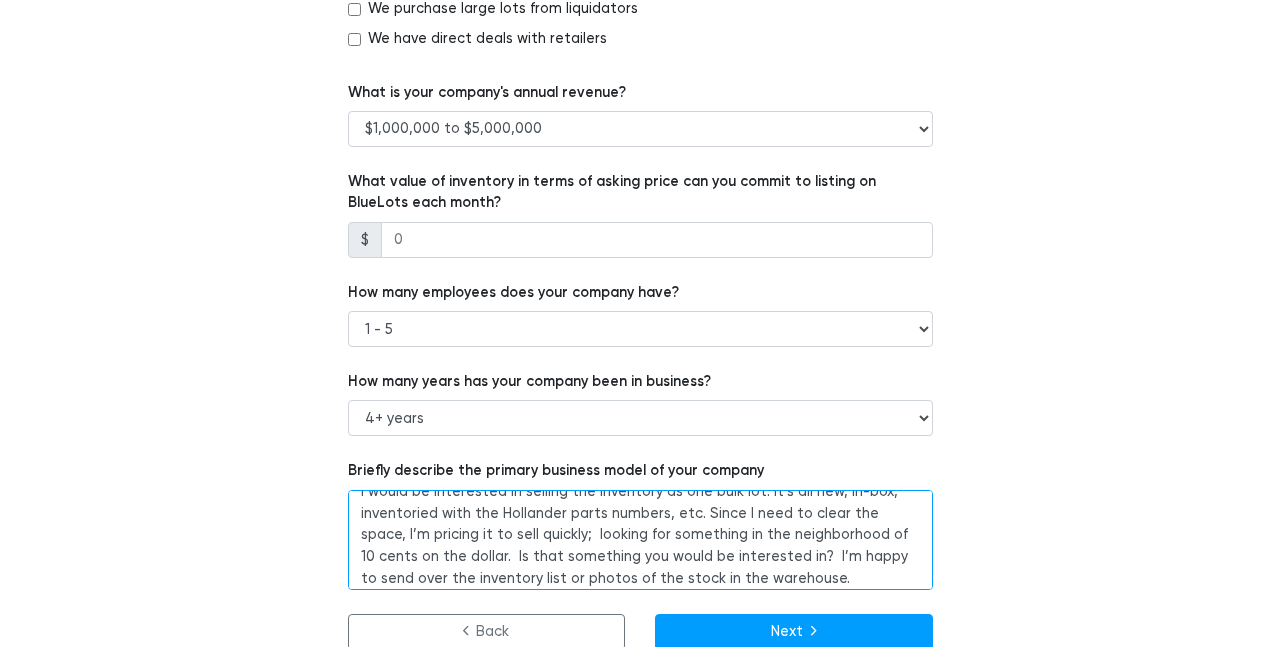 drag, startPoint x: 405, startPoint y: 526, endPoint x: 701, endPoint y: 522, distance: 296.02704 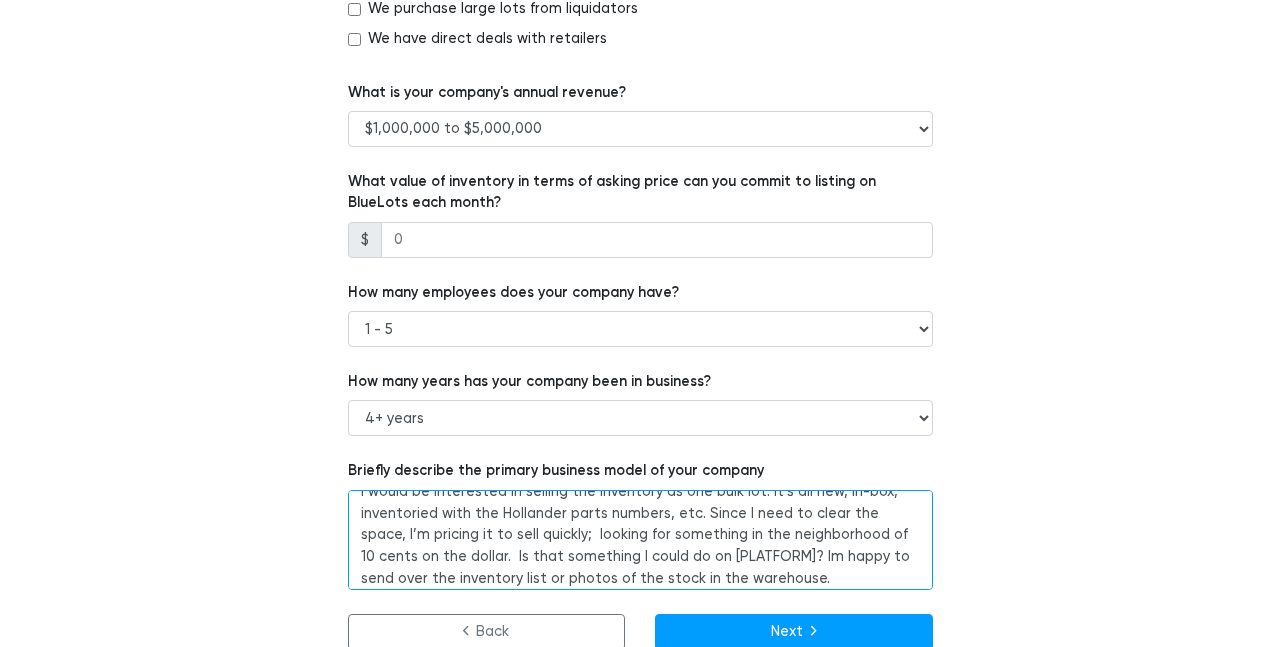 click on "Hi, I purchased a property and included a business with its inventory: NEW Auto Body Parts on Hart St. in Nashville.  I just wanted the warehouse space, not really to be in the auto parts business.
I would be interested in selling the inventory as one bulk lot. It’s all new, in-box, inventoried with the Hollander parts numbers, etc. Since I need to clear the space, I’m pricing it to sell quickly;  looking for something in the neighborhood of 10 cents on the dollar.  Is that something II’m happy to send over the inventory list or photos of the stock in the warehouse.
Best,
Jack Haynes
Mobile: 615-330-5929" at bounding box center [640, 540] 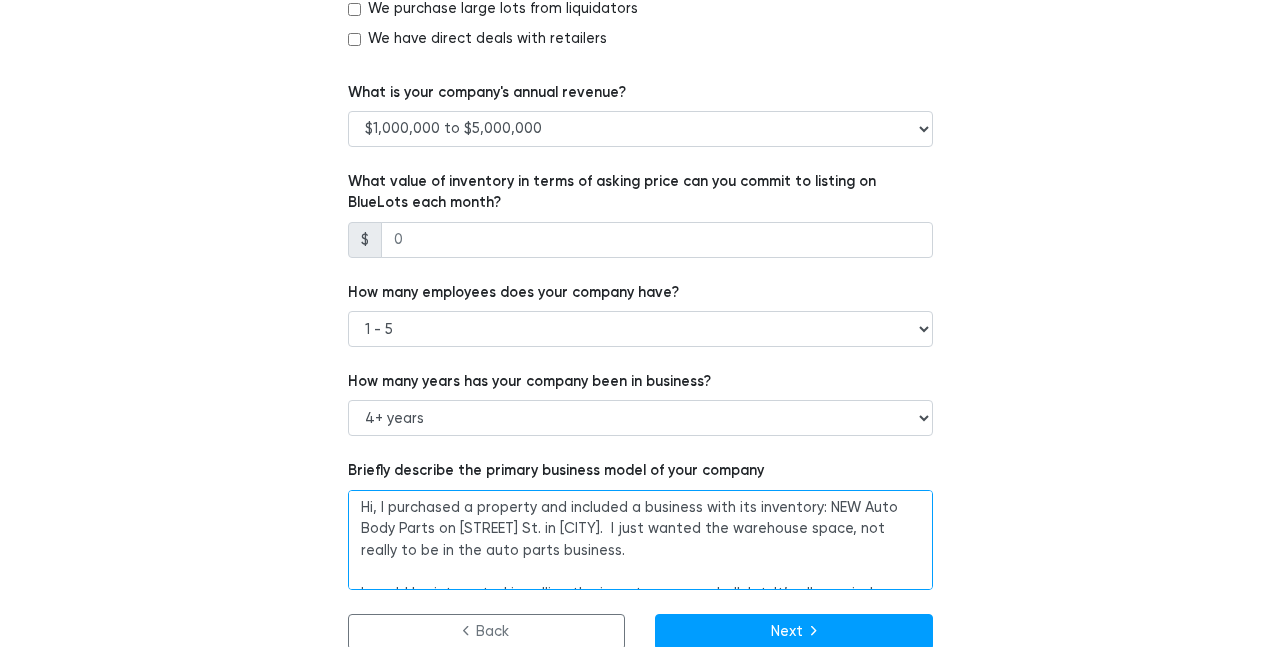 scroll, scrollTop: 0, scrollLeft: 0, axis: both 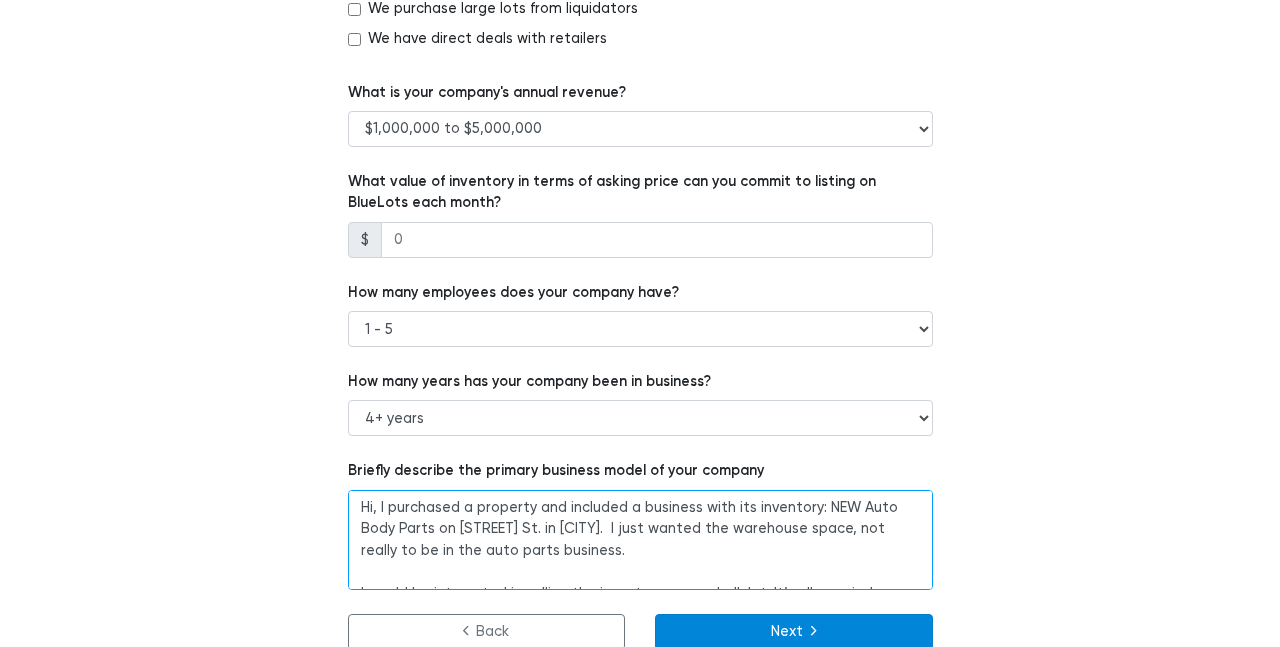 type on "Hi, I purchased a property and included a business with its inventory: NEW Auto Body Parts on Hart St. in Nashville.  I just wanted the warehouse space, not really to be in the auto parts business.
I would be interested in selling the inventory as one bulk lot. It’s all new, in-box, inventoried with the Hollander parts numbers, etc. Since I need to clear the space, I’m pricing it to sell quickly;  looking for something in the neighborhood of 10 cents on the dollar.  Is that something I could do on your platform? I'm happy to send over the inventory list or photos of the stock in the warehouse.
Best,
Jack Haynes
Mobile: 615-330-5929" 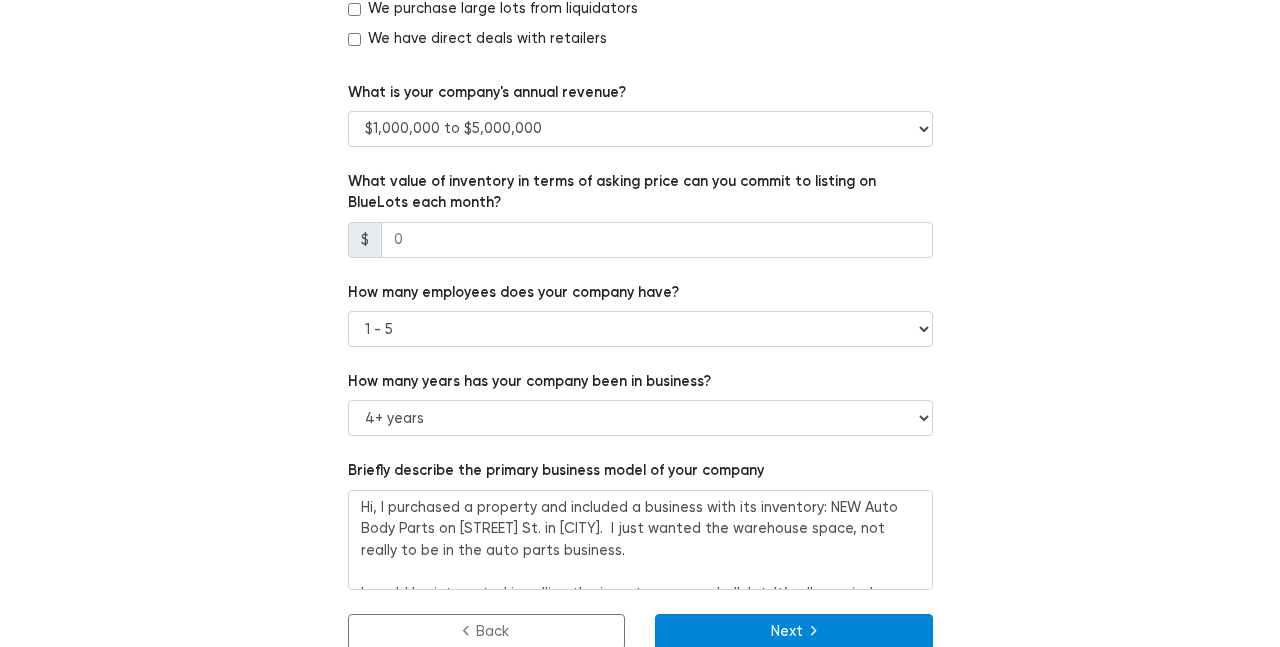 click on "Next" at bounding box center (794, 632) 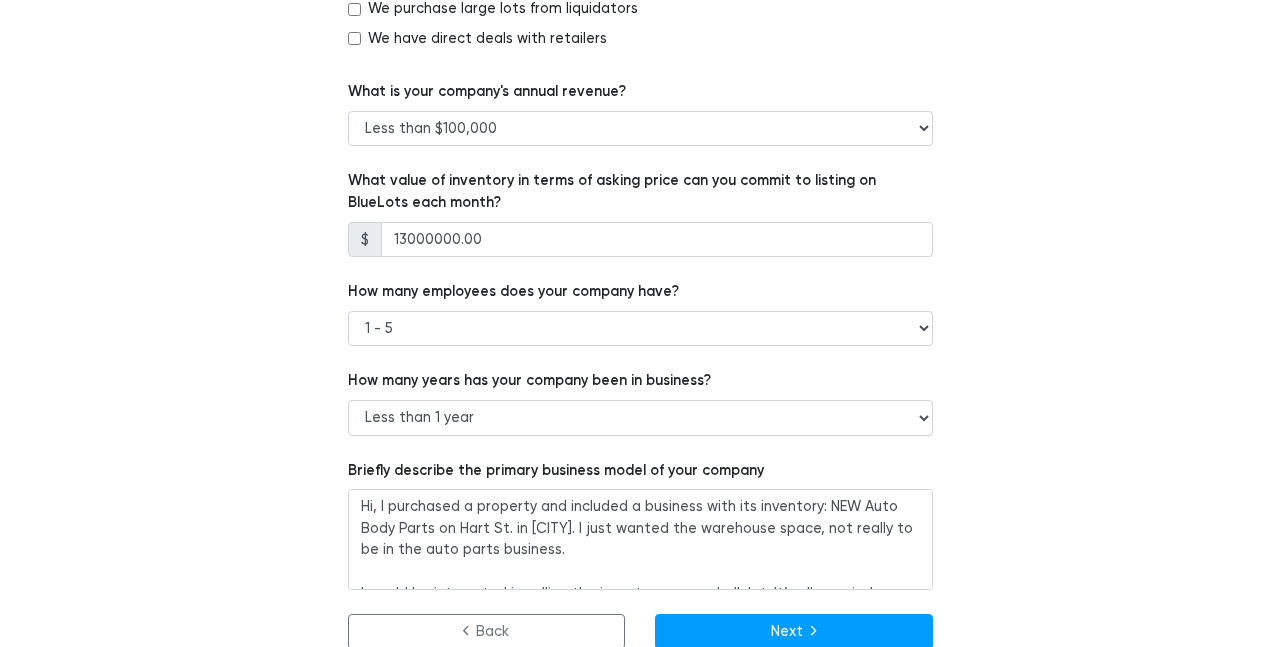 scroll, scrollTop: 1369, scrollLeft: 0, axis: vertical 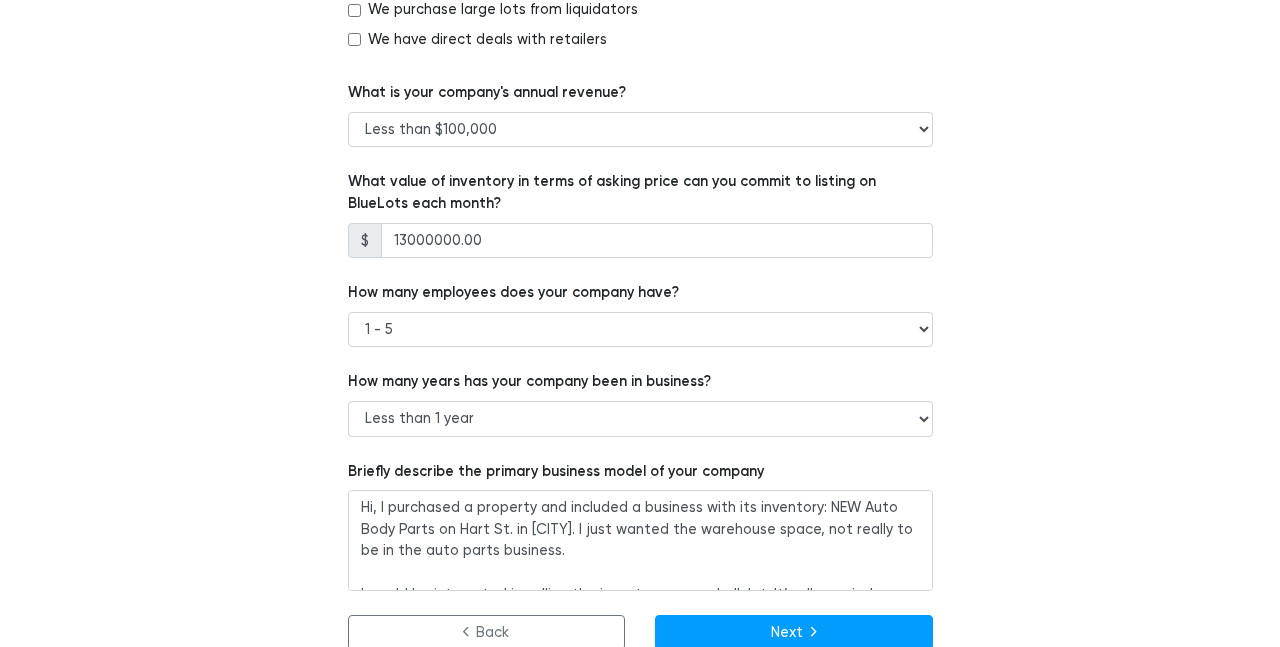 click on "Next" at bounding box center (794, 633) 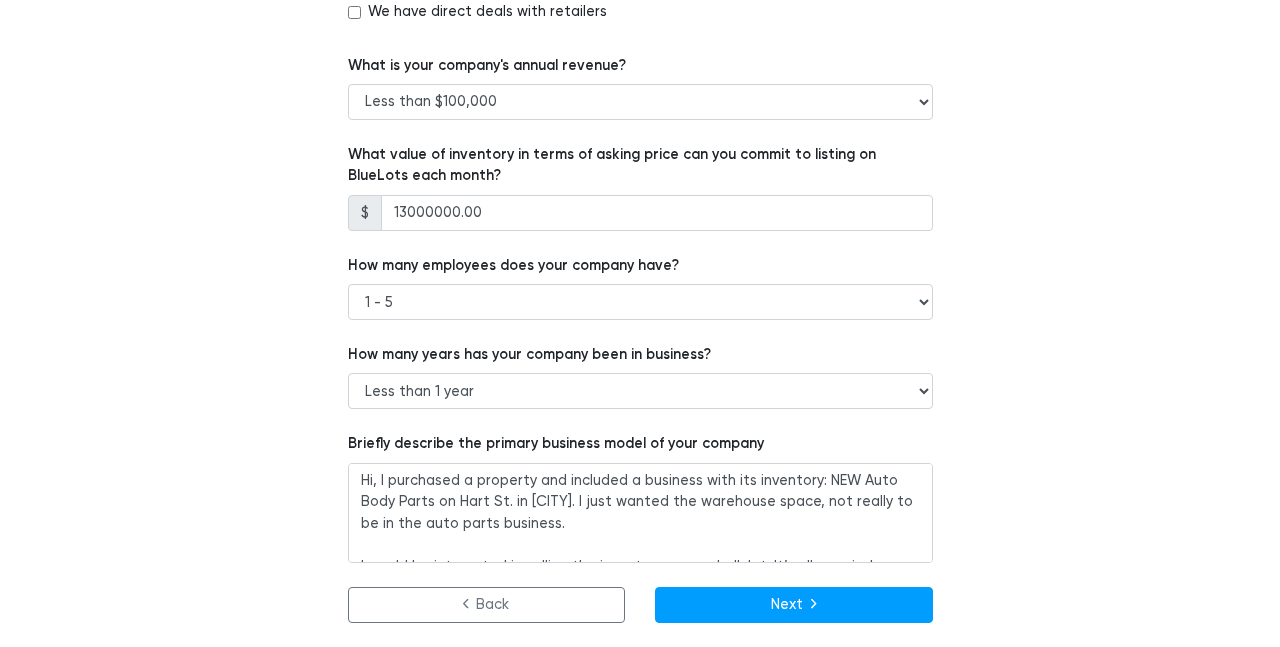 scroll, scrollTop: 1308, scrollLeft: 0, axis: vertical 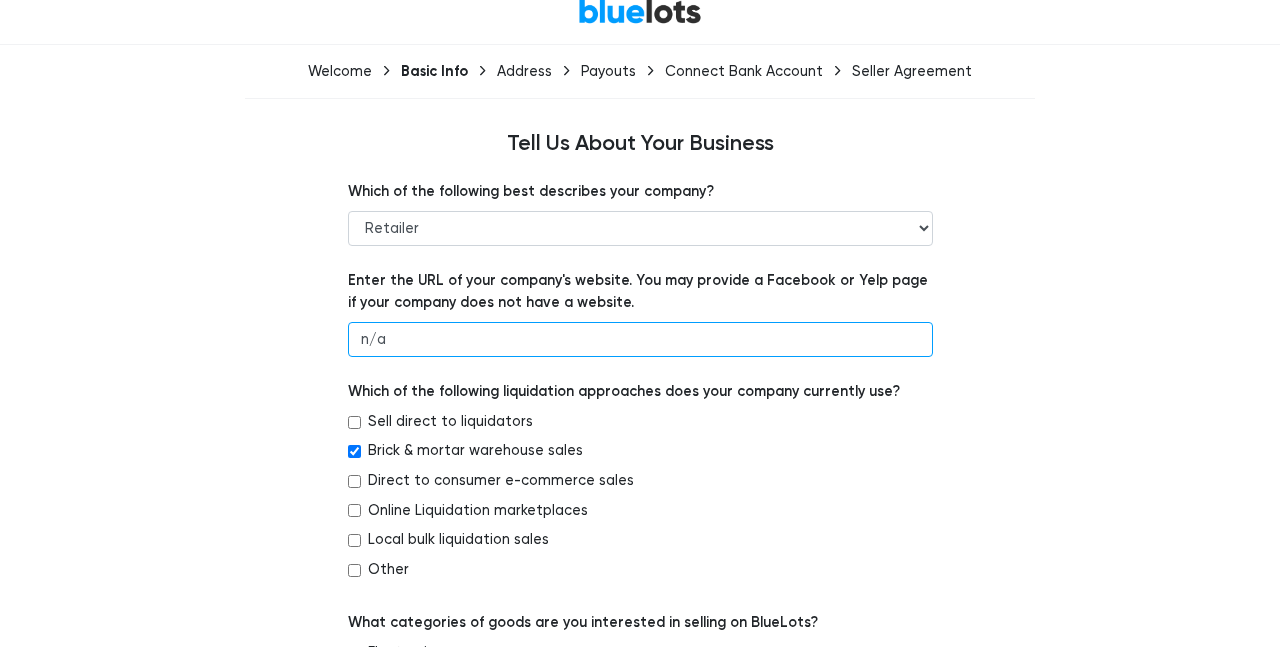 click on "n/a" at bounding box center [640, 340] 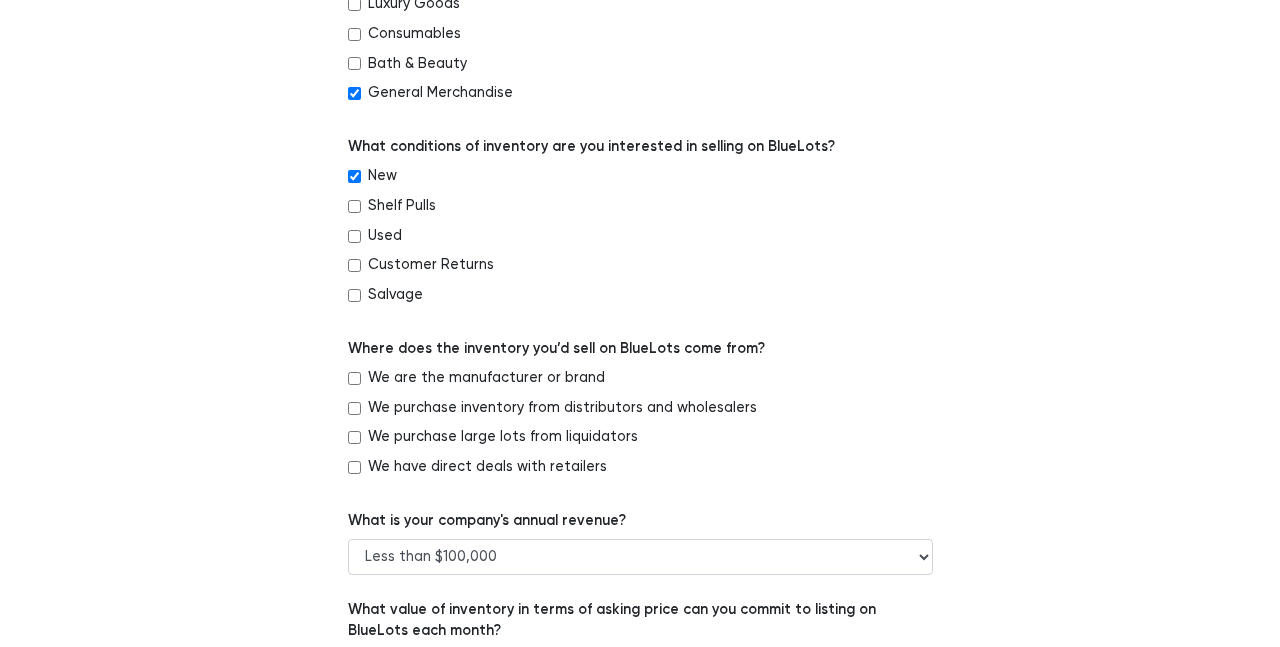 scroll, scrollTop: 881, scrollLeft: 0, axis: vertical 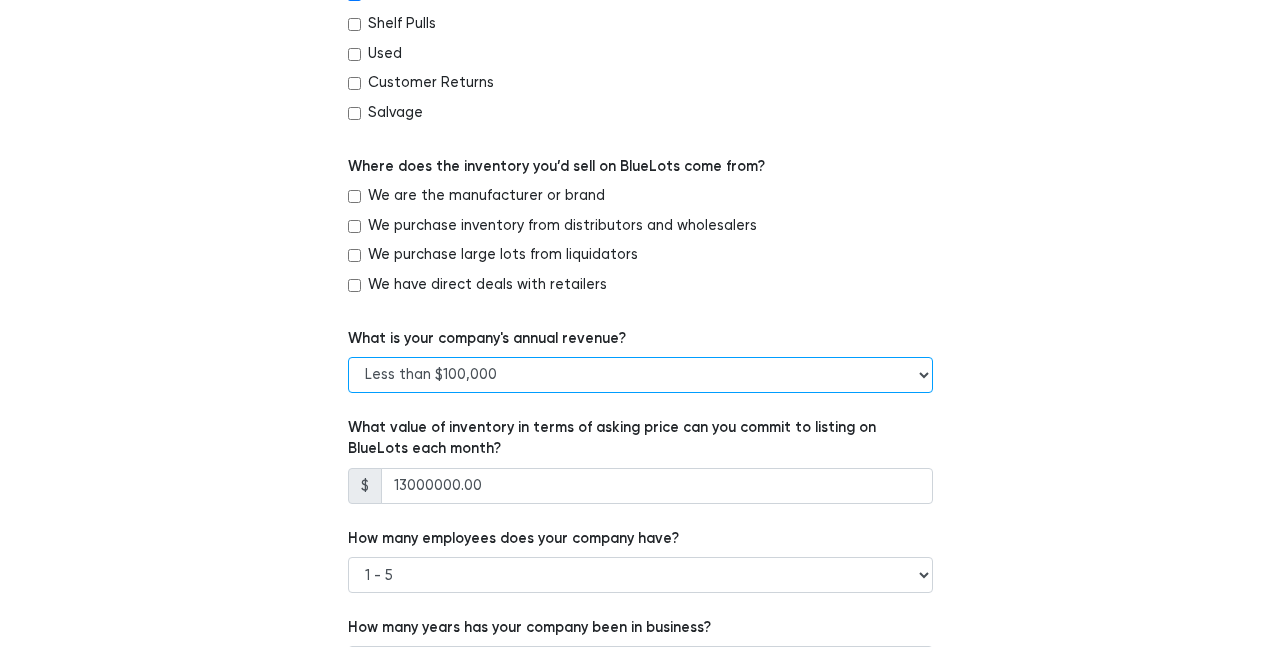 select on "$1,000,000 to $5,000,000" 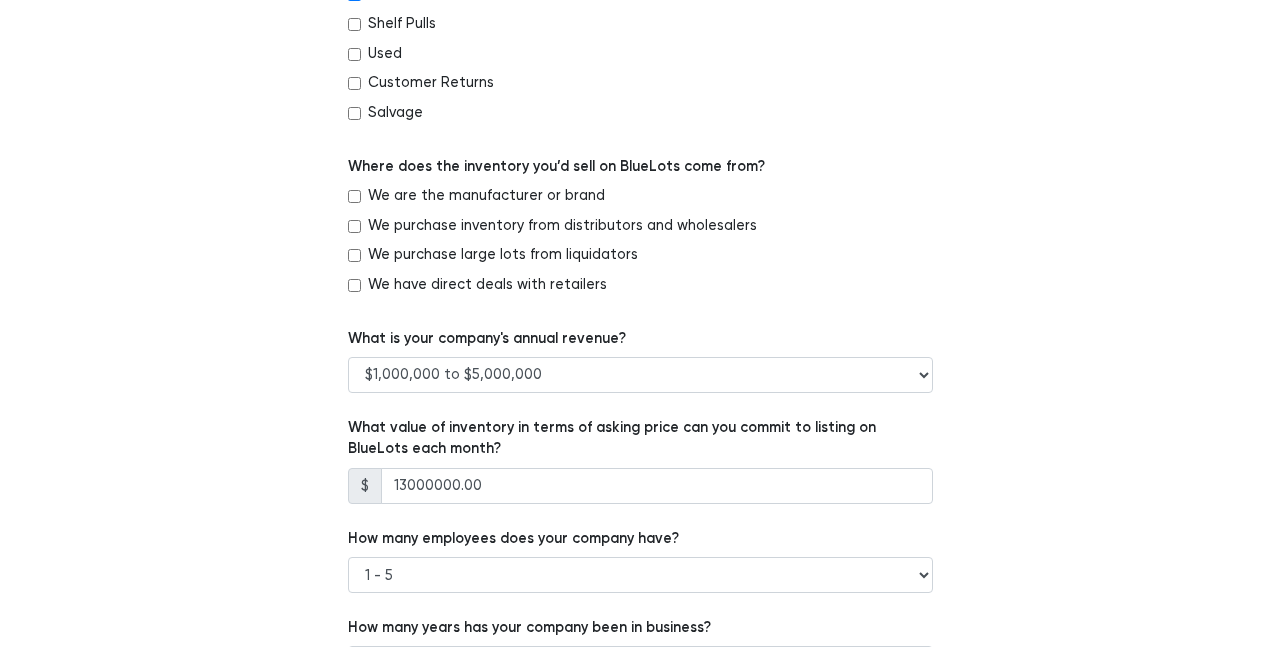 click on "We purchase inventory from distributors and wholesalers" at bounding box center [640, 230] 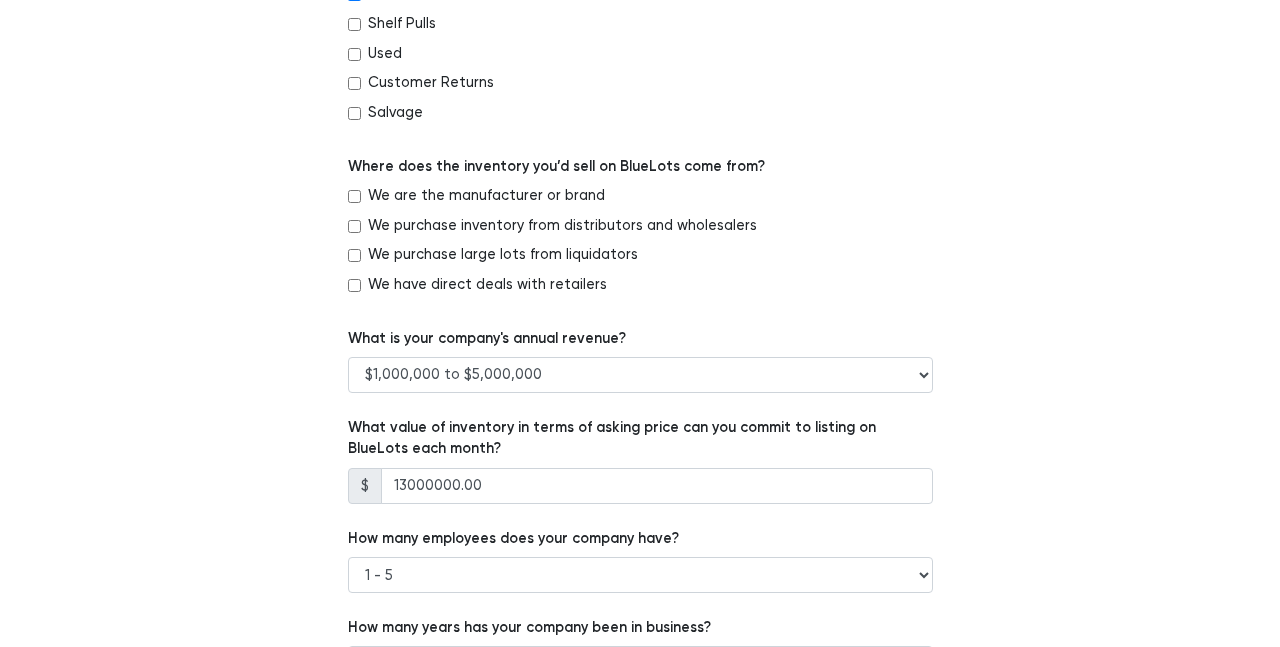 click on "We purchase inventory from distributors and wholesalers" at bounding box center (354, 226) 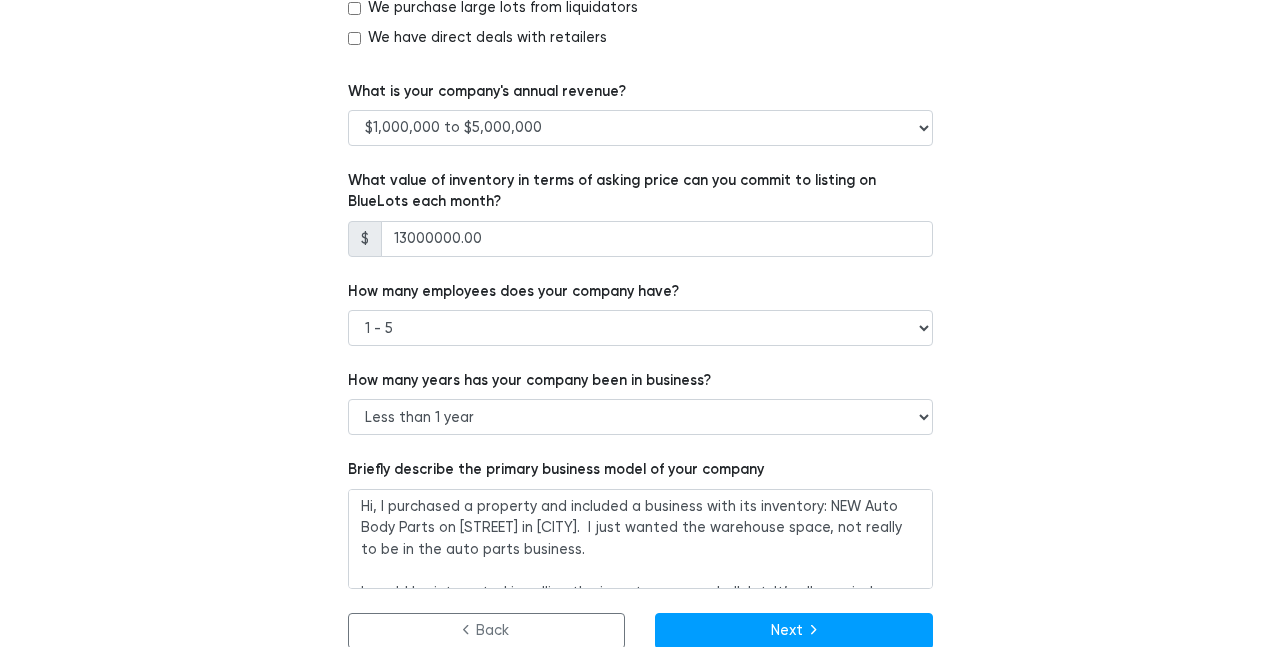 scroll, scrollTop: 1308, scrollLeft: 0, axis: vertical 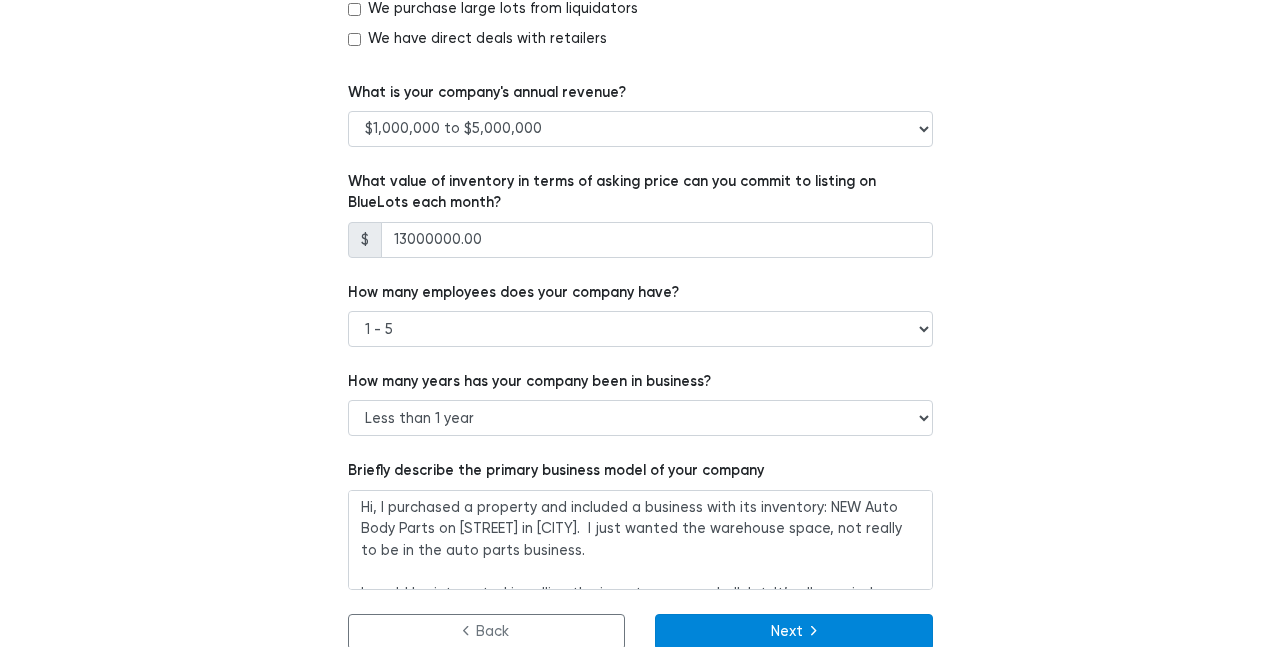 click on "Next" at bounding box center (794, 632) 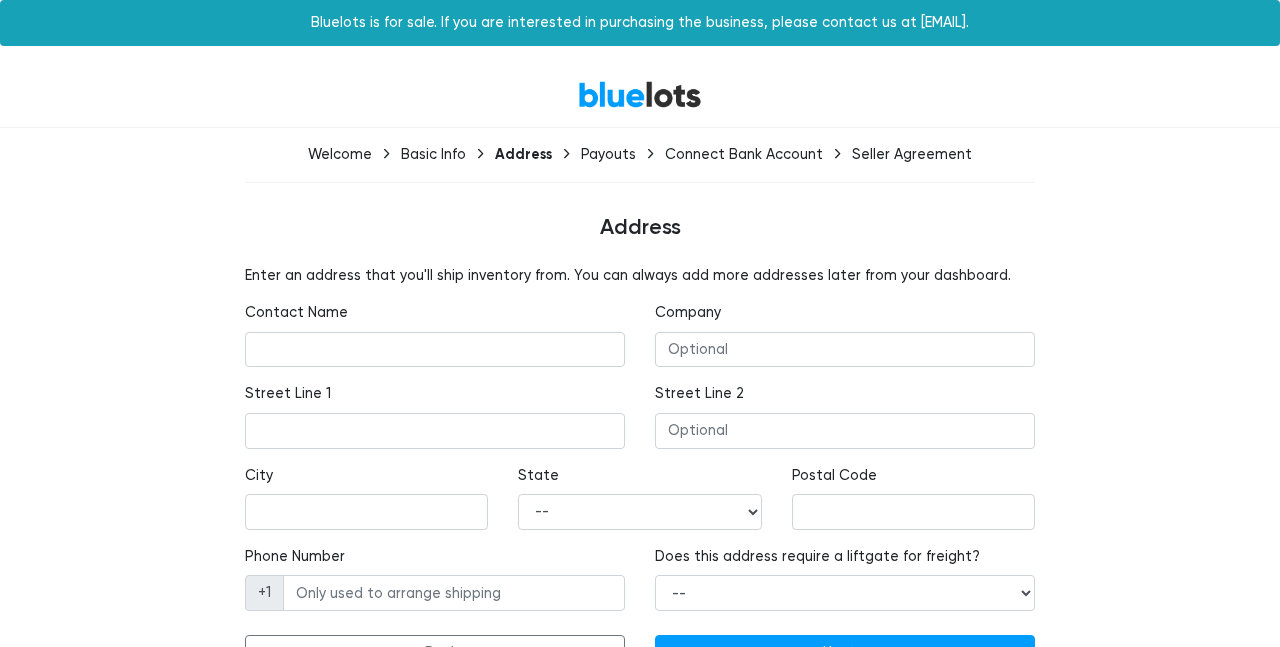 scroll, scrollTop: 0, scrollLeft: 0, axis: both 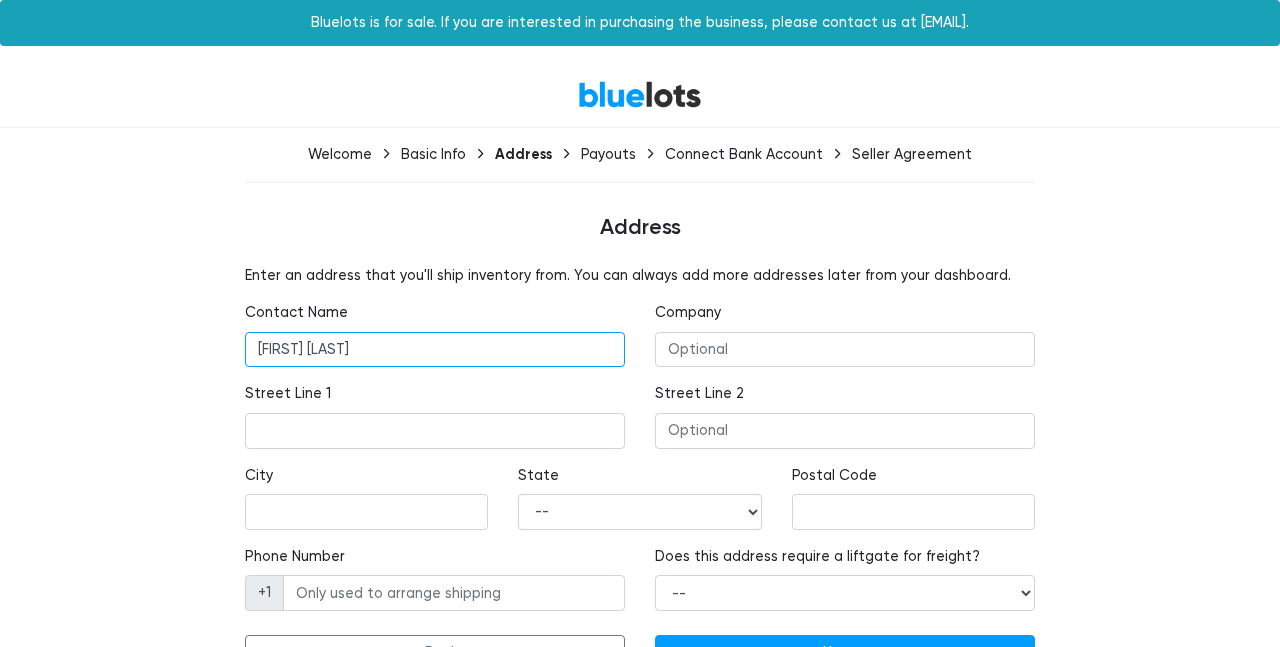 type on "[FIRST] [LAST]" 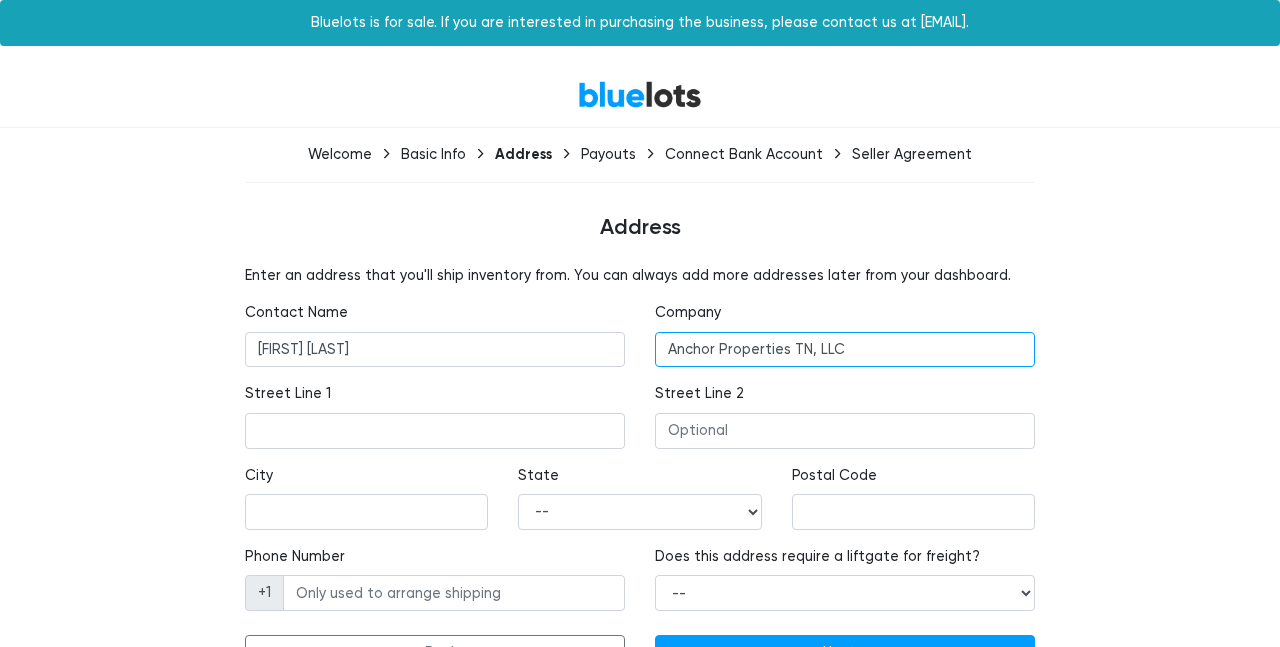 type on "Anchor Properties TN, LLC" 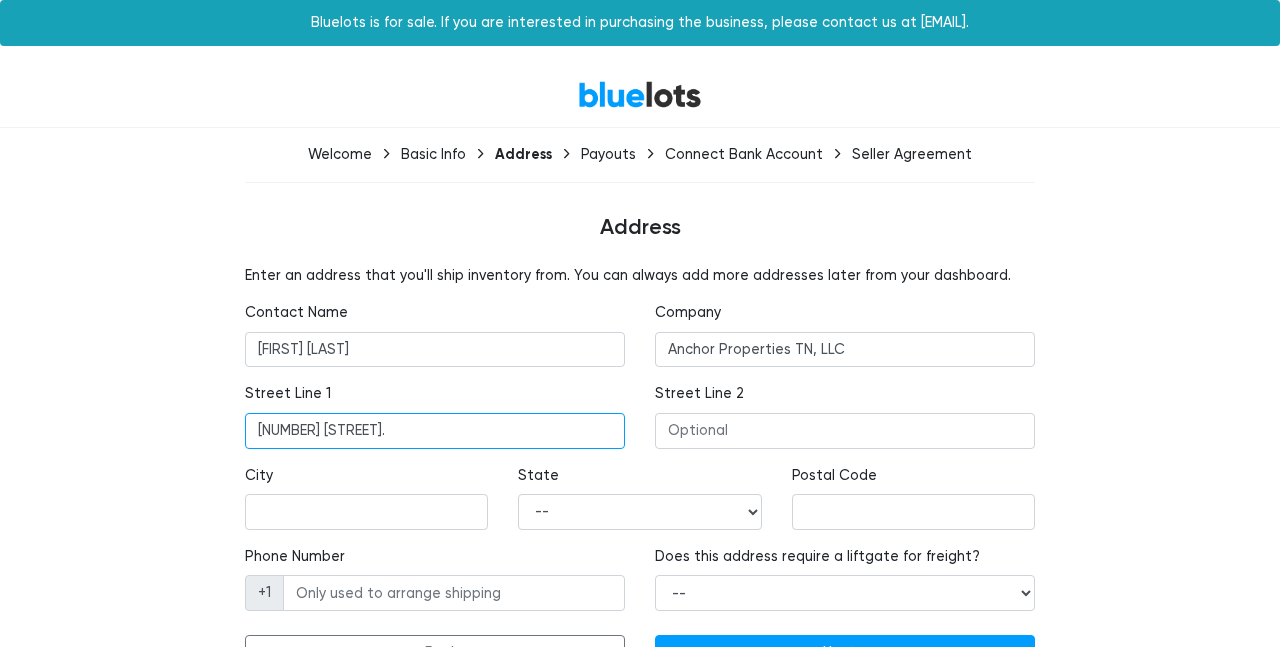 type on "[NUMBER] [STREET]." 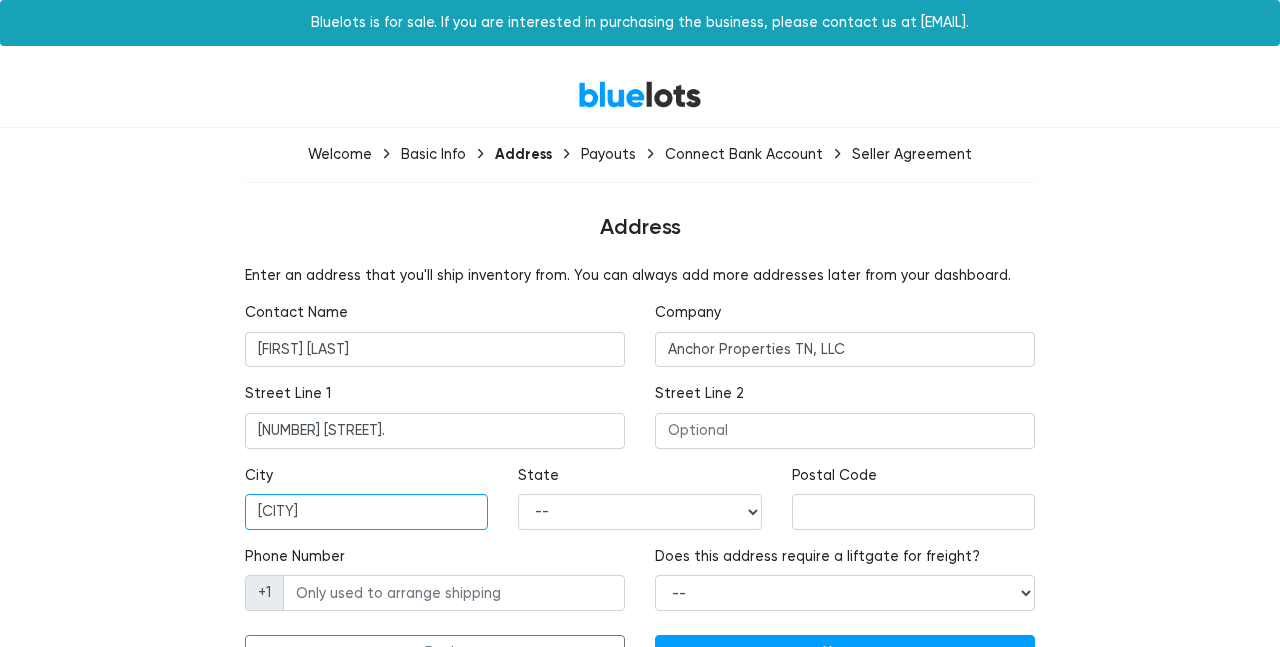 type on "[CITY]" 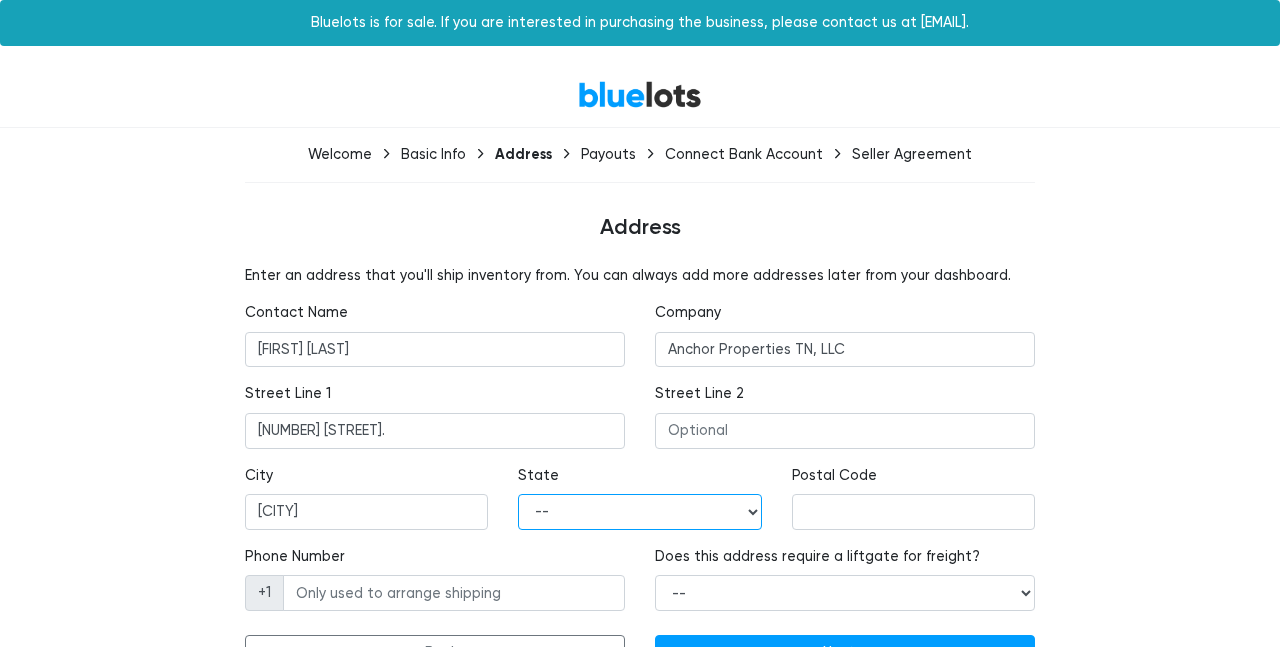 select on "[STATE]" 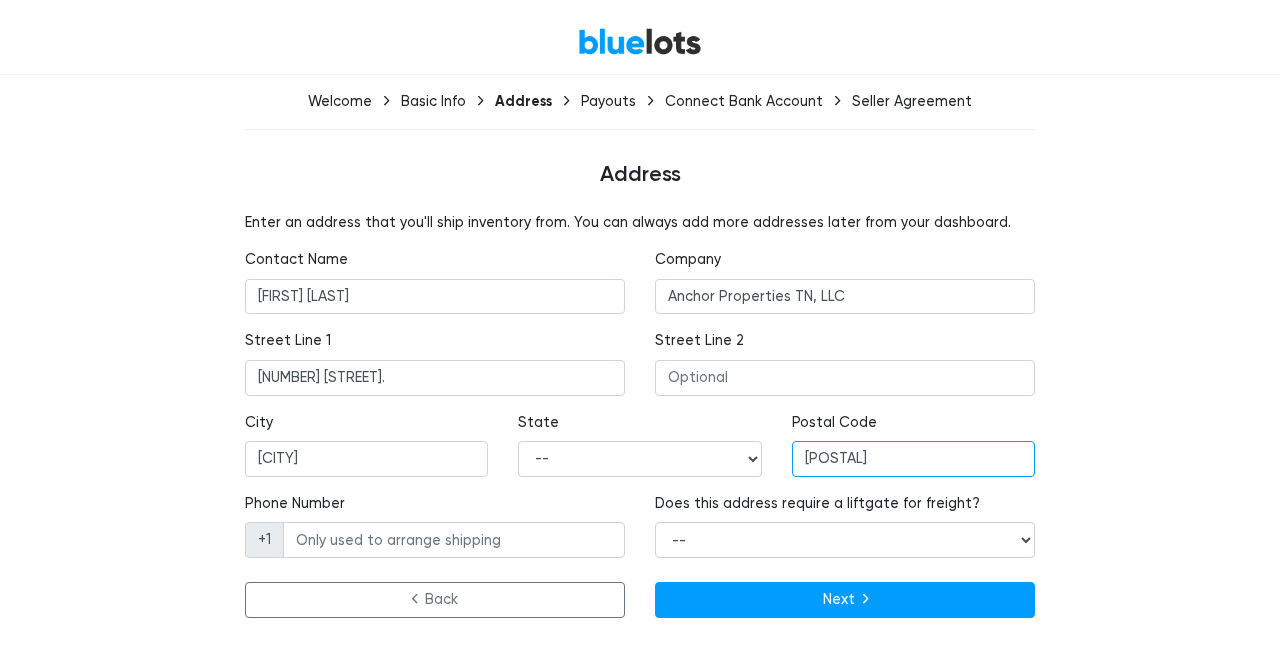 scroll, scrollTop: 51, scrollLeft: 0, axis: vertical 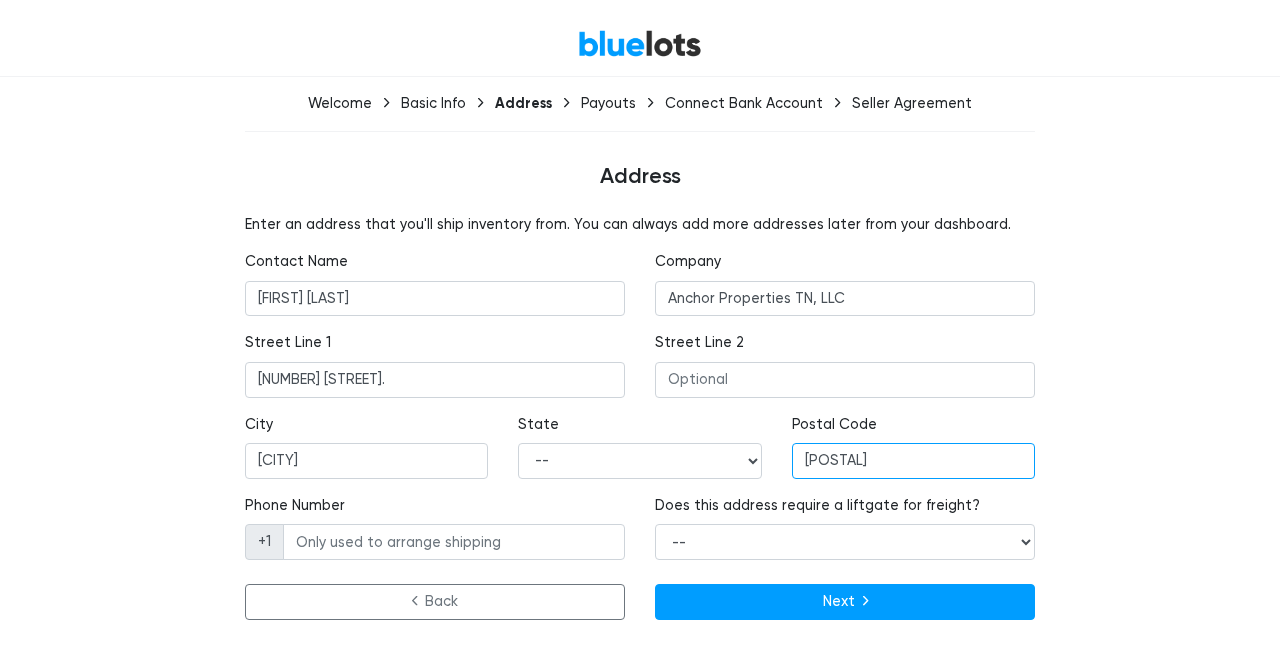 type on "[POSTAL]" 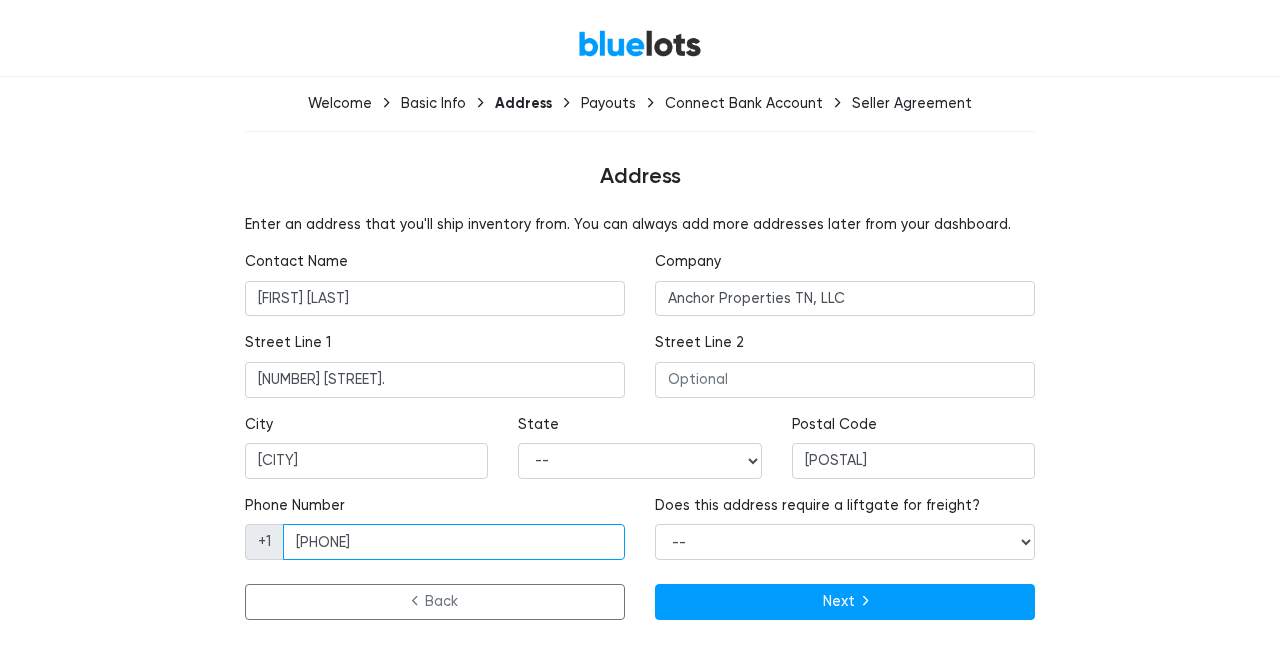 type on "[PHONE]" 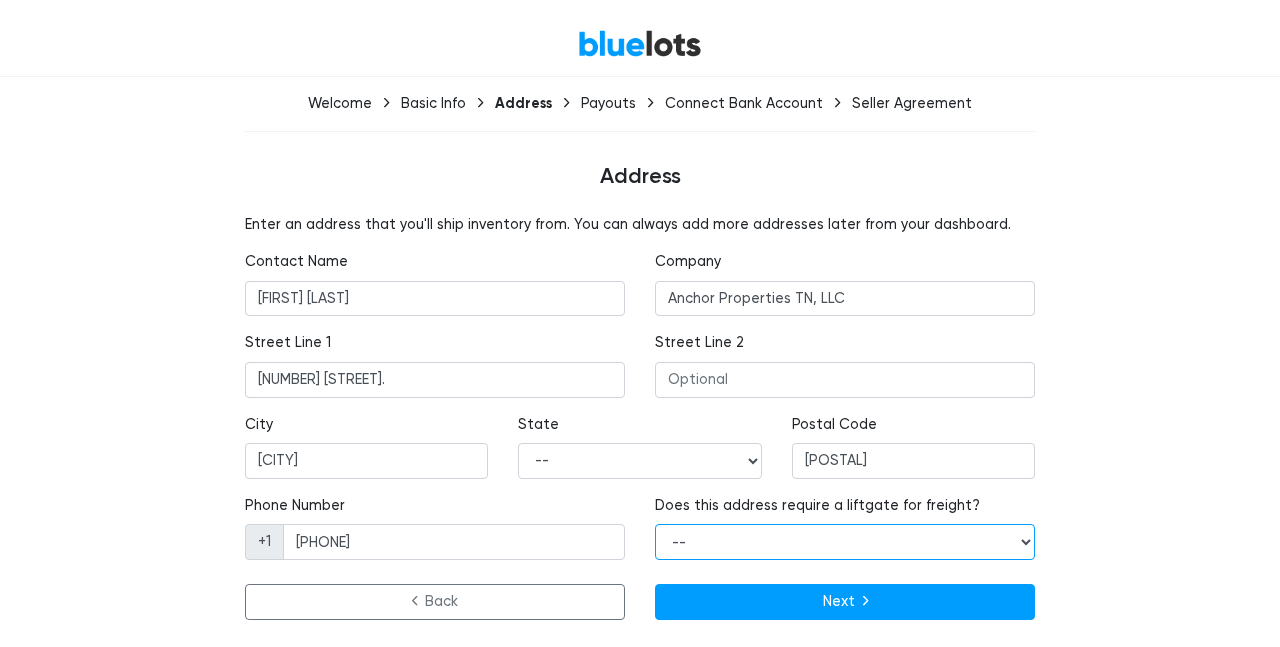click on "--
Yes
No" at bounding box center (845, 542) 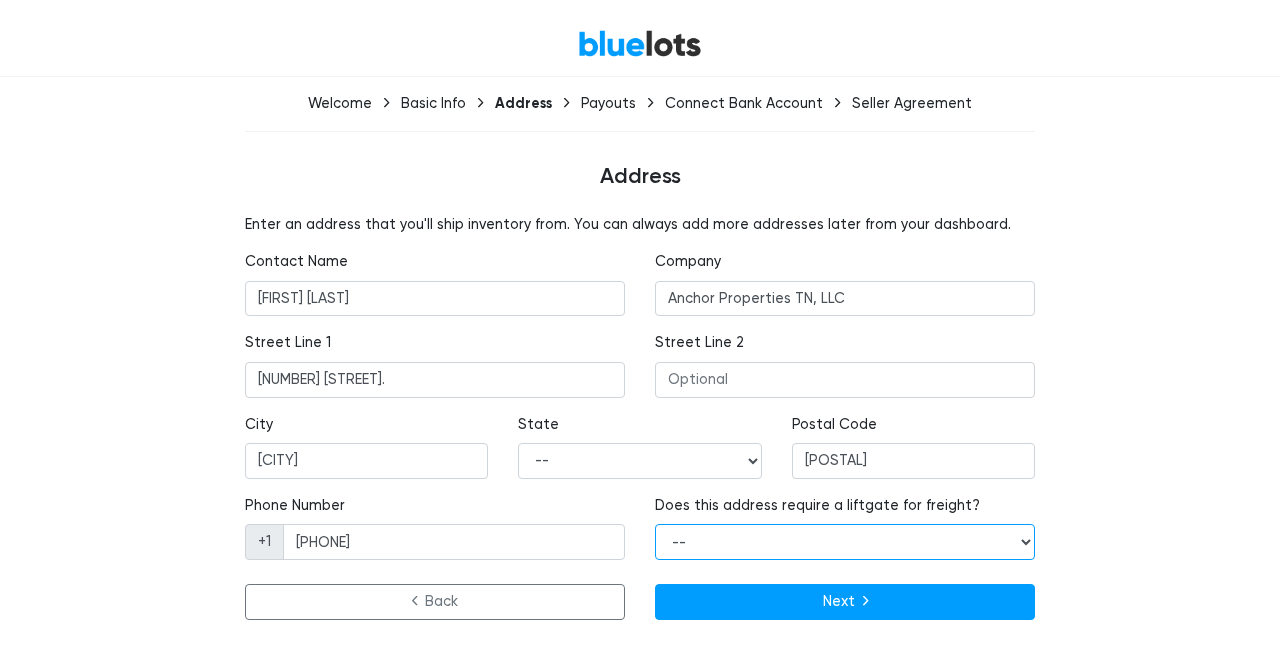 select on "true" 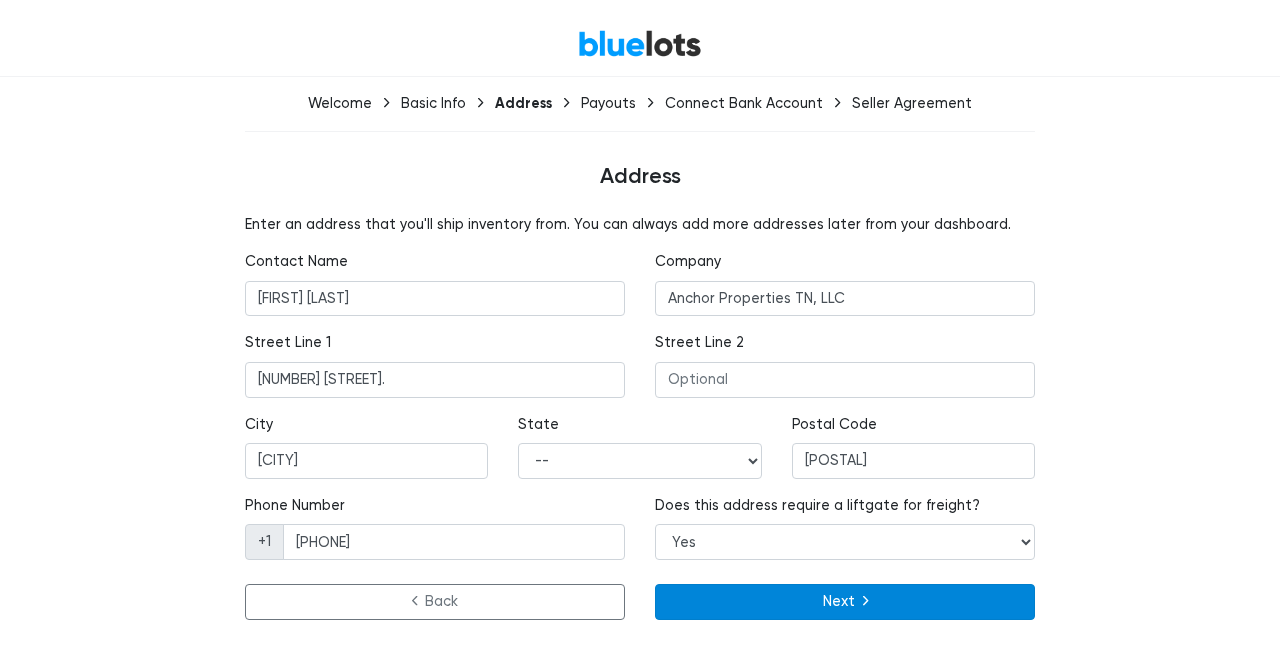click on "Next" at bounding box center (845, 602) 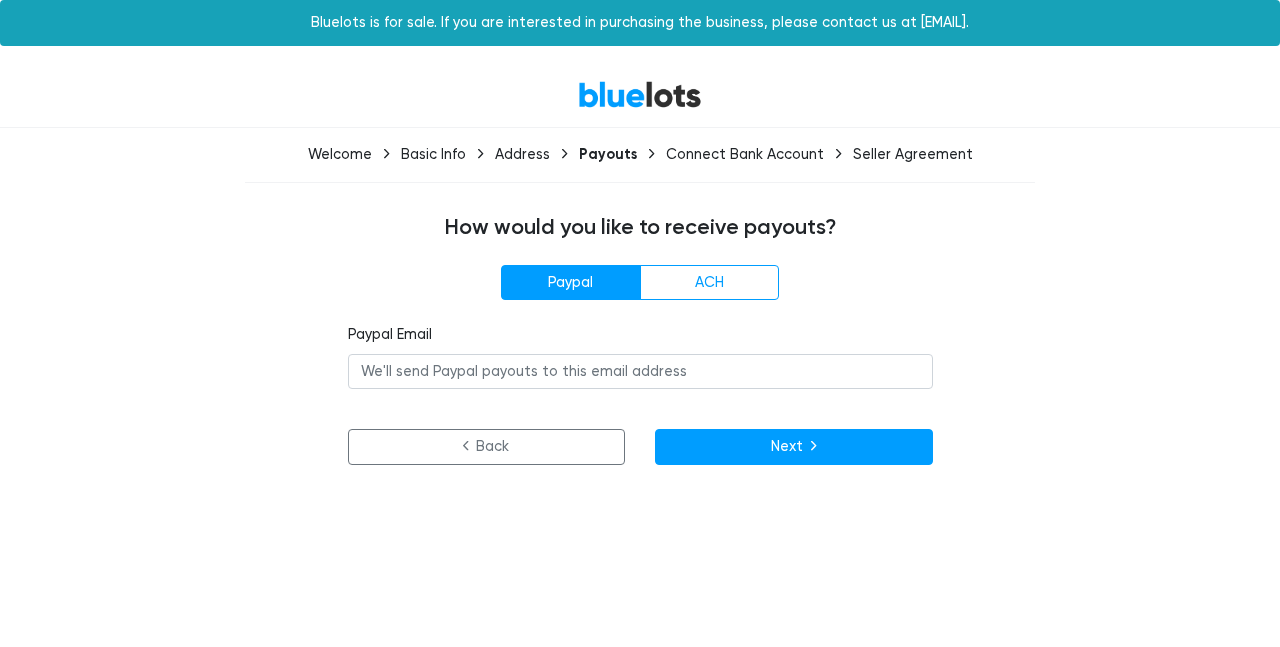 scroll, scrollTop: 0, scrollLeft: 0, axis: both 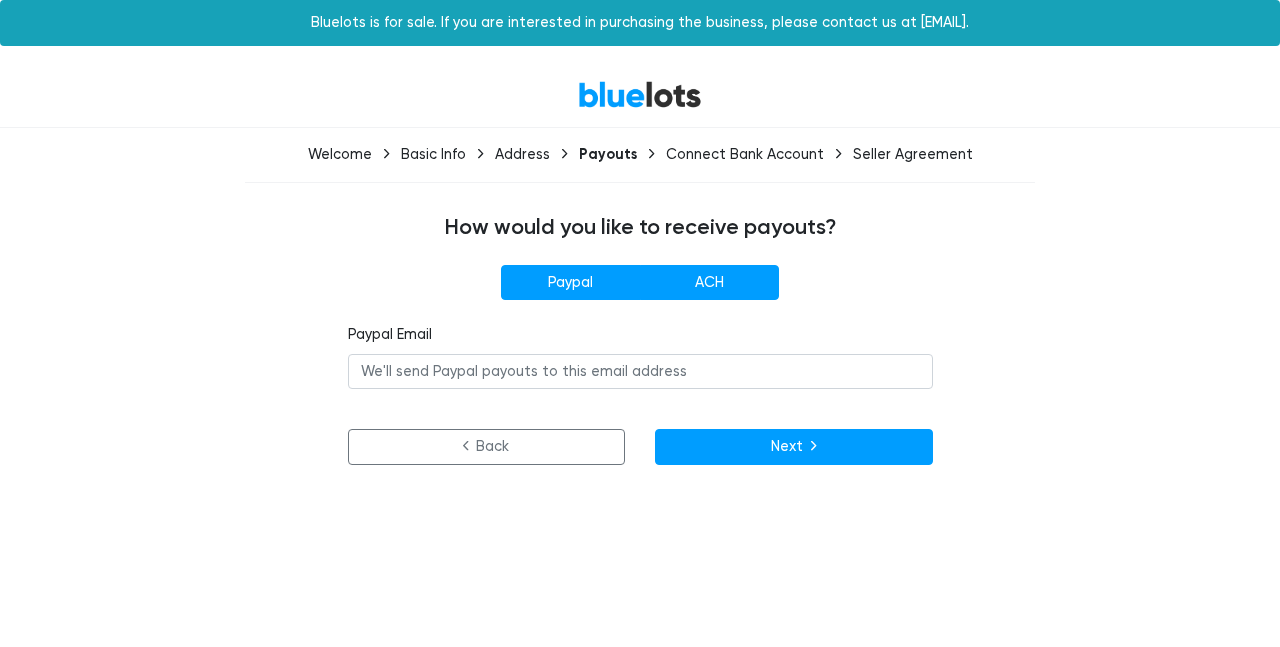 click on "ACH" at bounding box center [709, 283] 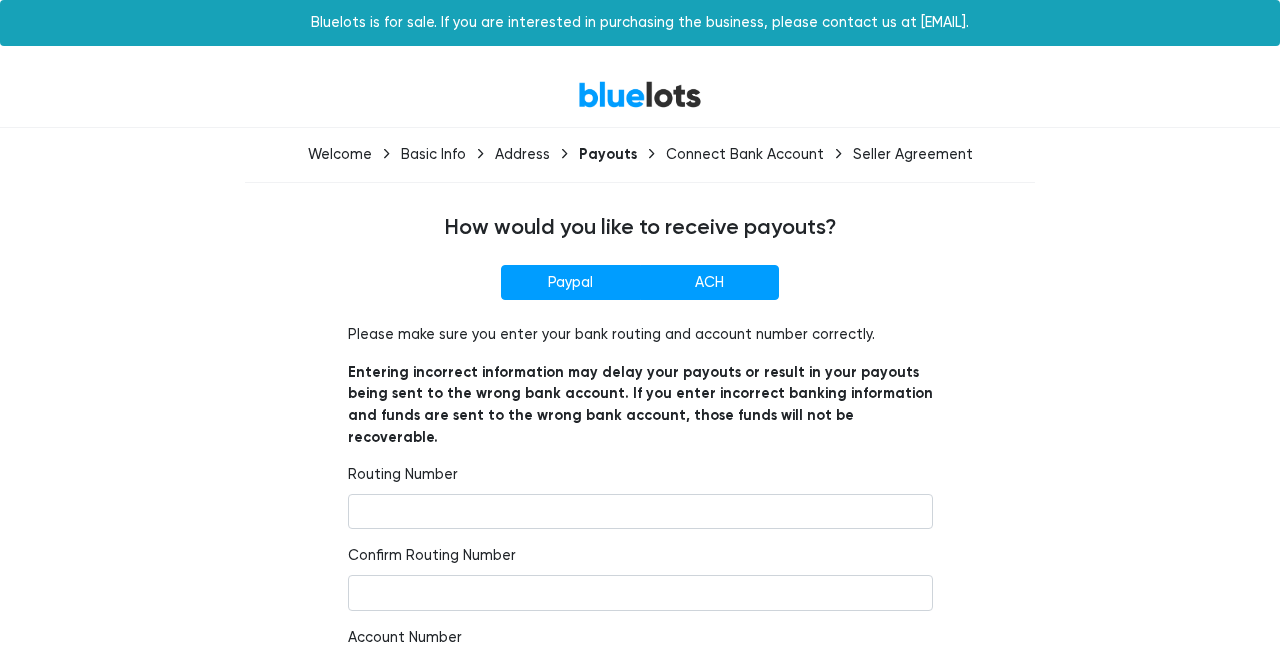 click on "Paypal" at bounding box center (570, 283) 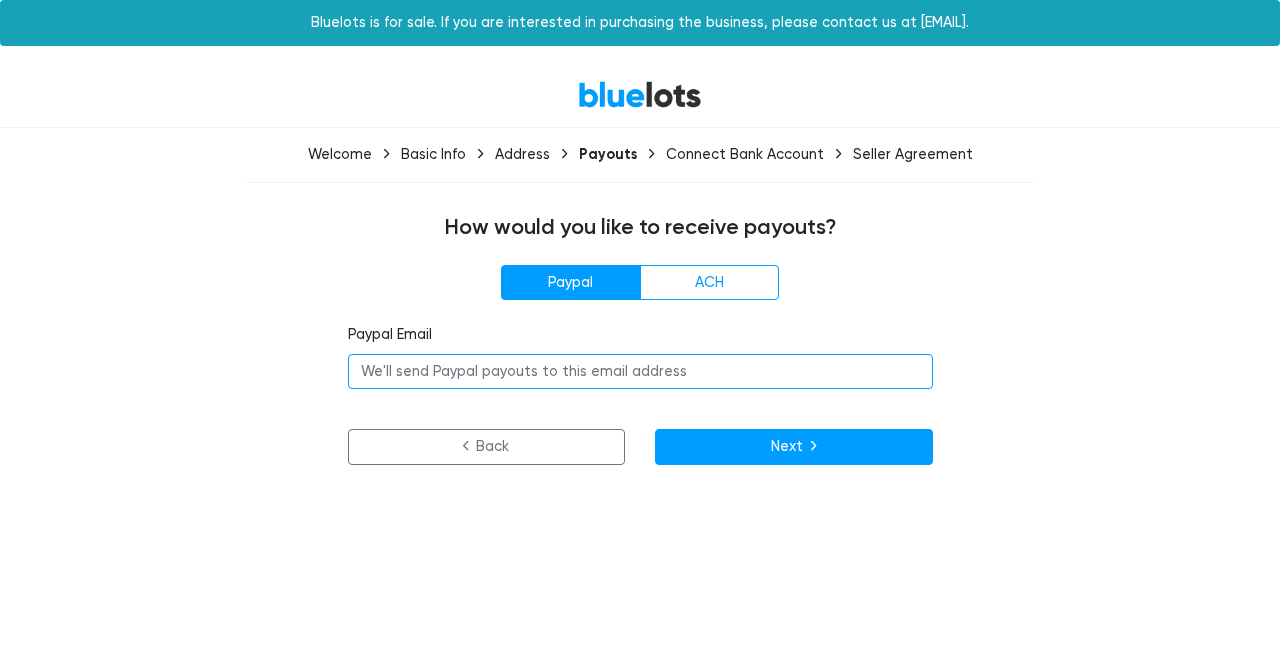 click at bounding box center (640, 372) 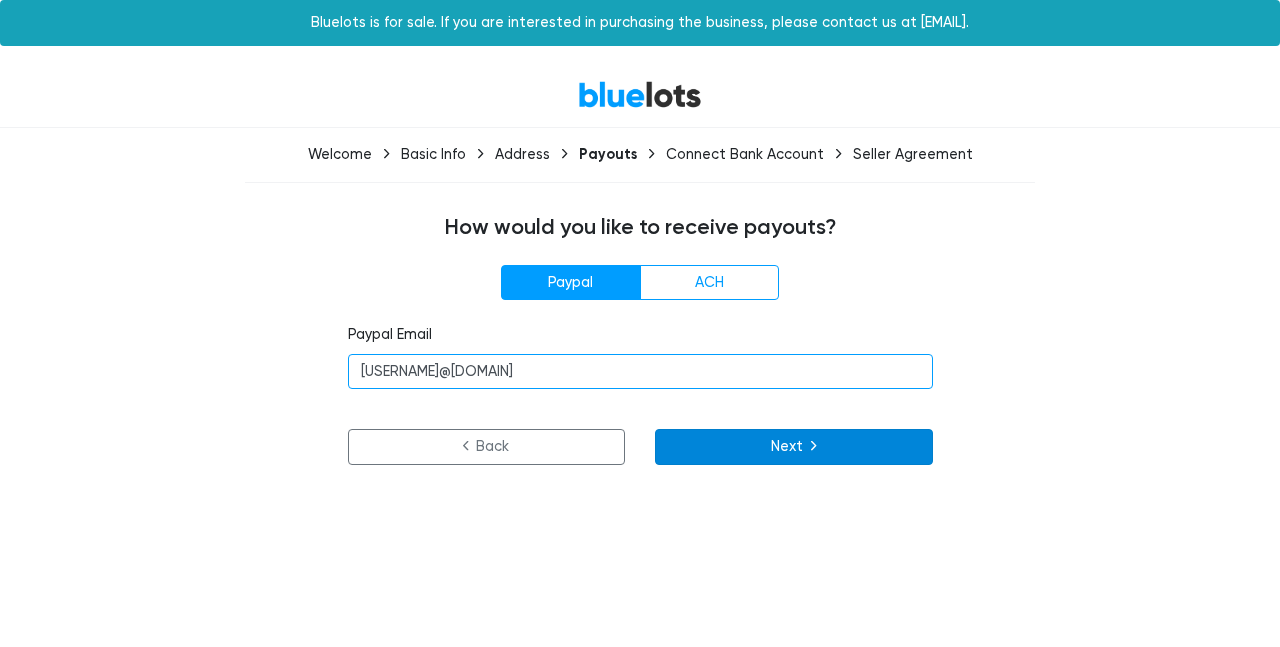 type on "jack@nextlevelfitness.com" 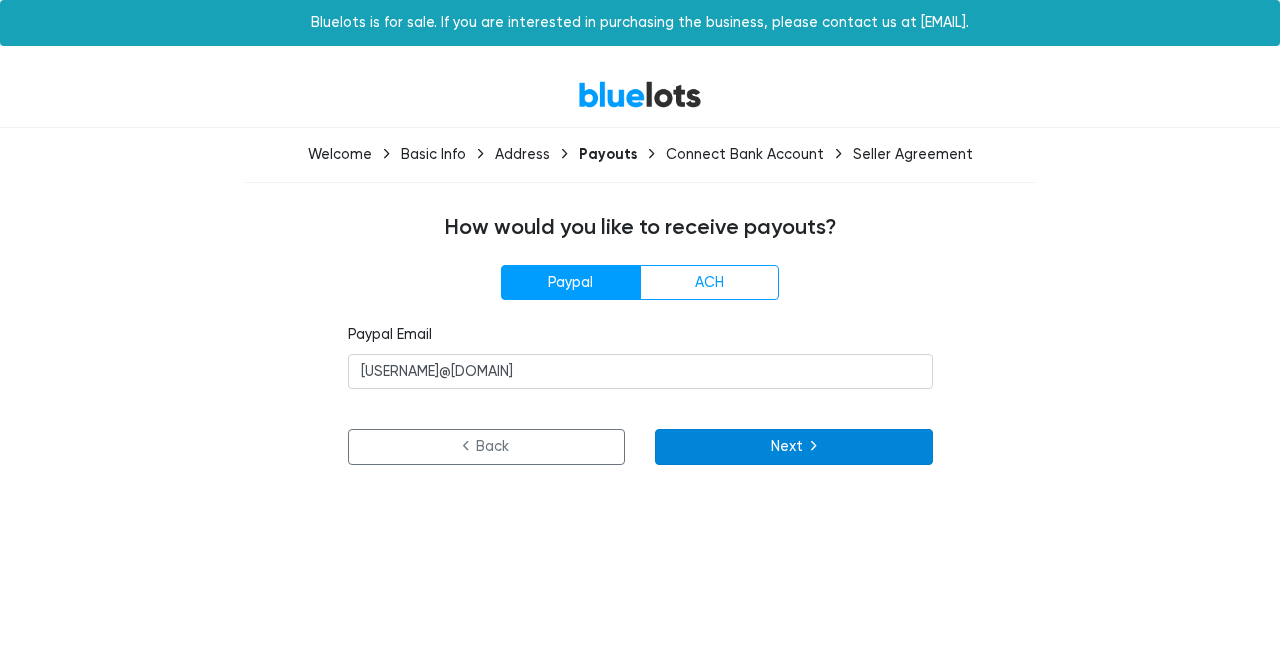 click on "Next" at bounding box center (794, 447) 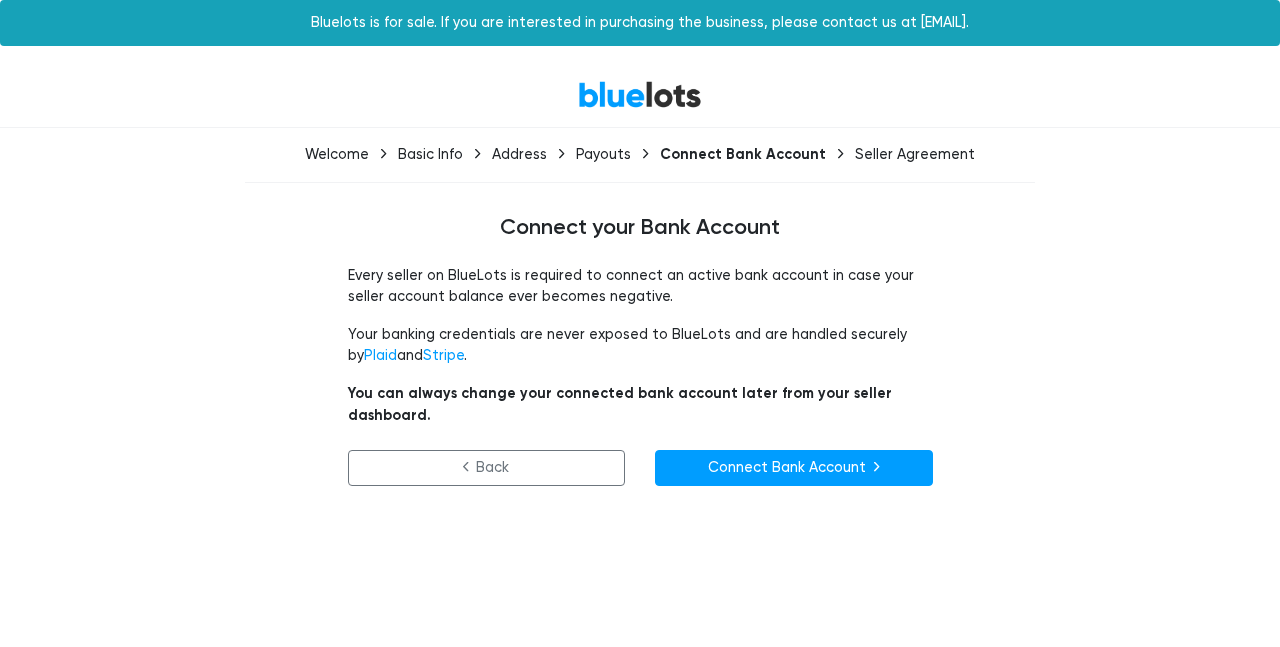 scroll, scrollTop: 0, scrollLeft: 0, axis: both 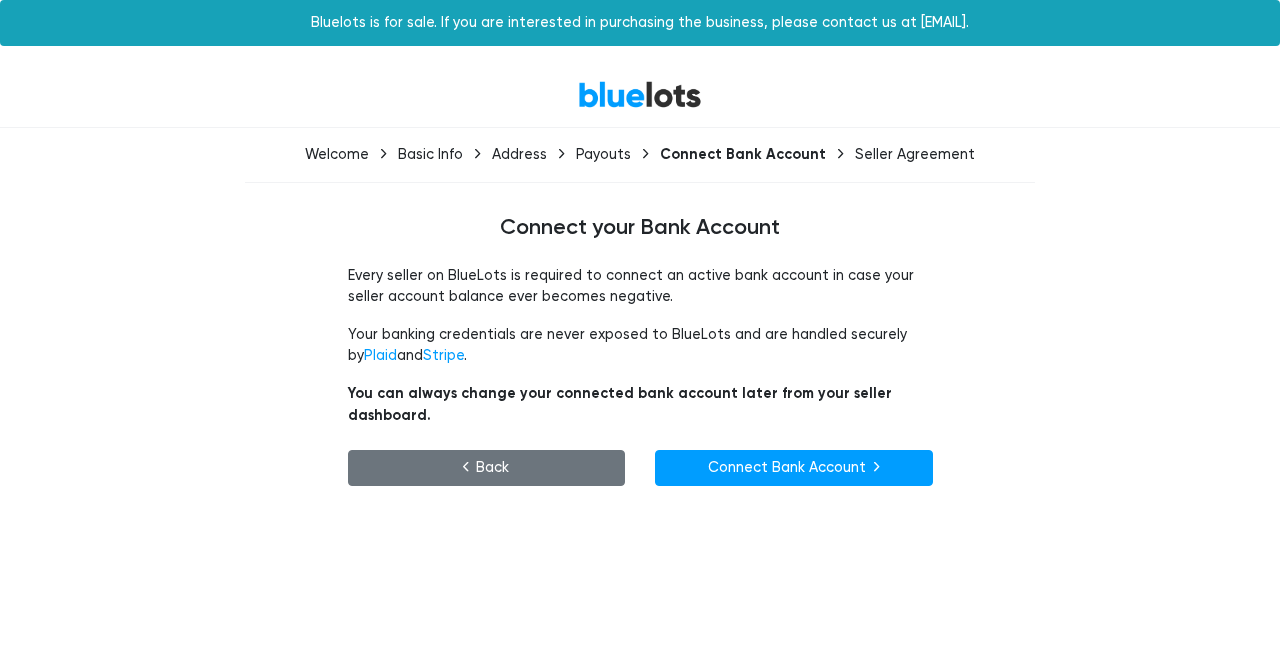 click on "Back" at bounding box center [487, 468] 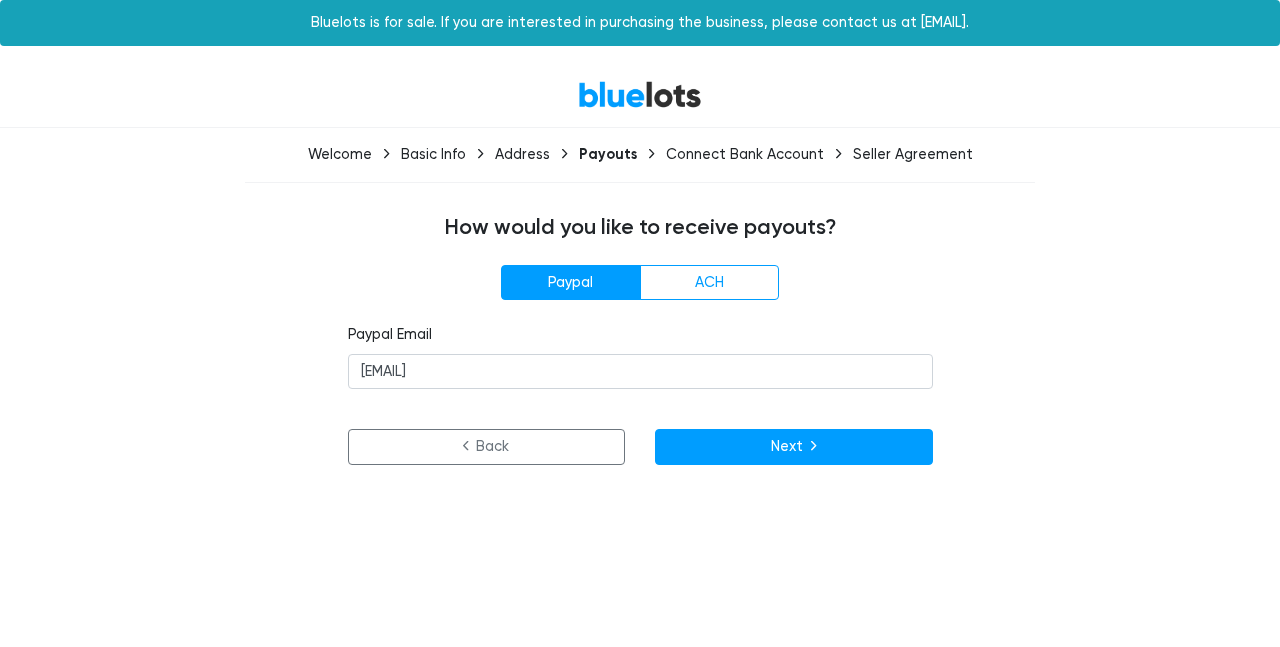 scroll, scrollTop: 0, scrollLeft: 0, axis: both 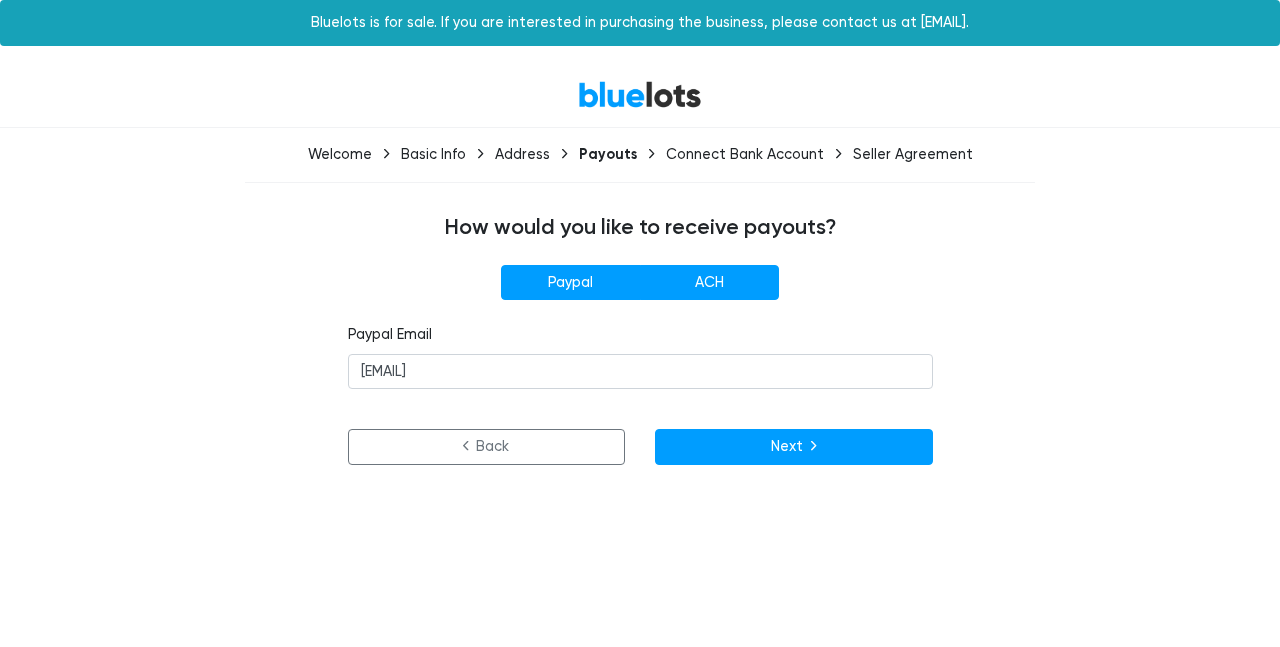 click on "ACH" at bounding box center [709, 283] 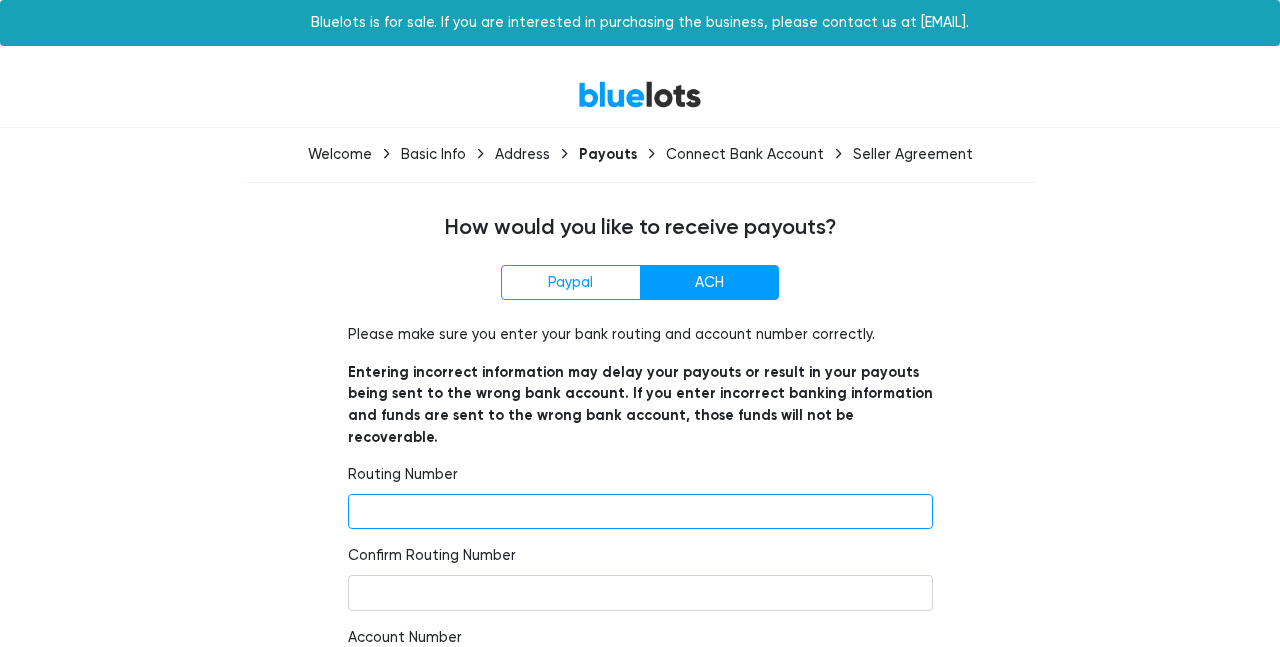 click at bounding box center (640, 512) 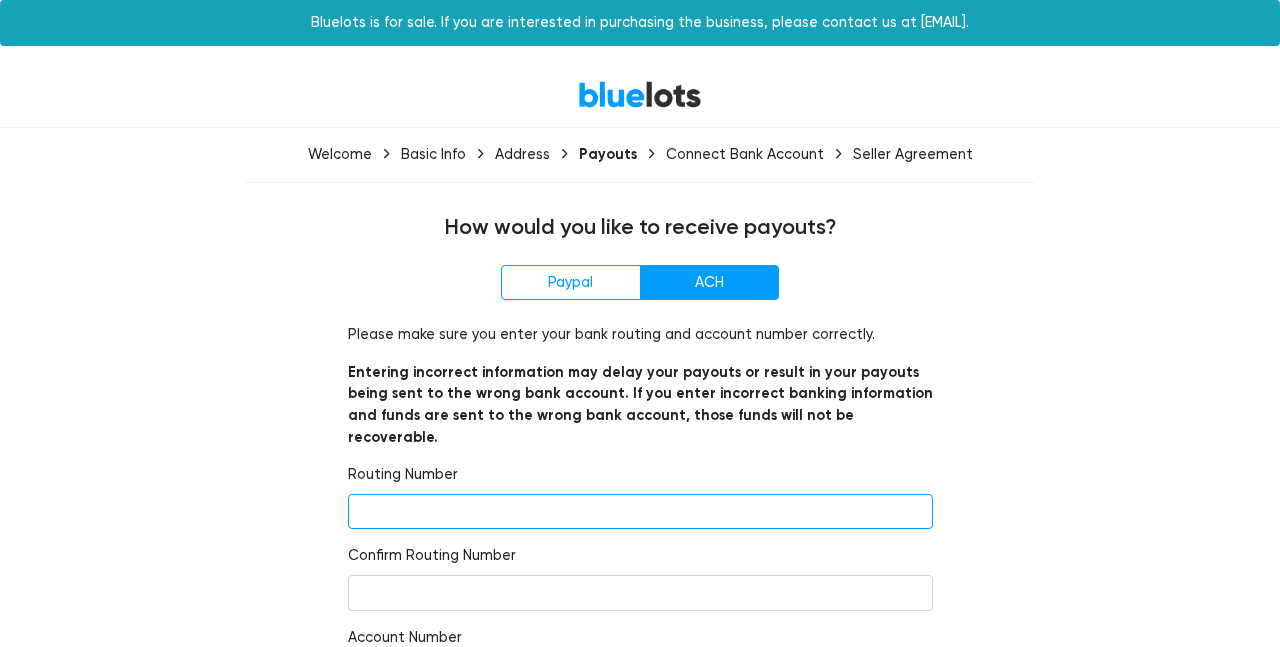 type on "[NUMBER]" 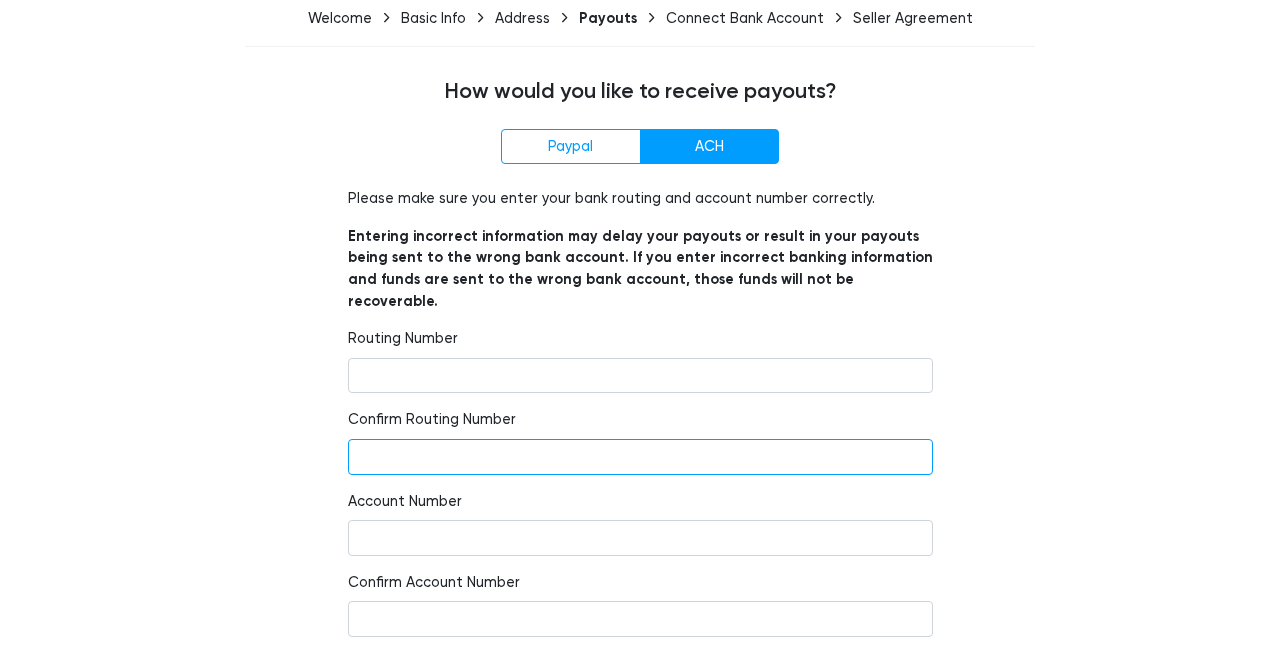 scroll, scrollTop: 136, scrollLeft: 0, axis: vertical 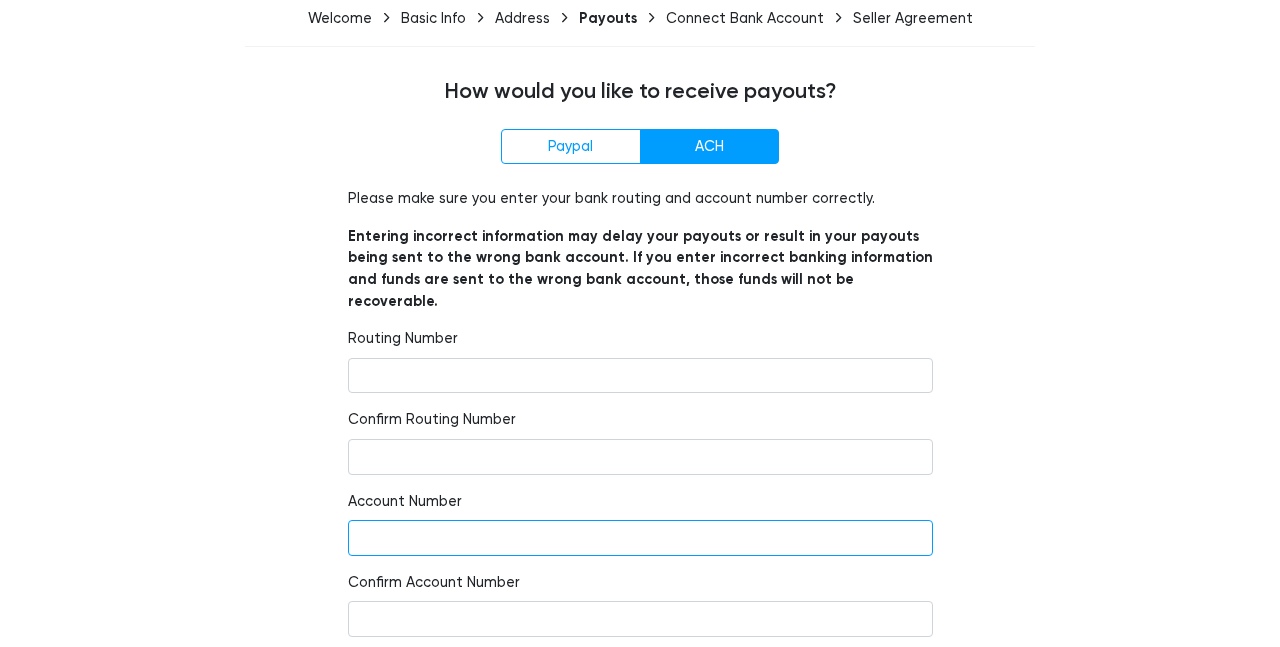click at bounding box center (640, 538) 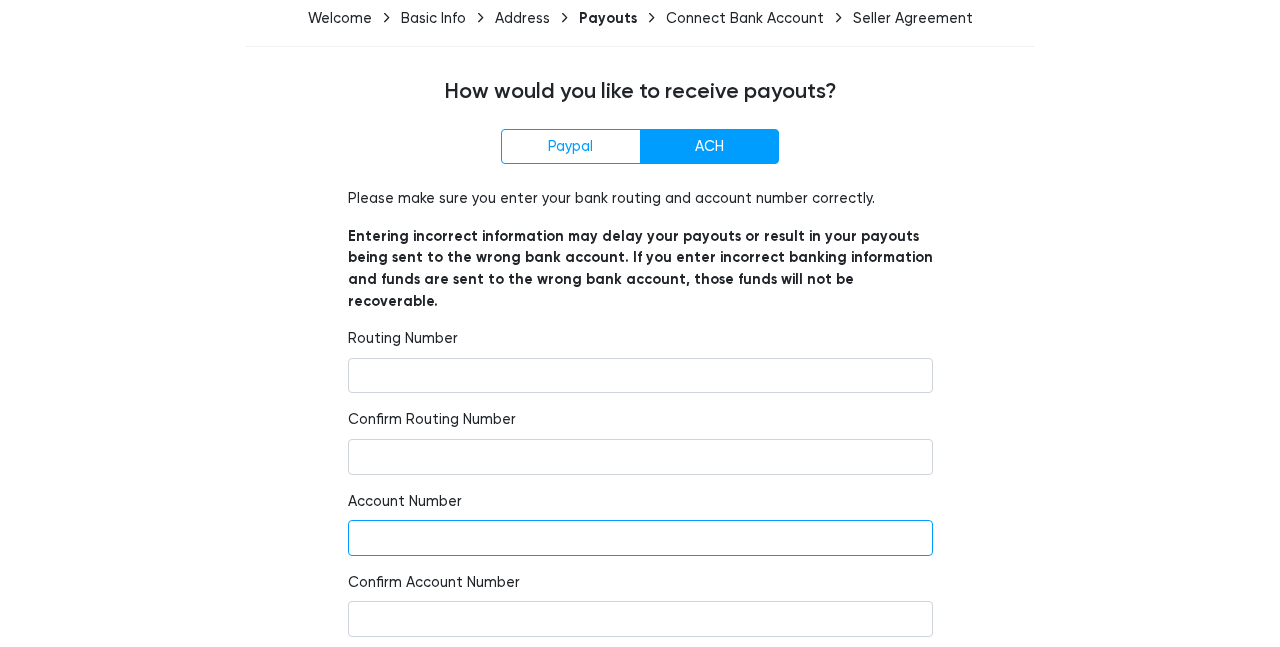 type on "1000084416" 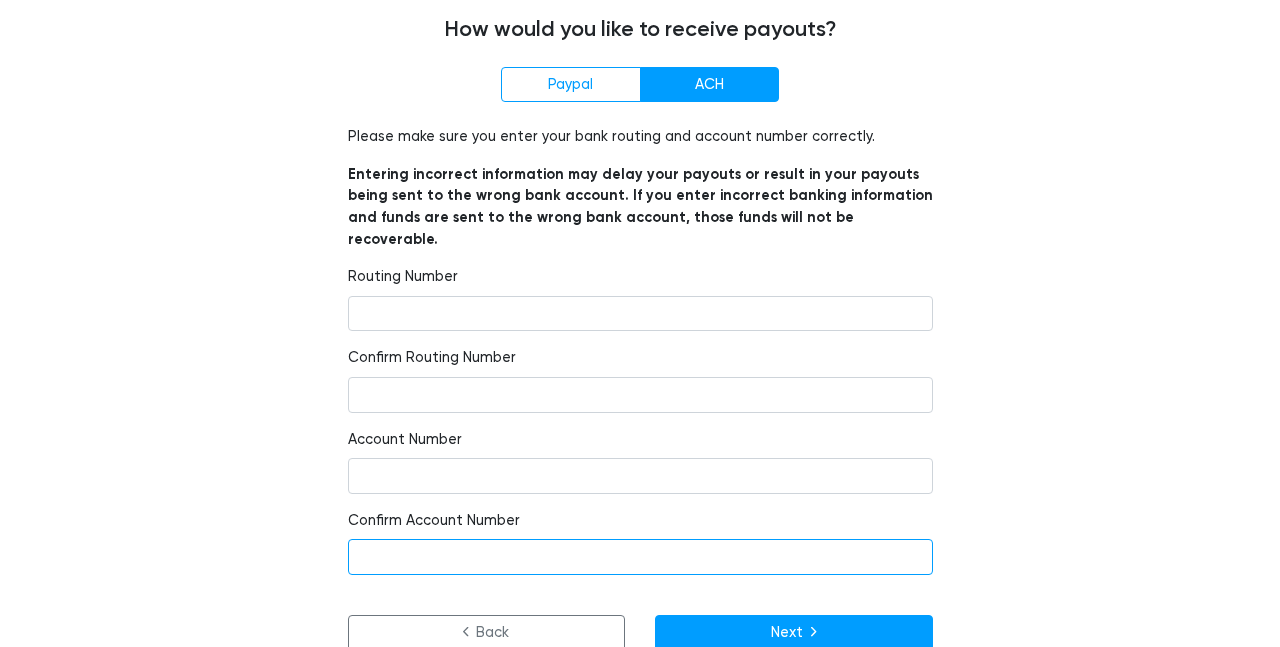scroll, scrollTop: 197, scrollLeft: 0, axis: vertical 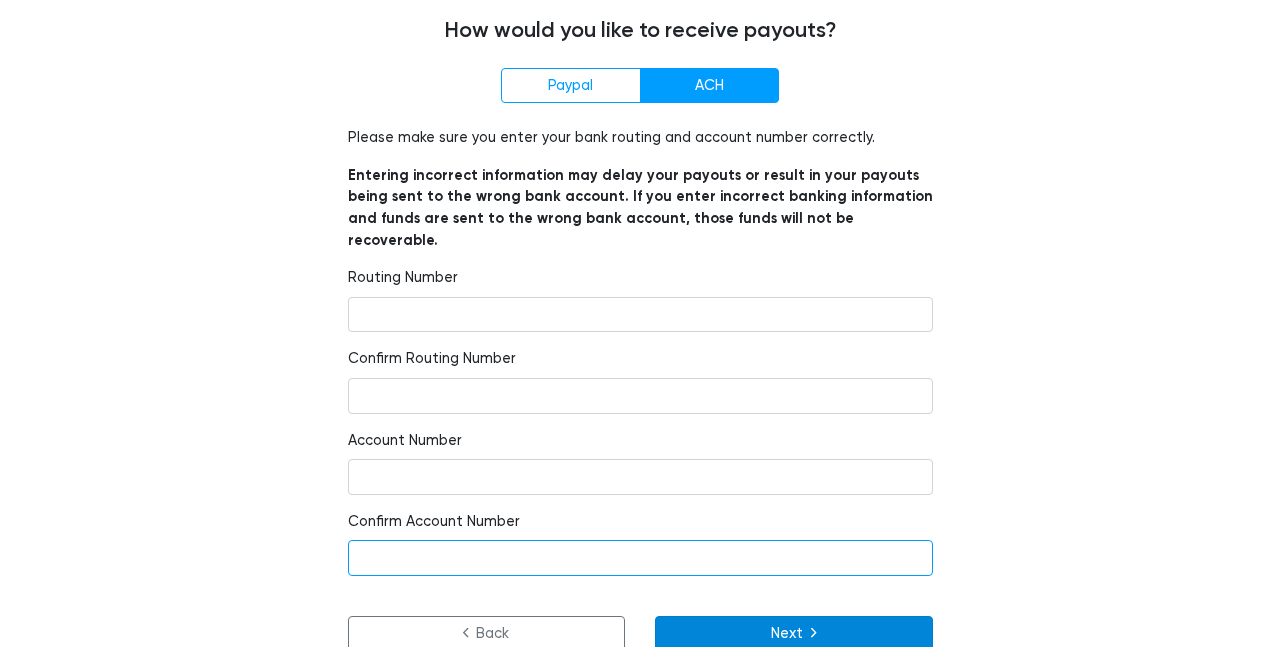 type on "1000084416" 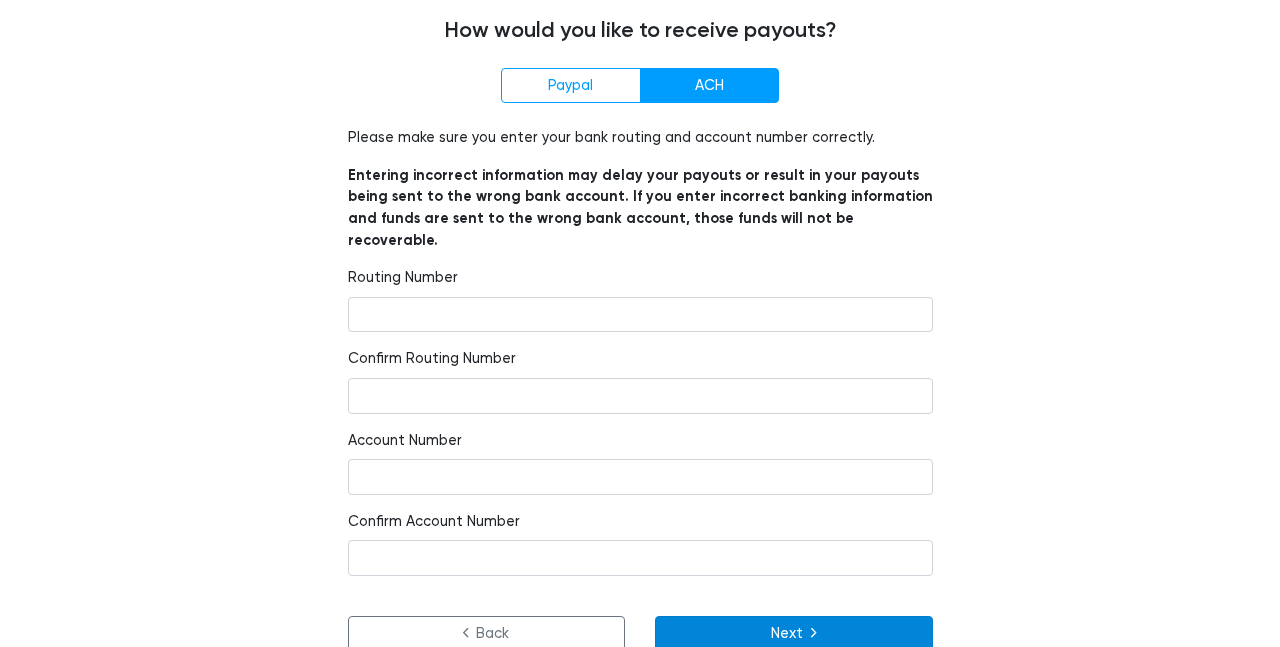 click on "Next" at bounding box center [794, 634] 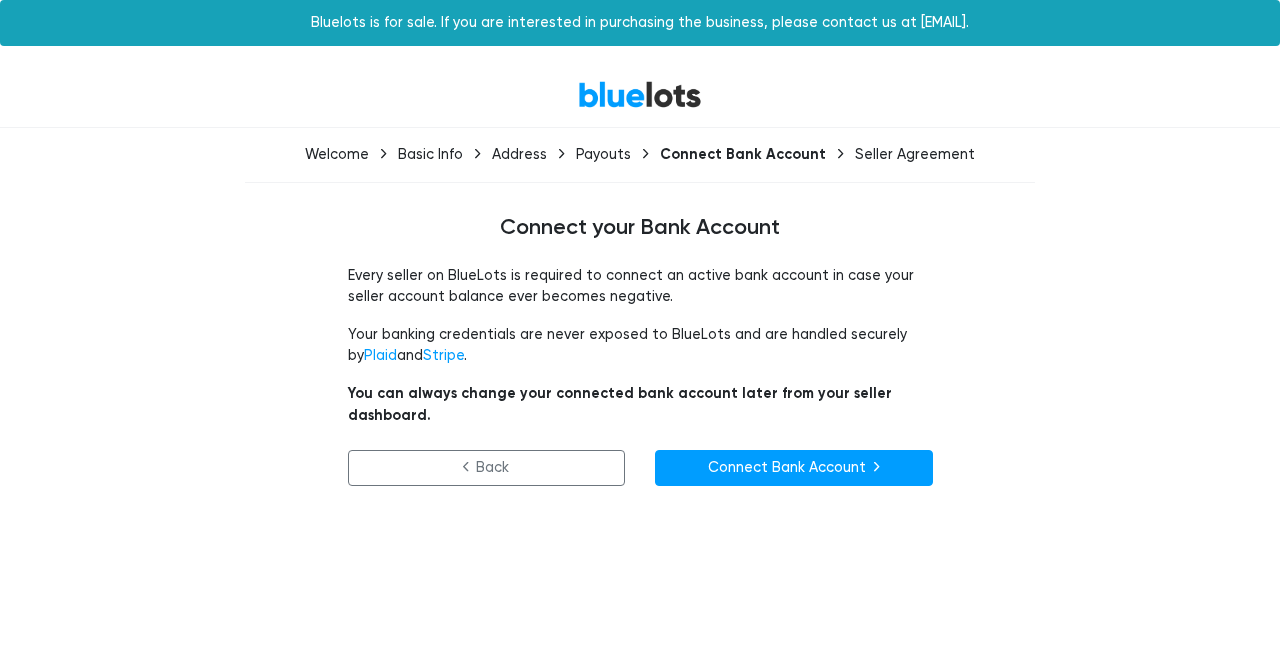 scroll, scrollTop: 0, scrollLeft: 0, axis: both 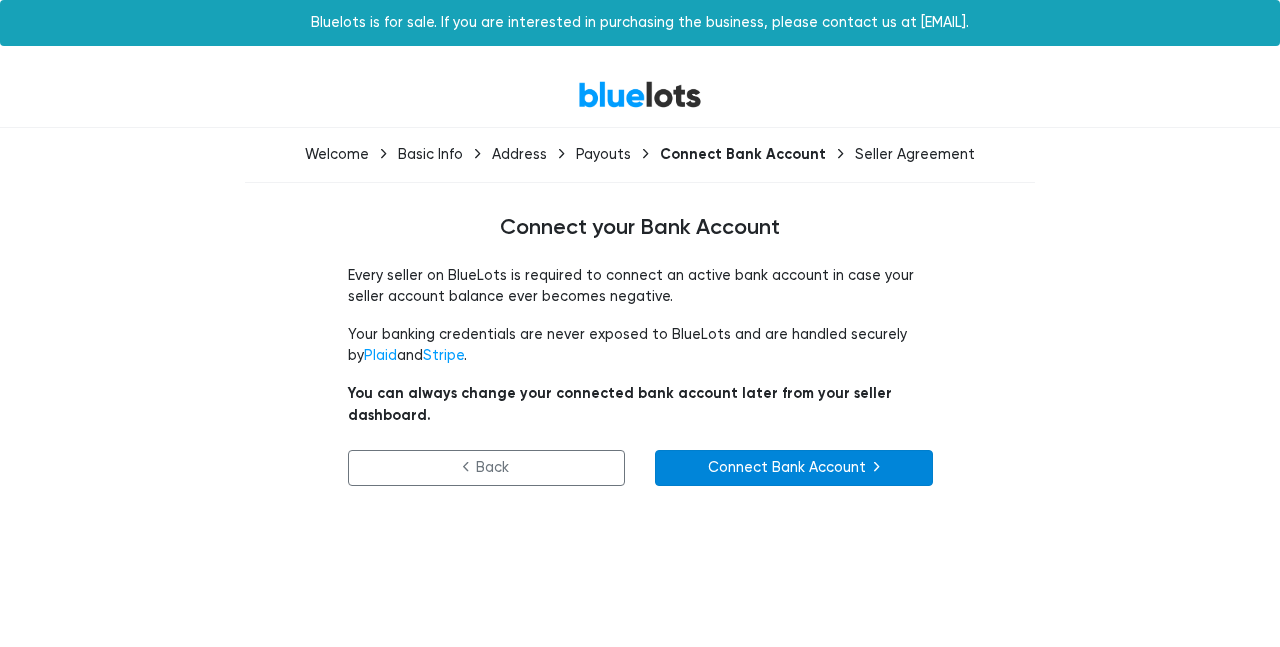 click on "Connect Bank Account" at bounding box center (794, 468) 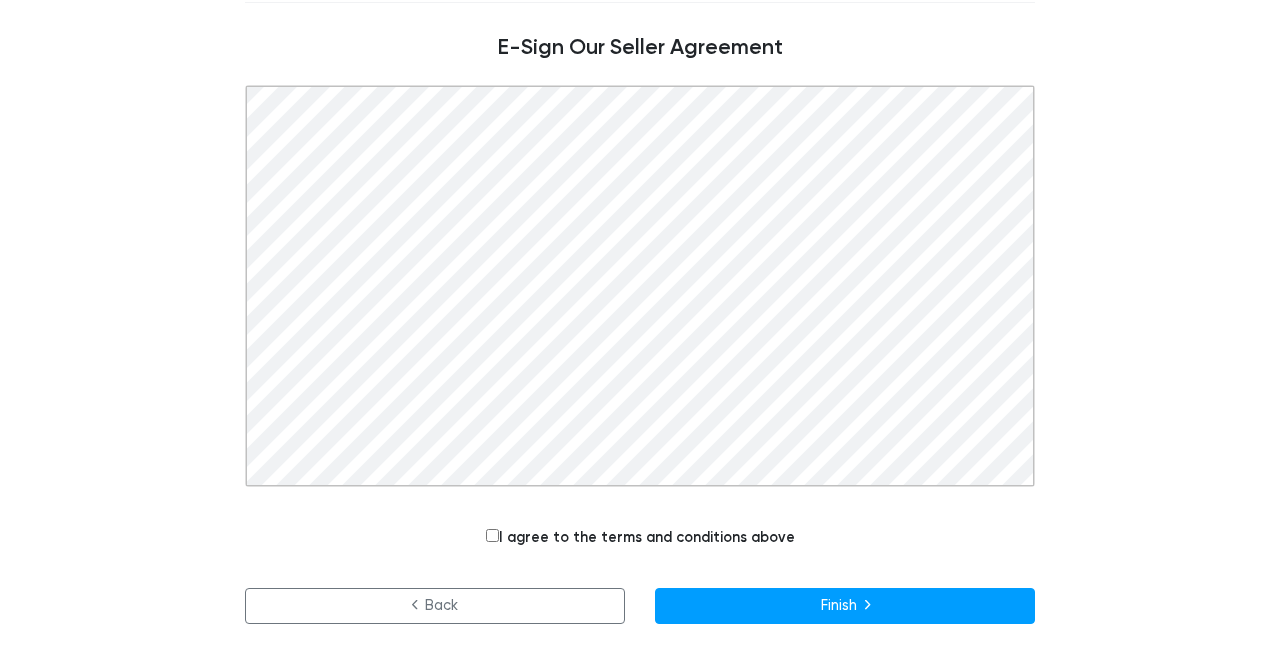 scroll, scrollTop: 178, scrollLeft: 0, axis: vertical 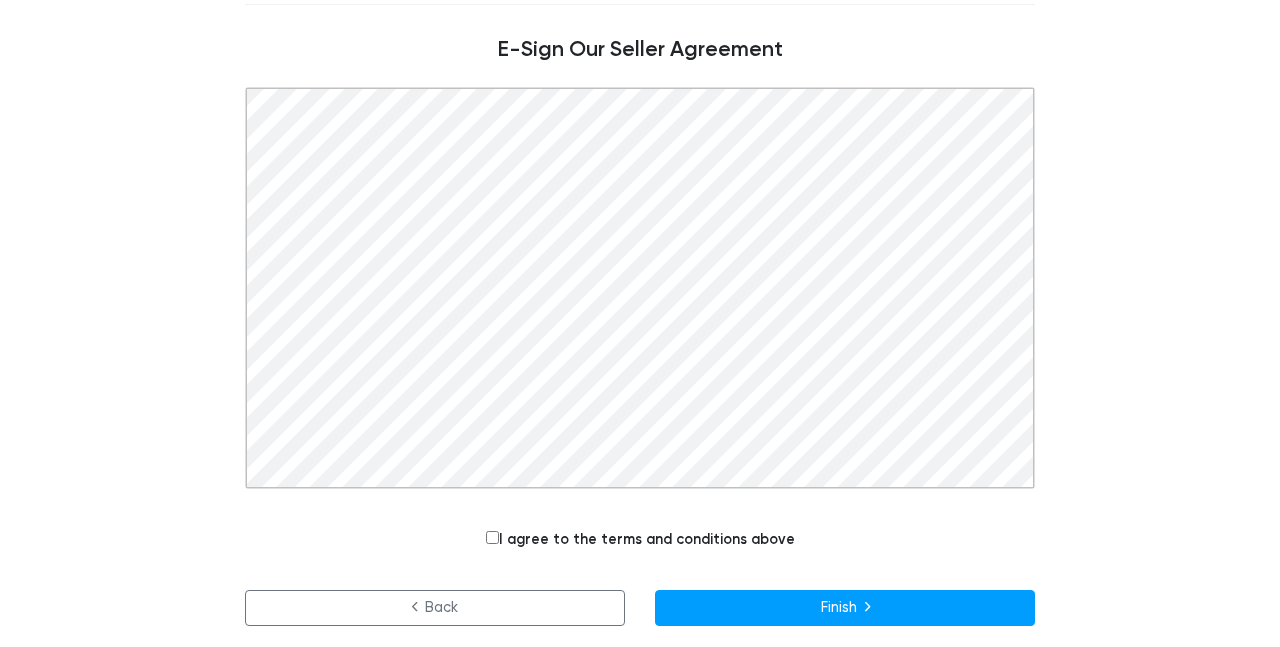 click on "I agree to the terms and conditions above" at bounding box center [492, 537] 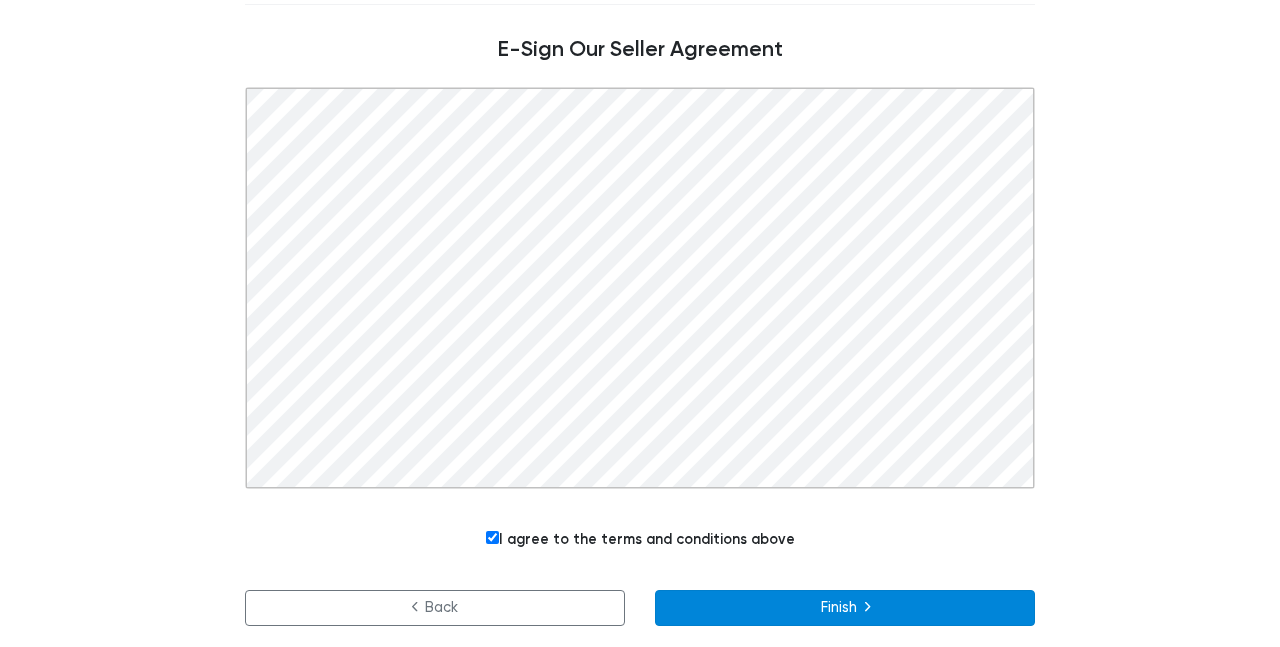 click on "Finish" at bounding box center (845, 608) 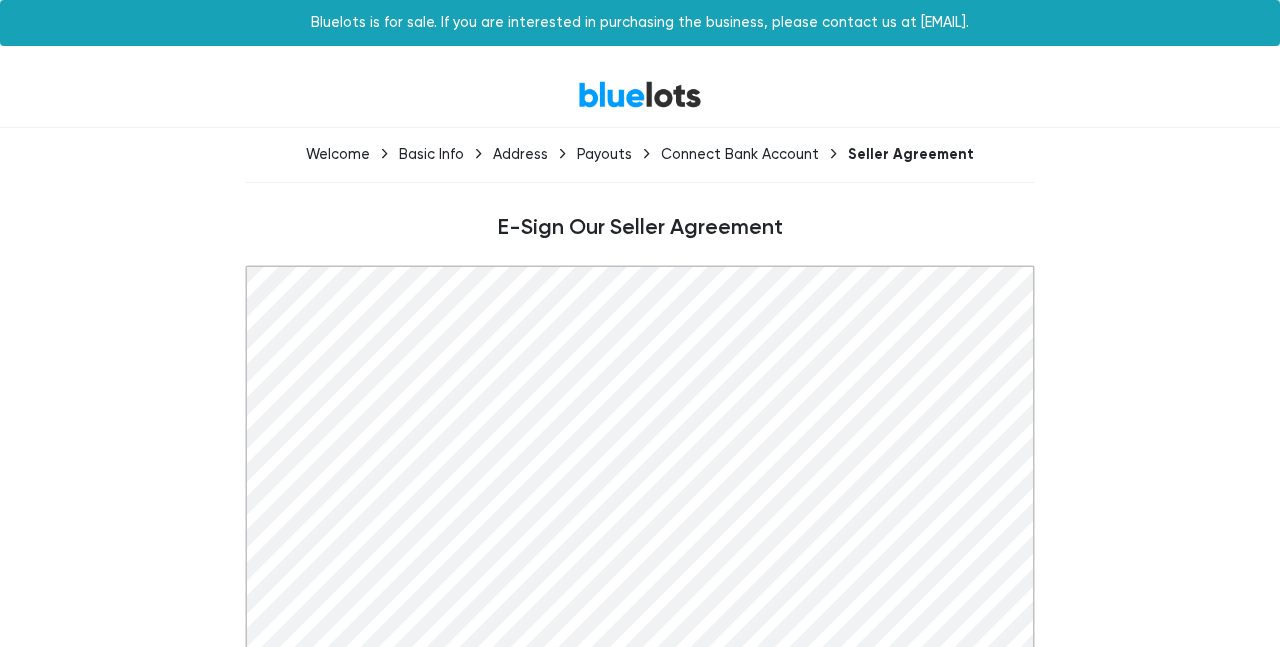 scroll, scrollTop: 0, scrollLeft: 0, axis: both 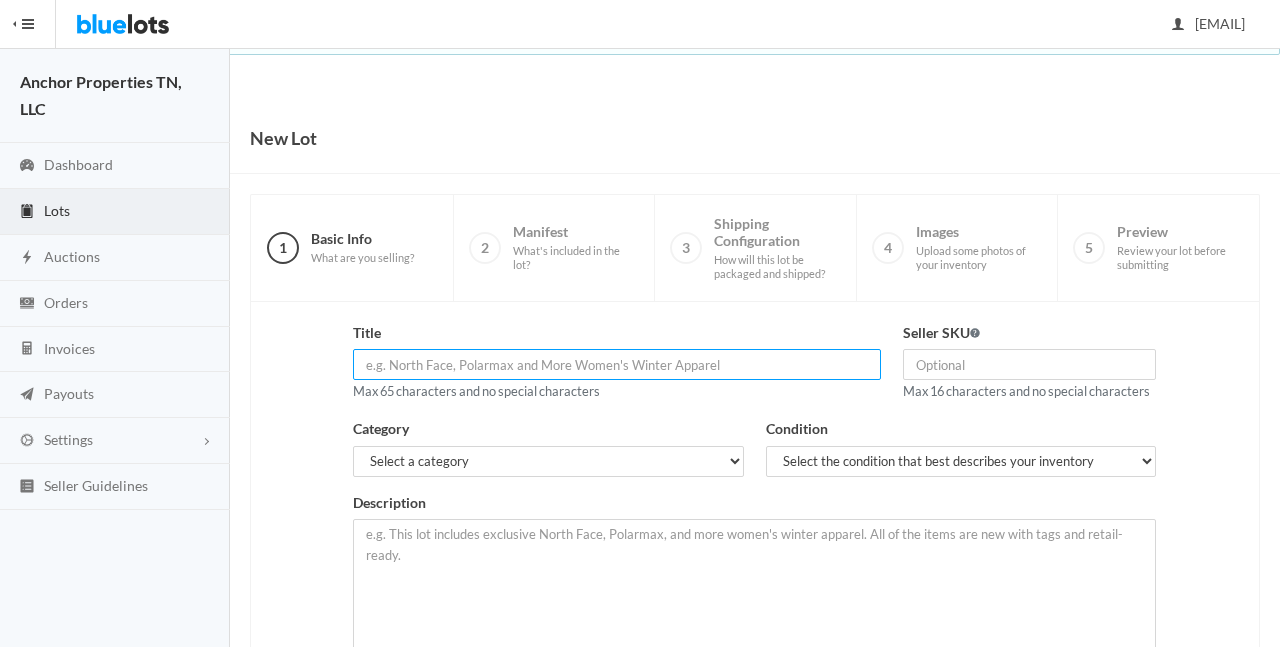 click at bounding box center [617, 364] 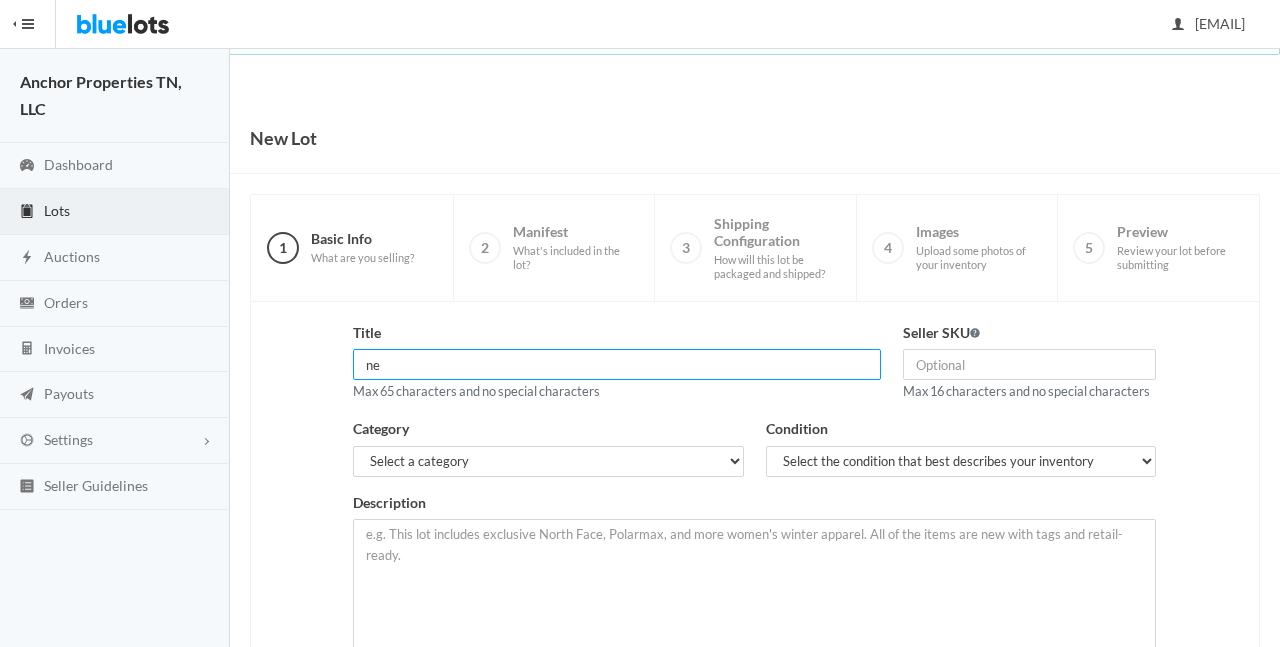 type on "n" 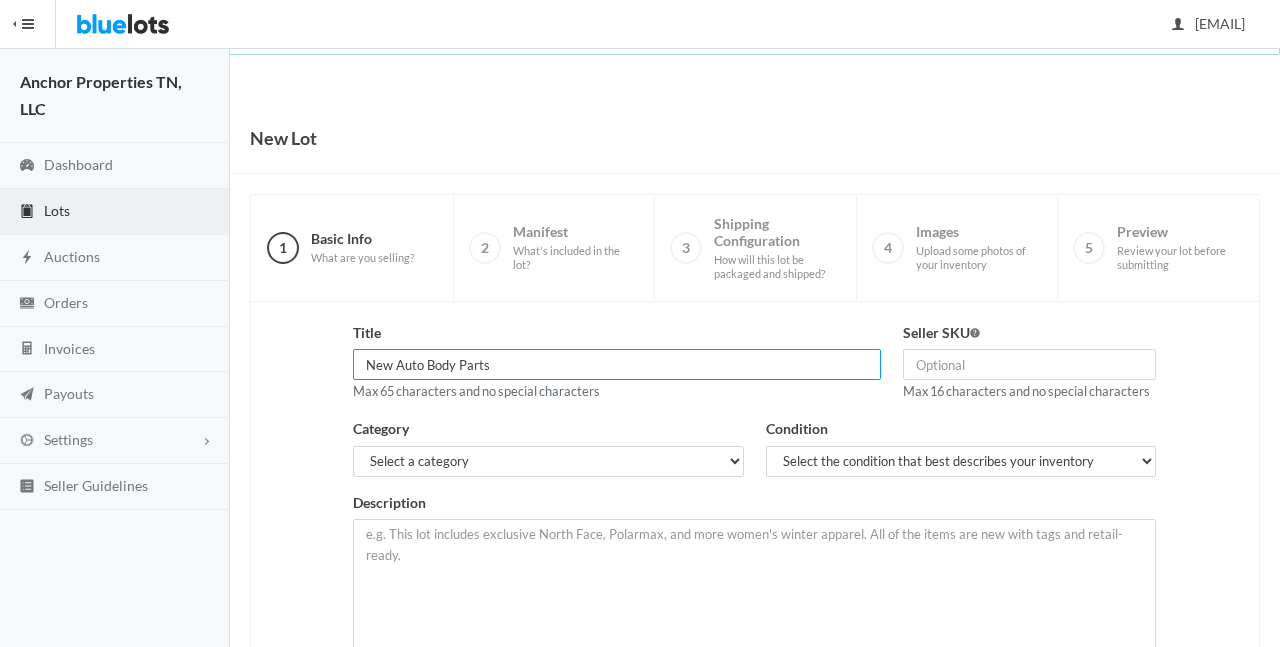 click on "New Auto Body Parts" at bounding box center (617, 364) 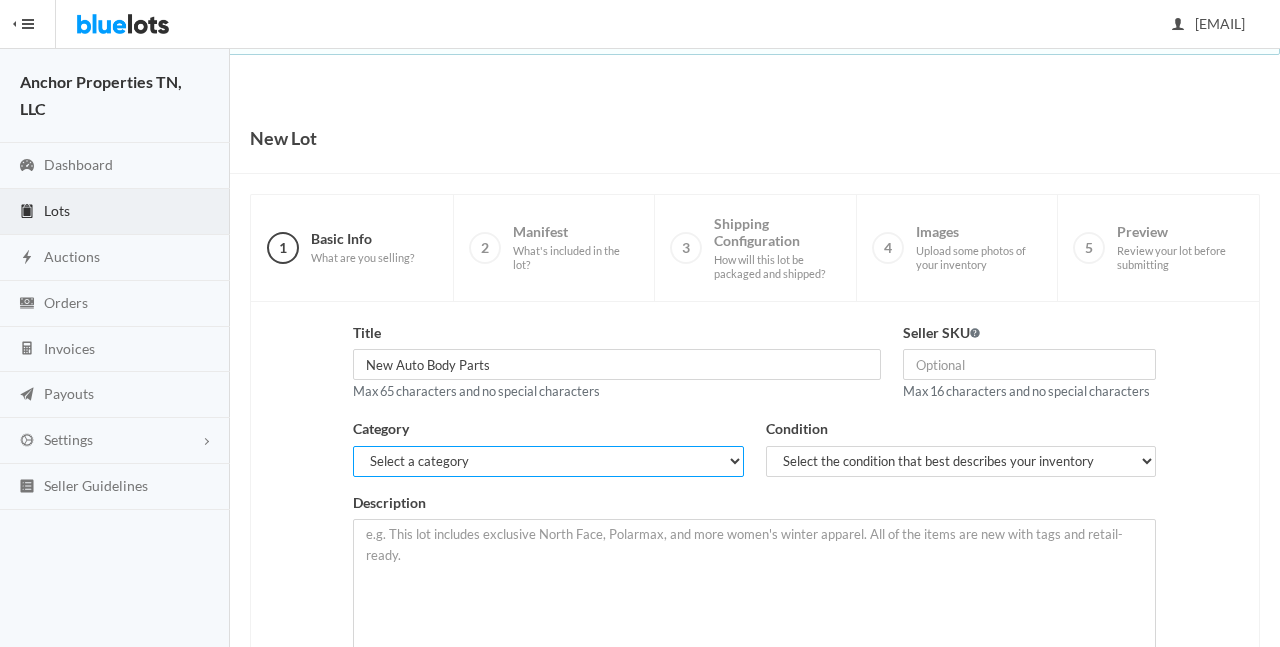 click on "Select a category
Electronics
Clothing, Shoes & Accessories
Appliances
Home & Garden
Sporting Goods
Toys & Baby
Health & Beauty
Business & Industrial
General Merchandise" at bounding box center (548, 461) 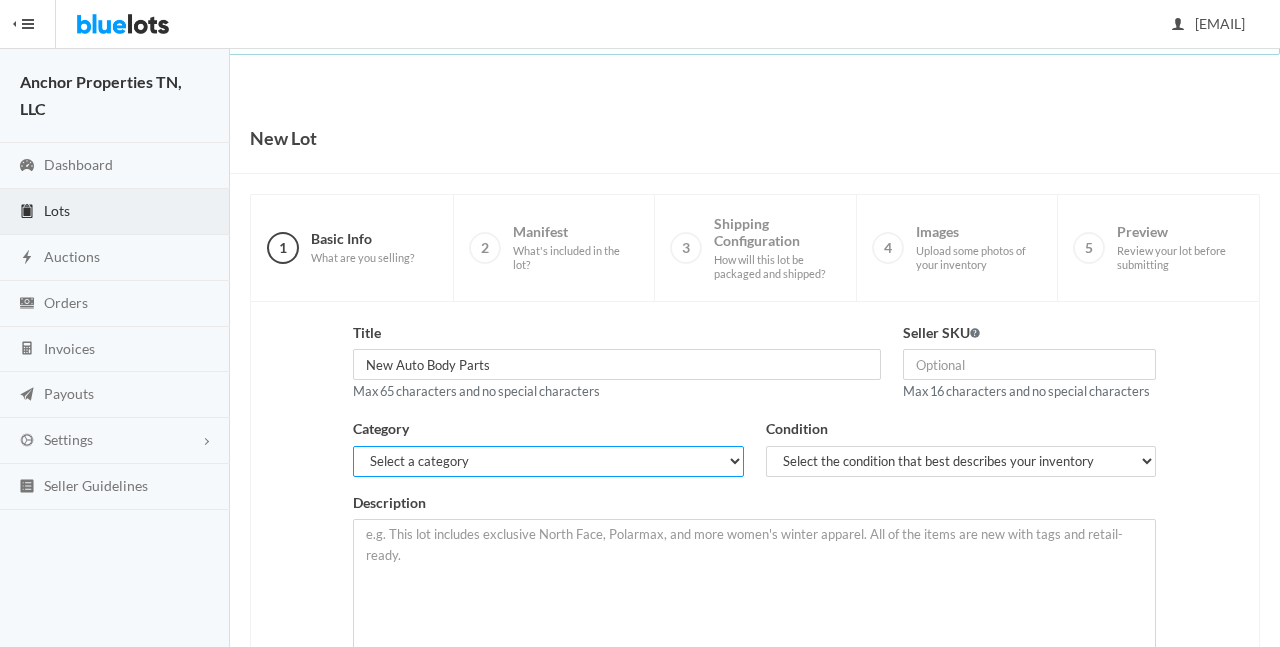 select on "8" 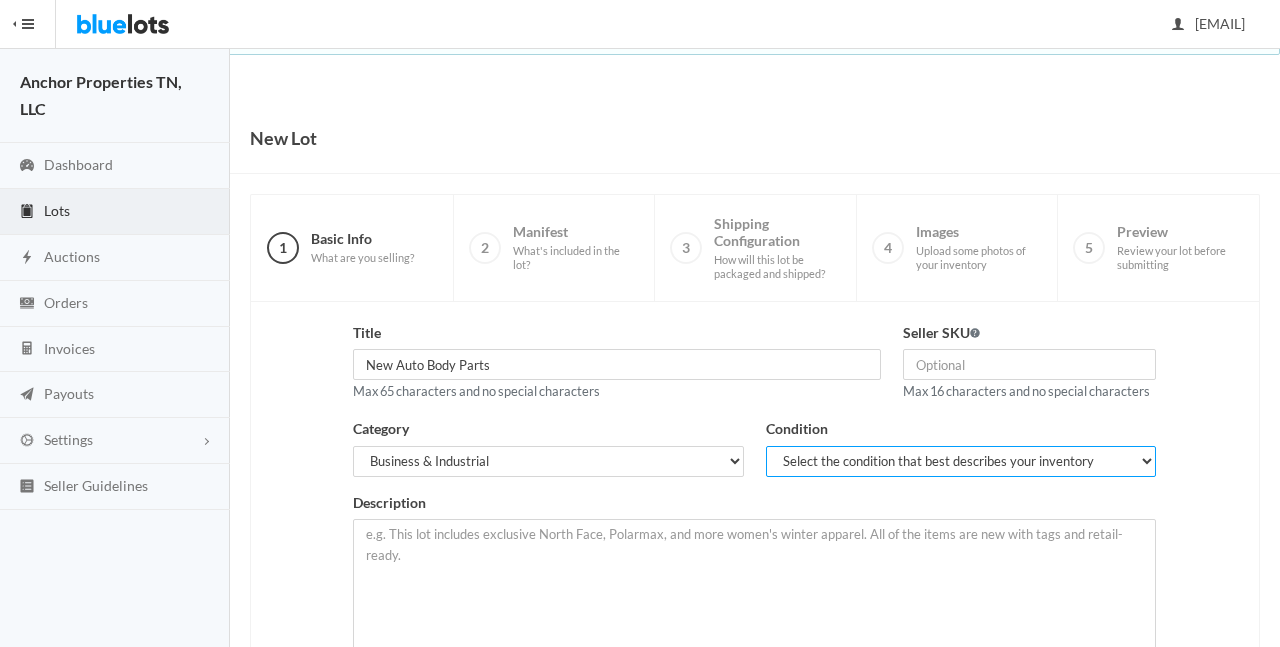 select on "1" 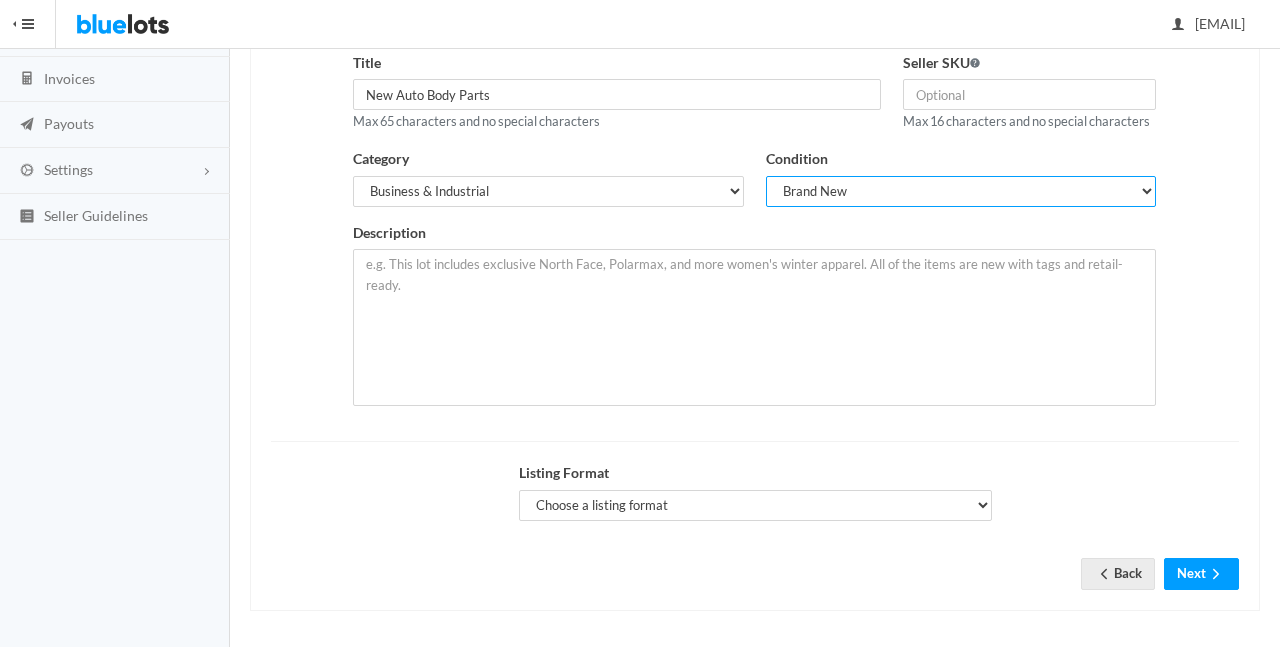 scroll, scrollTop: 269, scrollLeft: 0, axis: vertical 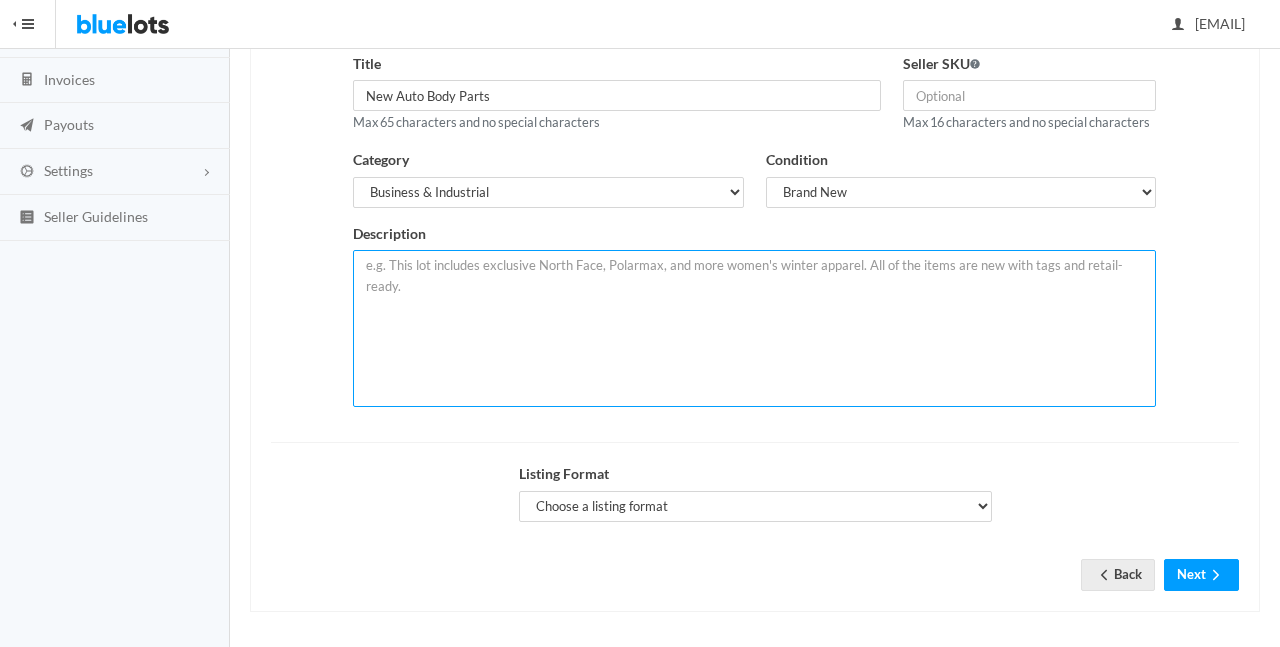 click at bounding box center (754, 328) 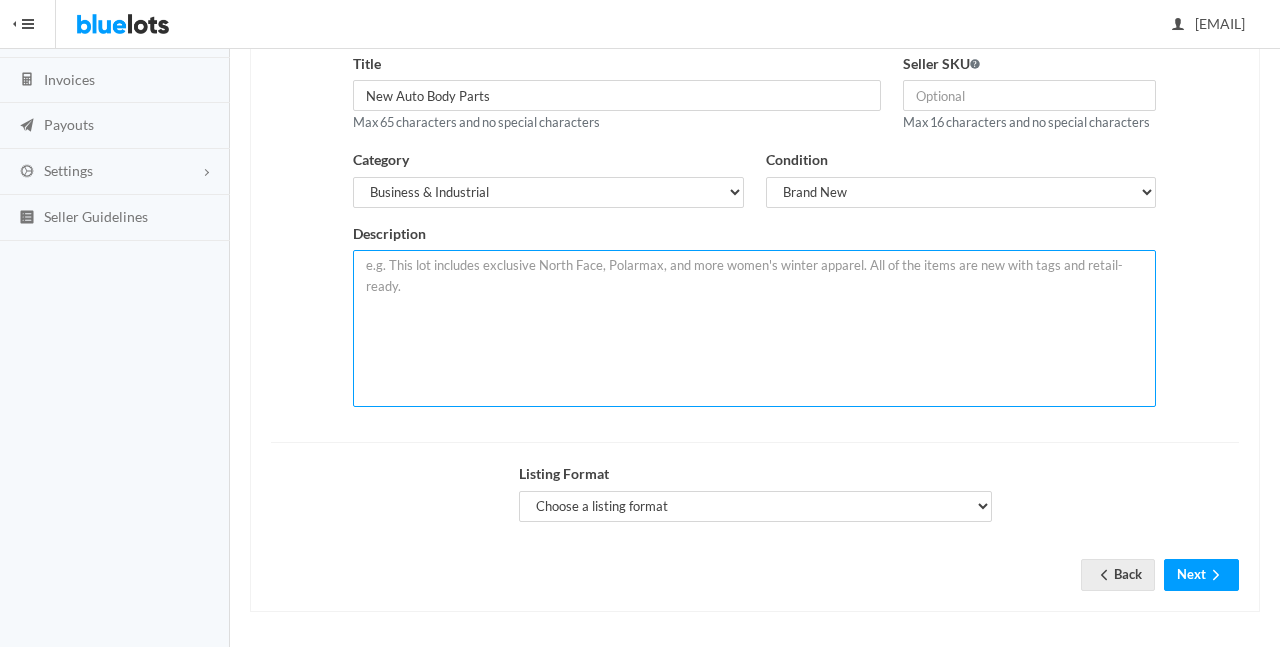 paste on "Hi, I purchased a property and included a business with its inventory: NEW Auto Body Parts on Hart St. in Nashville.  I just wanted the warehouse space, not really to be in the auto parts business.
Would you be interested in taking a look at the inventory?  It’s all new, in-box, inventoried with the Hollander parts numbers, etc. Since I need to clear the space, I’m pricing it to sell quickly;  looking for something in the neighborhood of 10 cents on the dollar.  Is that something you would be interested in?  I’m happy to send over the inventory list or photos of the stock in the warehouse.
Best,
[NAME] [NAME]
Mobile: [PHONE]" 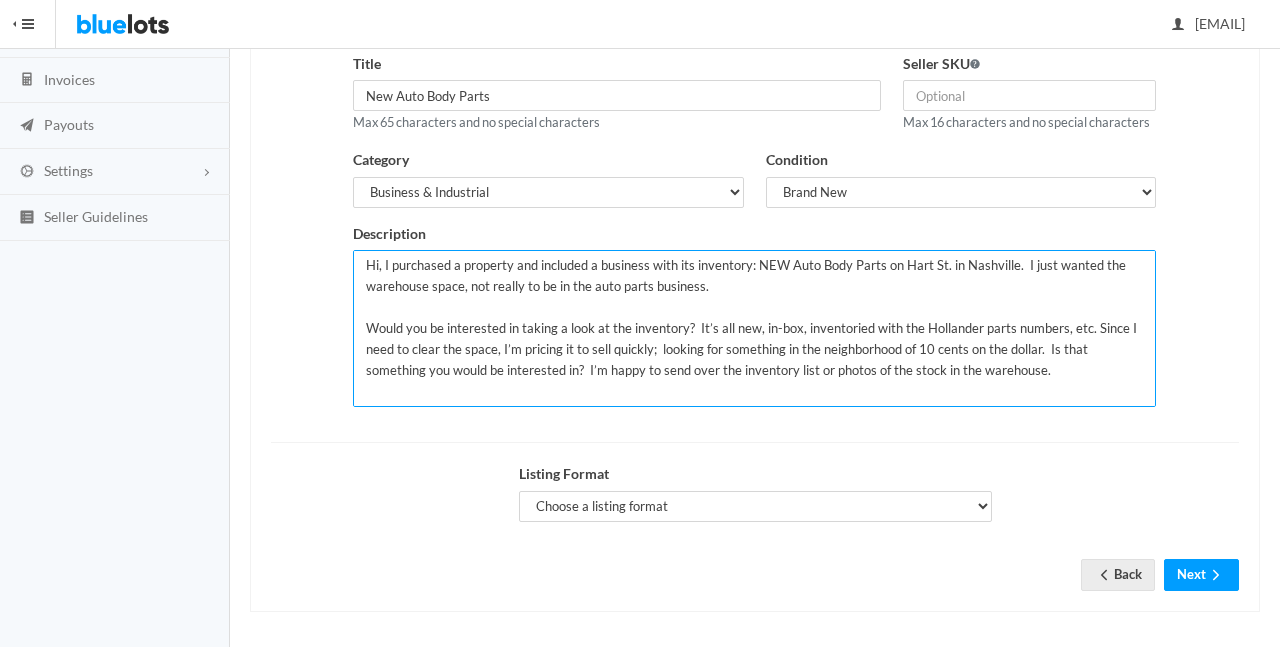 scroll, scrollTop: 0, scrollLeft: 0, axis: both 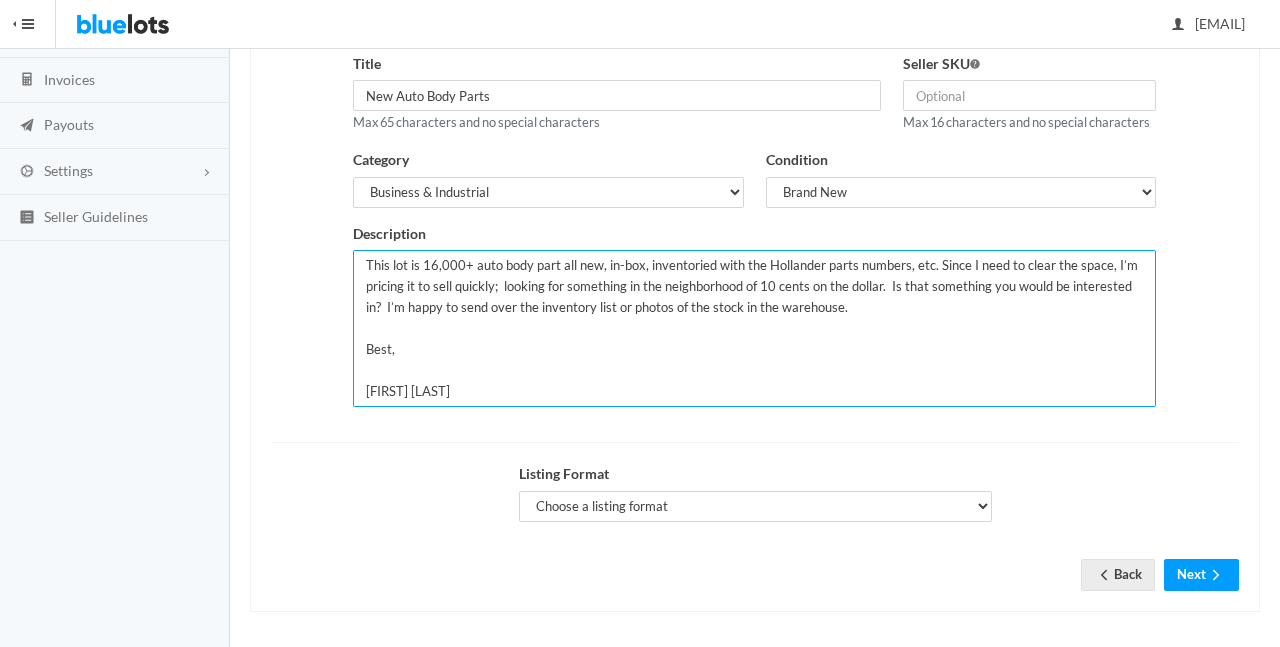 click on "This lot is 16,000+ auto body part all new, in-box, inventoried with the Hollander parts numbers, etc. Since I need to clear the space, I’m pricing it to sell quickly;  looking for something in the neighborhood of 10 cents on the dollar.  Is that something you would be interested in?  I’m happy to send over the inventory list or photos of the stock in the warehouse.
Best,
[FIRST] [LAST]
Mobile: [PHONE]" at bounding box center [754, 328] 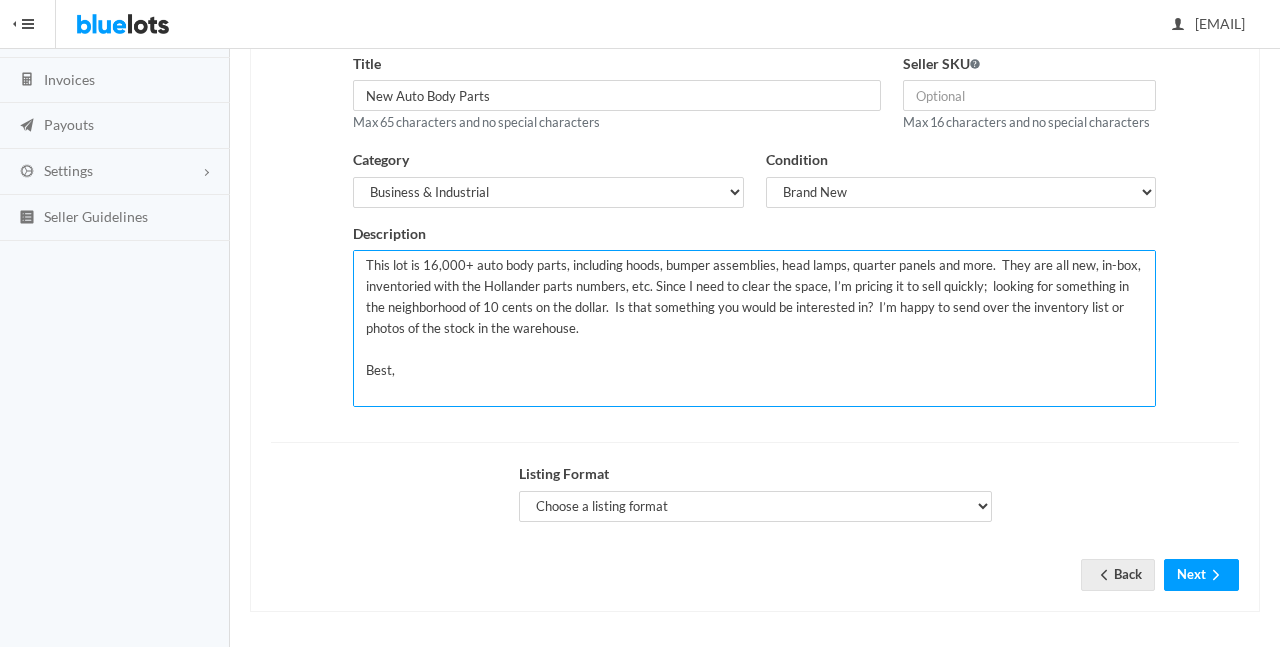 drag, startPoint x: 1049, startPoint y: 280, endPoint x: 458, endPoint y: 307, distance: 591.61646 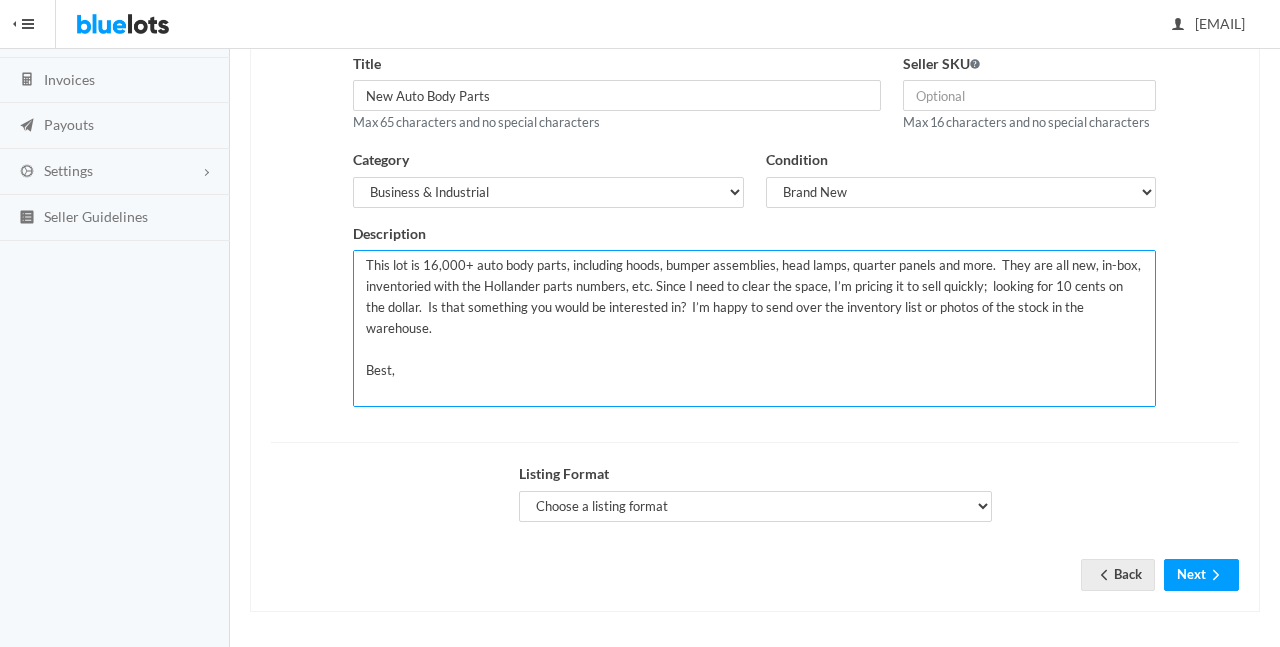 drag, startPoint x: 404, startPoint y: 302, endPoint x: 1132, endPoint y: 304, distance: 728.00275 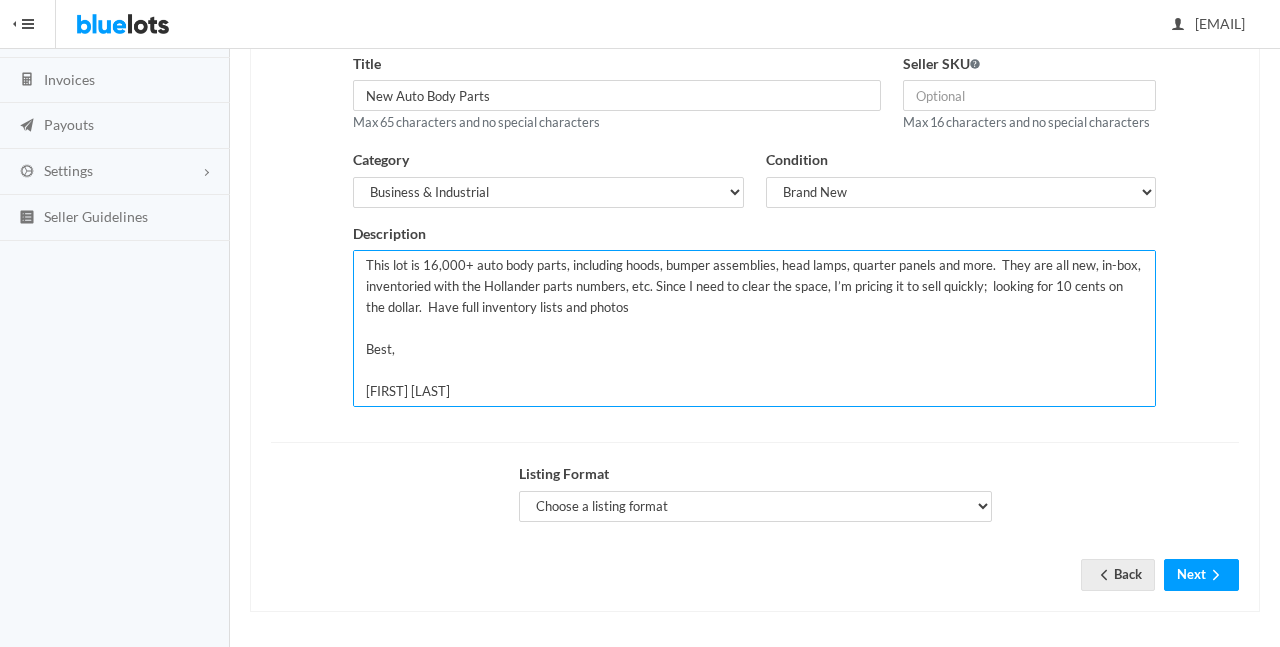 drag, startPoint x: 446, startPoint y: 388, endPoint x: 357, endPoint y: 338, distance: 102.0833 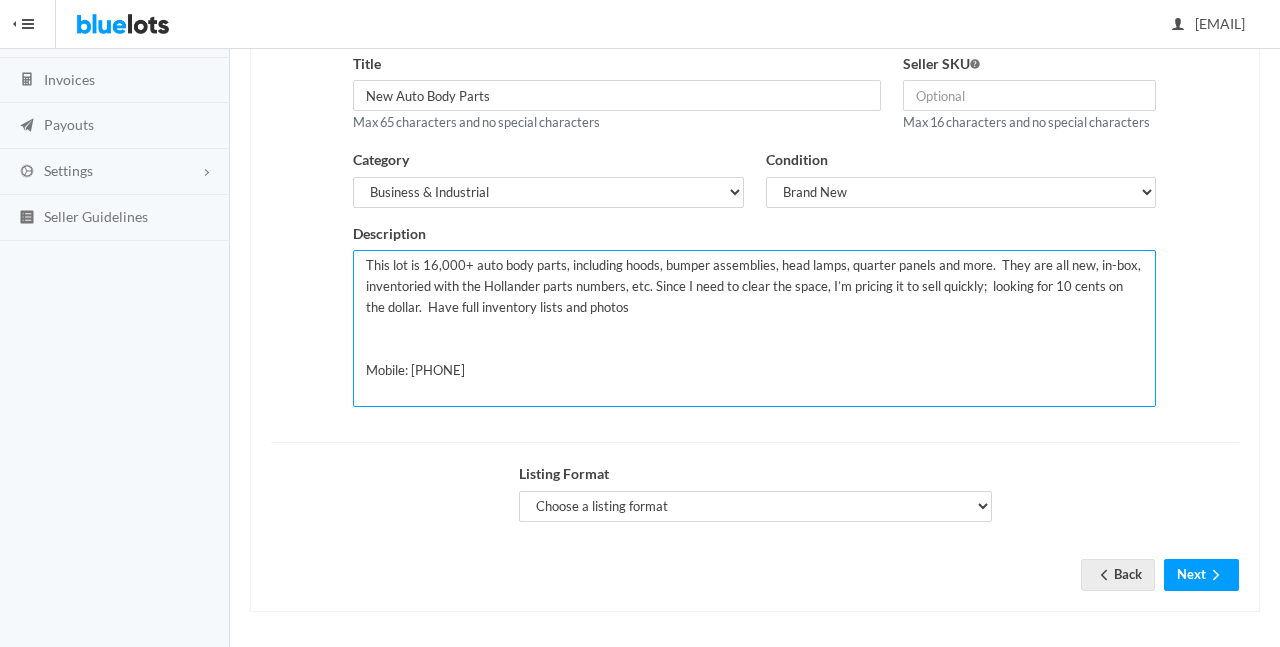 drag, startPoint x: 480, startPoint y: 365, endPoint x: 315, endPoint y: 316, distance: 172.12206 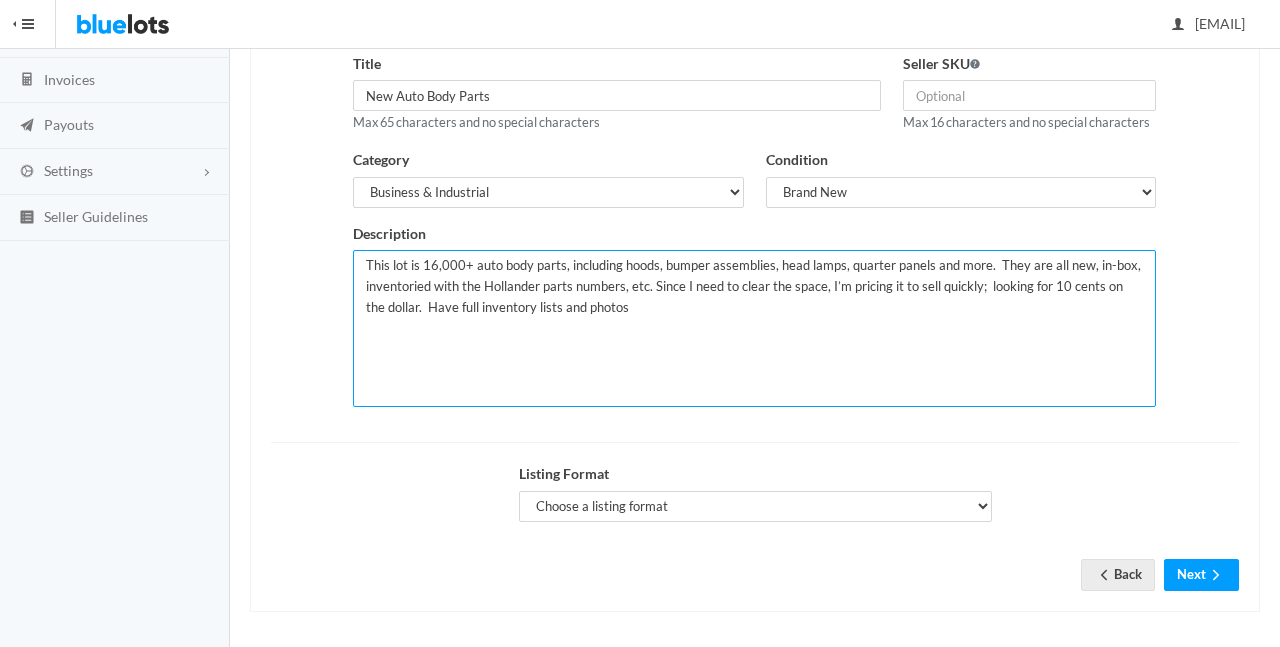 click on "This lot is 16,000+ auto body parts, including hoods, bumper assemblies, head lamps, quarter panels and more.  They are all new, in-box, inventoried with the Hollander parts numbers, etc. Since I need to clear the space, I’m pricing it to sell quickly;  looking for 10 cents on the dollar.  Have full inventory lists and photos" at bounding box center [754, 328] 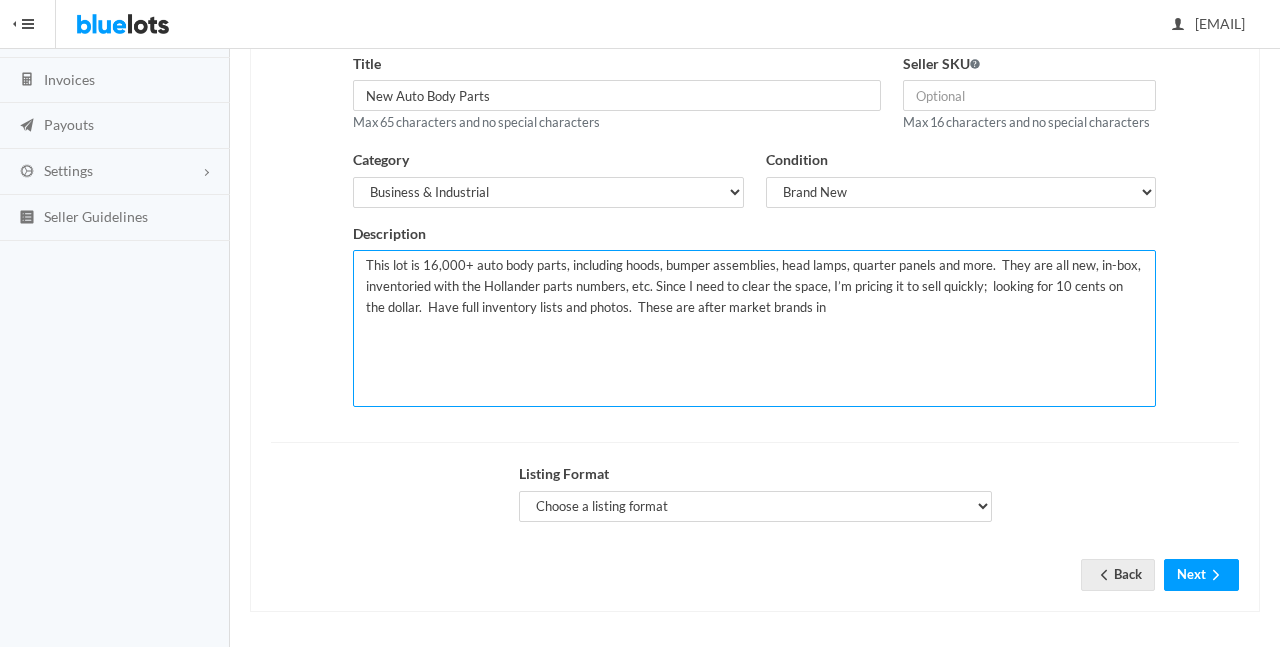 click on "This lot is 16,000+ auto body parts, including hoods, bumper assemblies, head lamps, quarter panels and more.  They are all new, in-box, inventoried with the Hollander parts numbers, etc. Since I need to clear the space, I’m pricing it to sell quickly;  looking for 10 cents on the dollar.  Have full inventory lists and photos.  These are after market brands in" at bounding box center [754, 328] 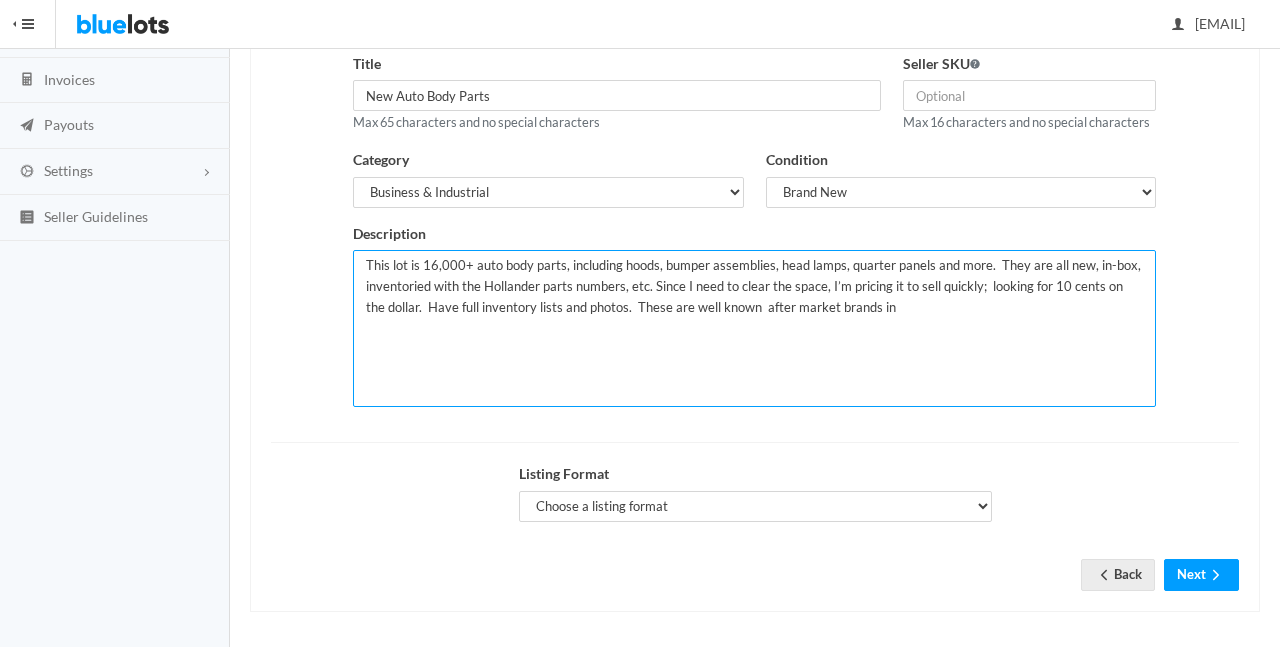 click on "This lot is 16,000+ auto body parts, including hoods, bumper assemblies, head lamps, quarter panels and more.  They are all new, in-box, inventoried with the Hollander parts numbers, etc. Since I need to clear the space, I’m pricing it to sell quickly;  looking for 10 cents on the dollar.  Have full inventory lists and photos.  These are well known  after market brands in" at bounding box center (754, 328) 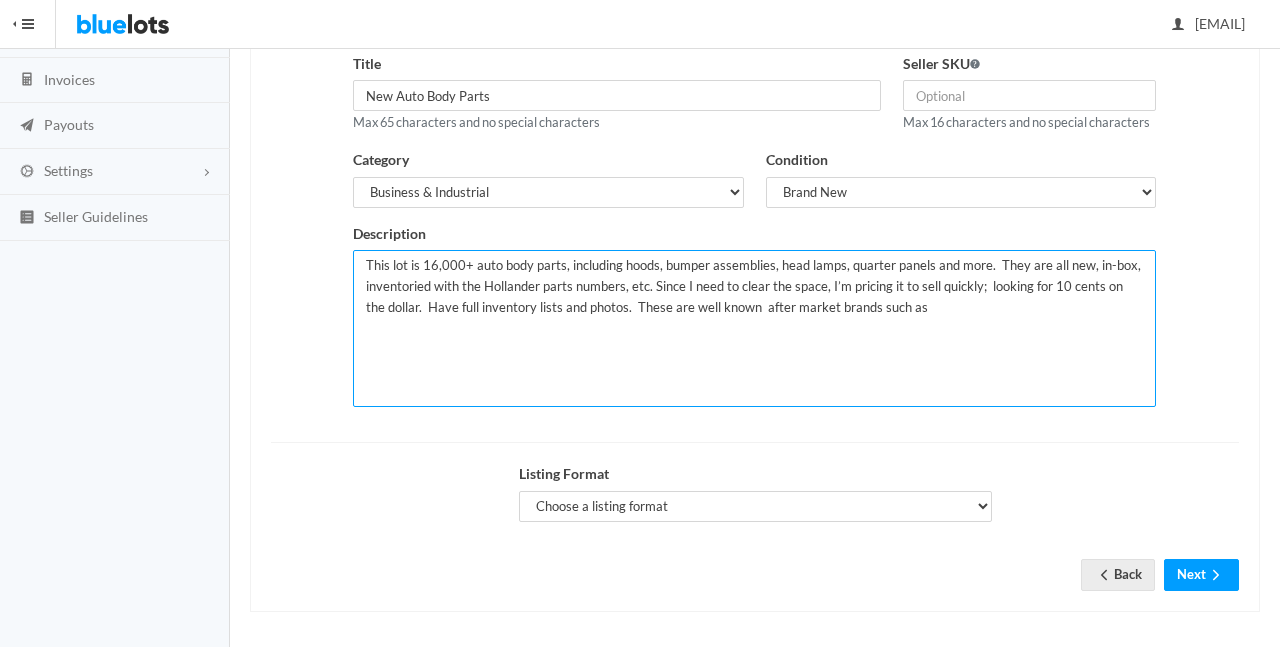 paste on "TYC
DEPO
AP PARTS
Gordon
Tong Yang
Brock
Kool Vue
PBI
Procom" 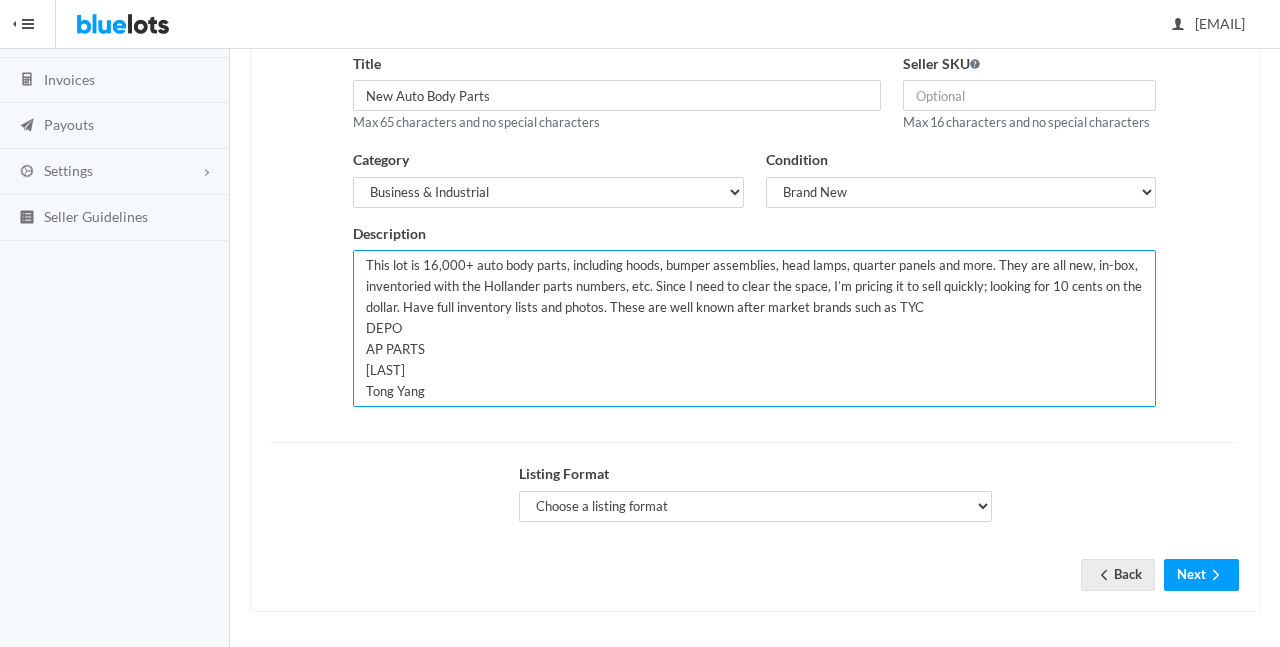 scroll, scrollTop: 0, scrollLeft: 0, axis: both 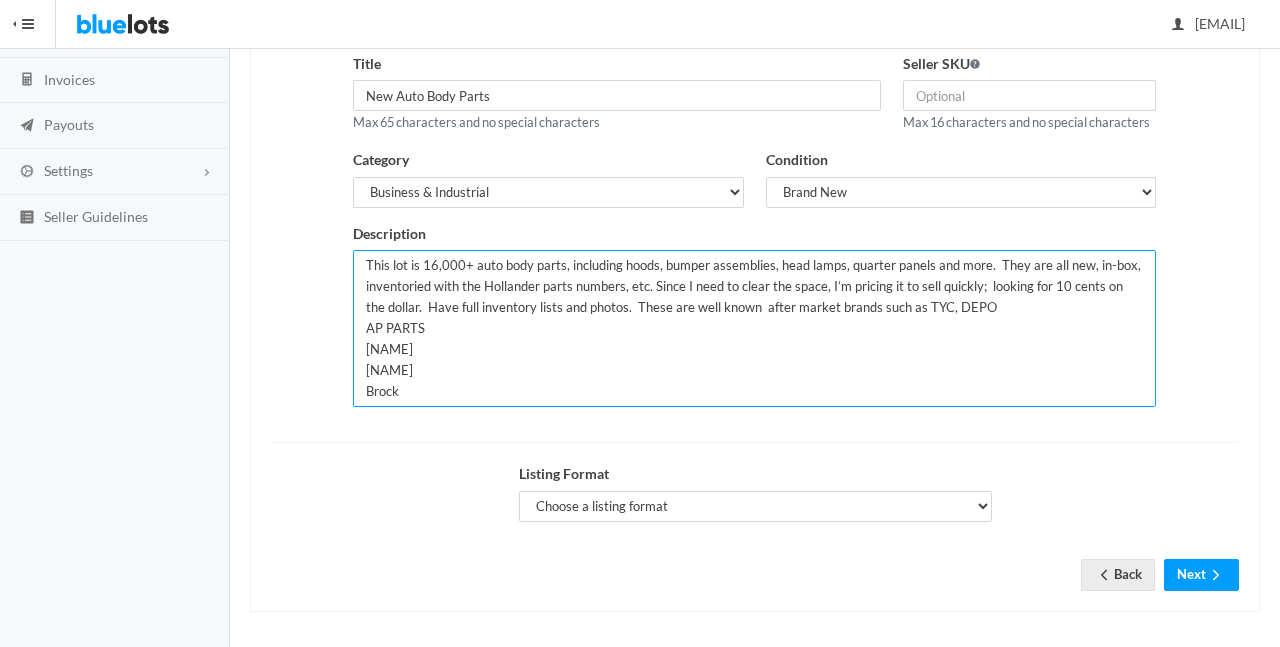 click on "This lot is 16,000+ auto body parts, including hoods, bumper assemblies, head lamps, quarter panels and more.  They are all new, in-box, inventoried with the Hollander parts numbers, etc. Since I need to clear the space, I’m pricing it to sell quickly;  looking for 10 cents on the dollar.  Have full inventory lists and photos.  These are well known  after market brands such as TYC, DEPO
AP PARTS
[NAME]
[NAME]
Brock
Kool Vue
PBI
Procom" at bounding box center [754, 328] 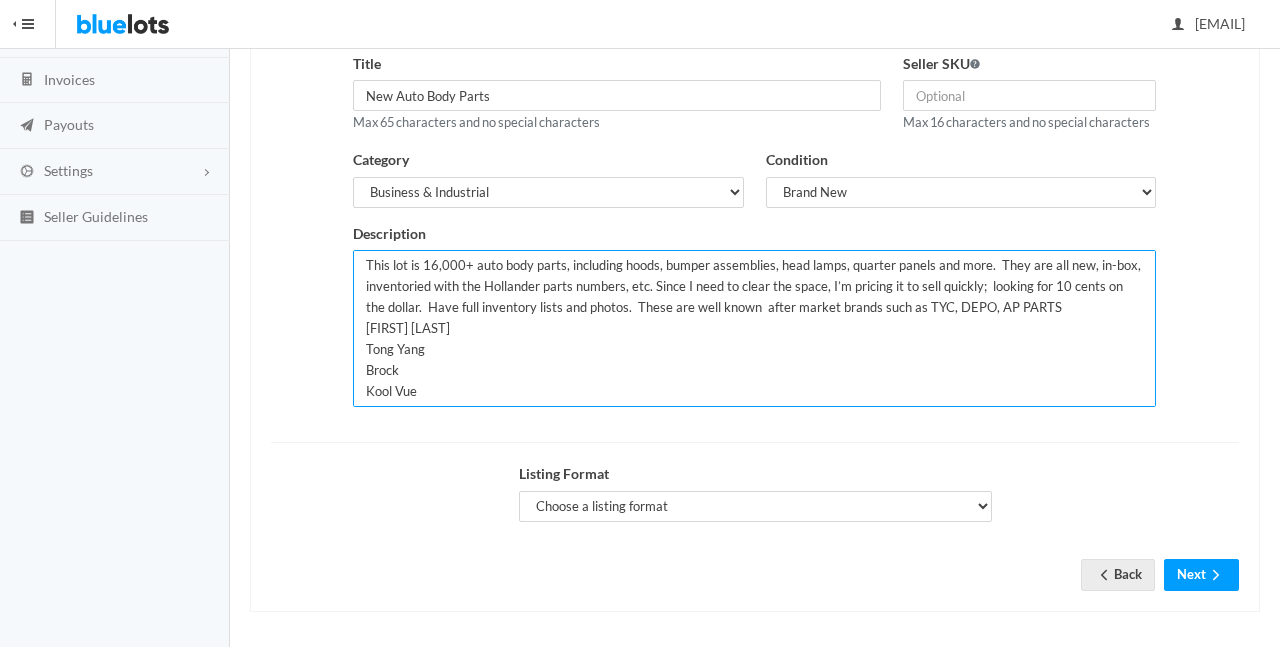 click on "This lot is 16,000+ auto body parts, including hoods, bumper assemblies, head lamps, quarter panels and more.  They are all new, in-box, inventoried with the Hollander parts numbers, etc. Since I need to clear the space, I’m pricing it to sell quickly;  looking for 10 cents on the dollar.  Have full inventory lists and photos.  These are well known  after market brands such as TYC, DEPO, AP PARTS
[FIRST] [LAST]
Tong Yang
Brock
Kool Vue
PBI
Procom" at bounding box center (754, 328) 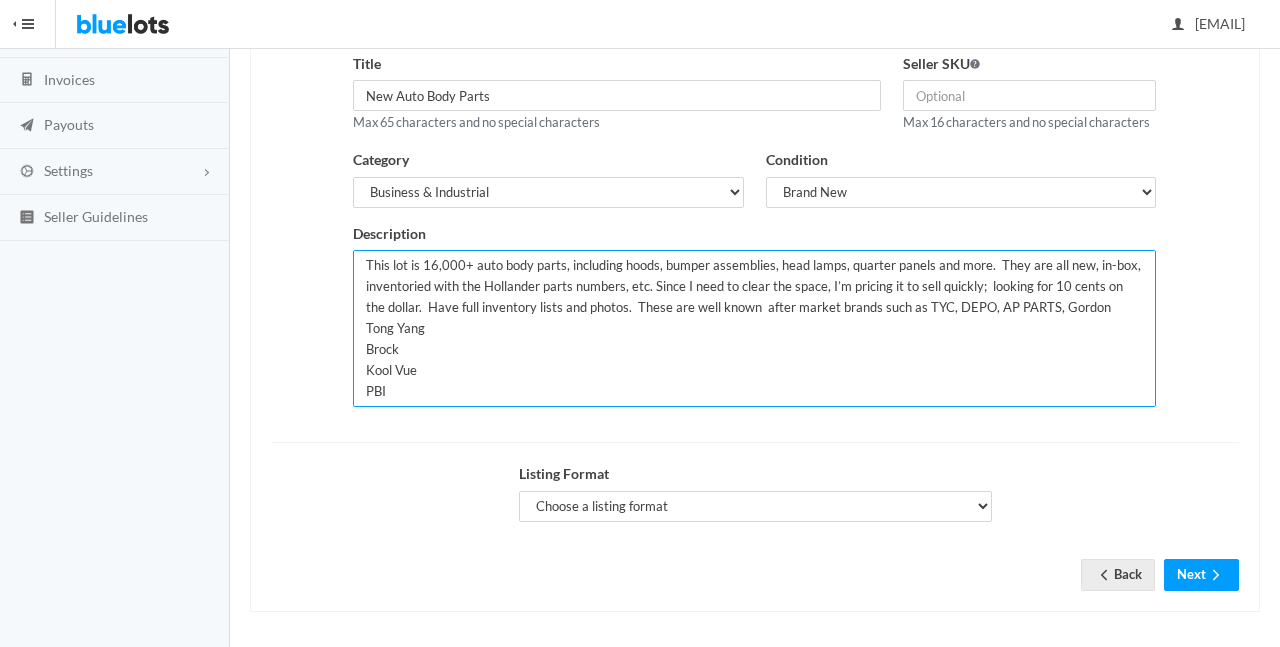 click on "This lot is 16,000+ auto body parts, including hoods, bumper assemblies, head lamps, quarter panels and more.  They are all new, in-box, inventoried with the Hollander parts numbers, etc. Since I need to clear the space, I’m pricing it to sell quickly;  looking for 10 cents on the dollar.  Have full inventory lists and photos.  These are well known  after market brands such as TYC, DEPO, AP PARTS, Gordon
Tong Yang
Brock
Kool Vue
PBI
Procom" at bounding box center [754, 328] 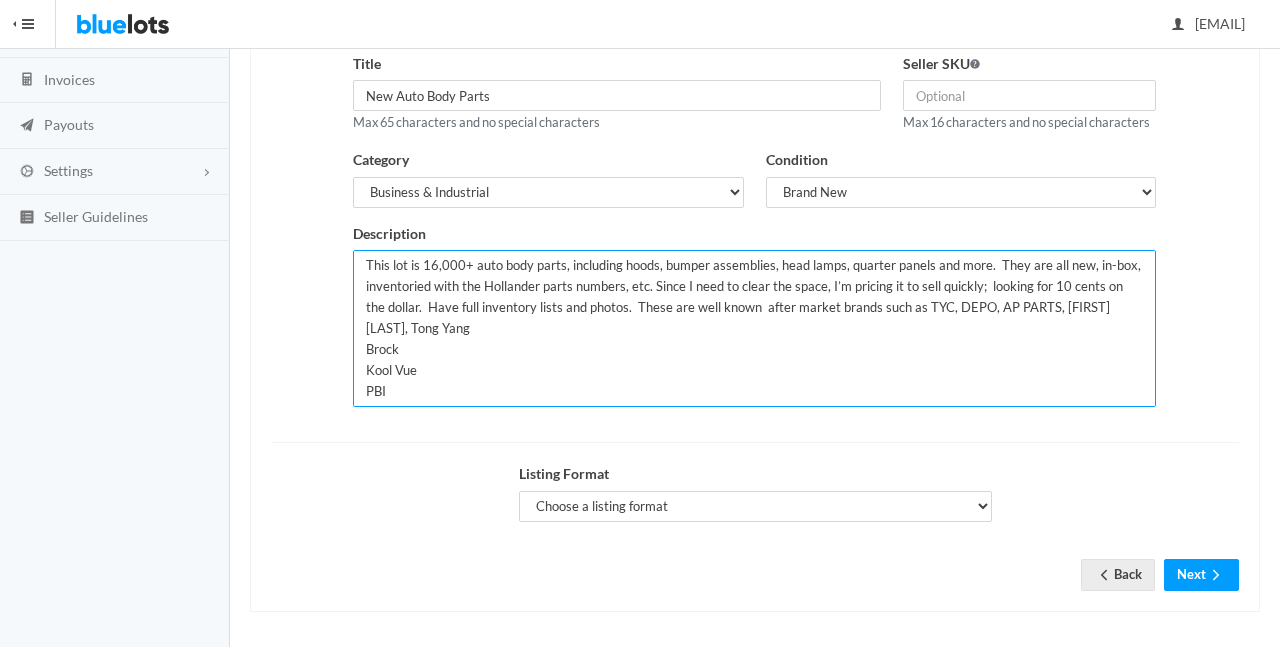 click on "This lot is 16,000+ auto body parts, including hoods, bumper assemblies, head lamps, quarter panels and more.  They are all new, in-box, inventoried with the Hollander parts numbers, etc. Since I need to clear the space, I’m pricing it to sell quickly;  looking for 10 cents on the dollar.  Have full inventory lists and photos.  These are well known  after market brands such as TYC, DEPO, AP PARTS, [FIRST] [LAST], Tong Yang
Brock
Kool Vue
PBI
Procom" at bounding box center [754, 328] 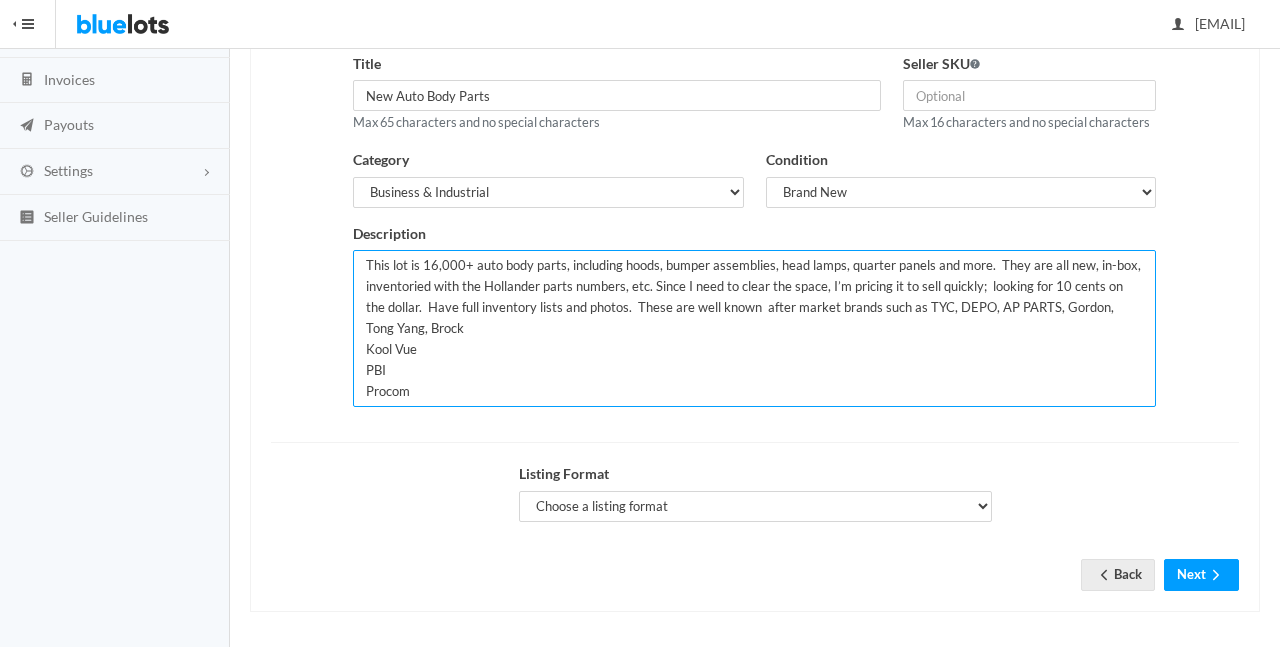 click on "This lot is 16,000+ auto body parts, including hoods, bumper assemblies, head lamps, quarter panels and more.  They are all new, in-box, inventoried with the Hollander parts numbers, etc. Since I need to clear the space, I’m pricing it to sell quickly;  looking for 10 cents on the dollar.  Have full inventory lists and photos.  These are well known  after market brands such as TYC, DEPO, AP PARTS, Gordon, Tong Yang, Brock
Kool Vue
PBI
Procom" at bounding box center [754, 328] 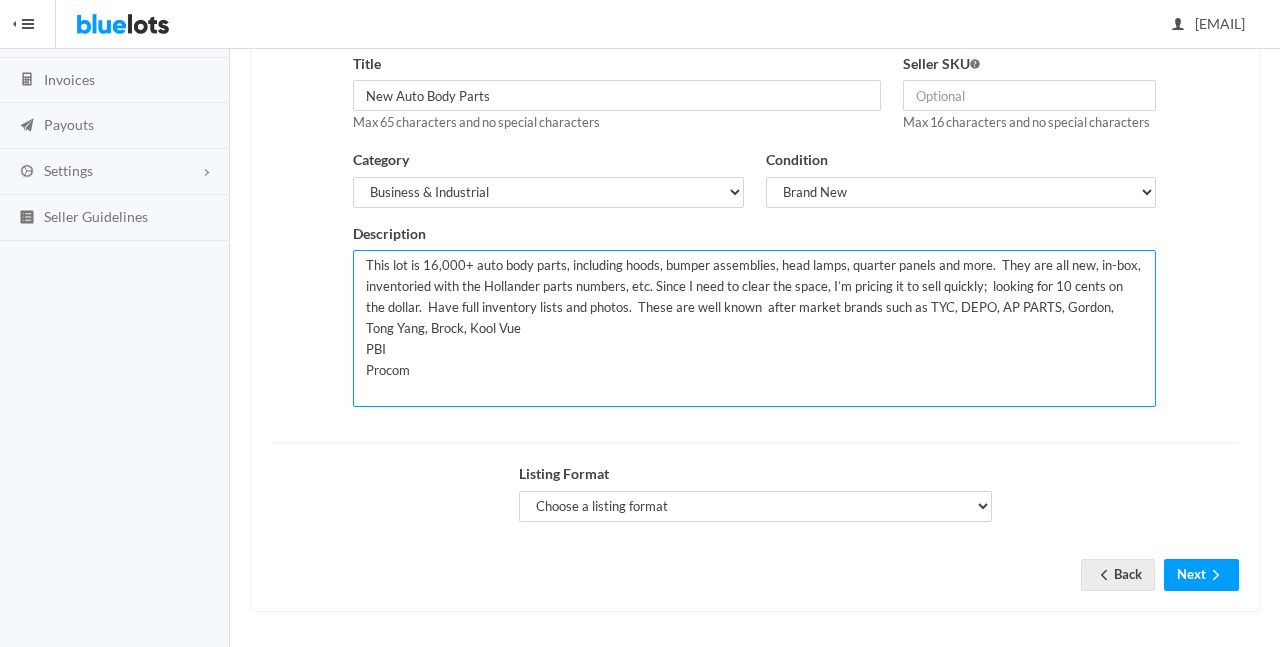 click on "This lot is 16,000+ auto body parts, including hoods, bumper assemblies, head lamps, quarter panels and more.  They are all new, in-box, inventoried with the Hollander parts numbers, etc. Since I need to clear the space, I’m pricing it to sell quickly;  looking for 10 cents on the dollar.  Have full inventory lists and photos.  These are well known  after market brands such as TYC, DEPO, AP PARTS, Gordon, Tong Yang, Brock, Kool Vue
PBI
Procom" at bounding box center (754, 328) 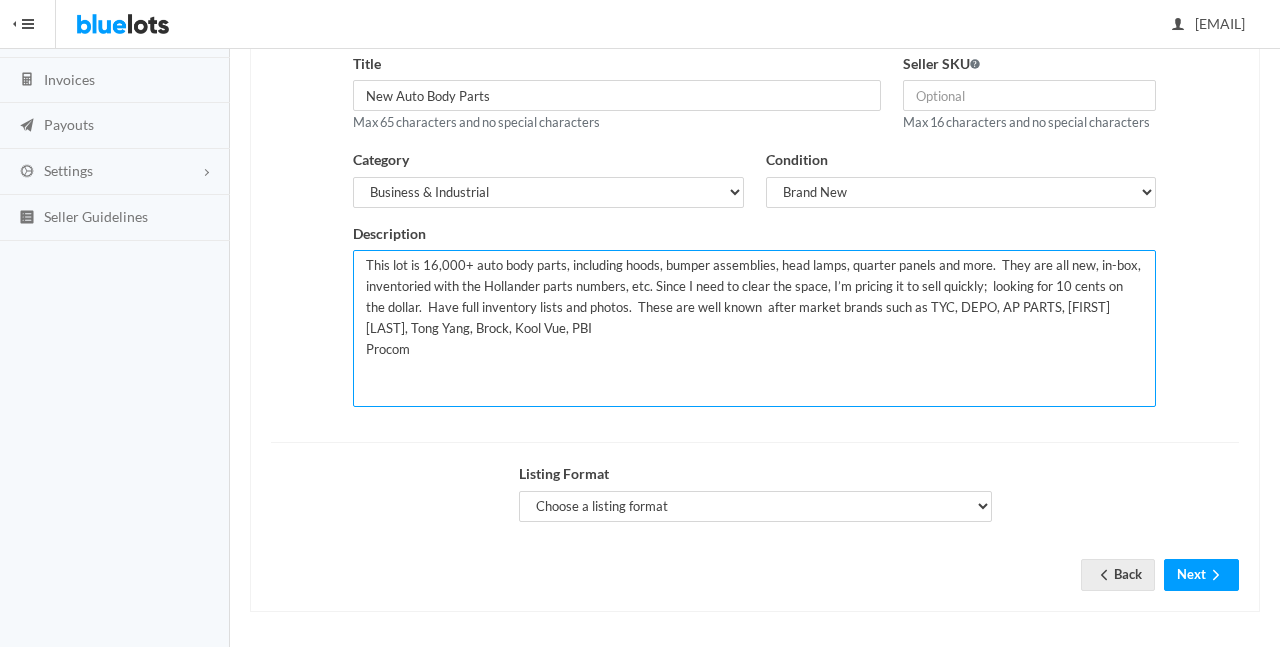 click on "This lot is 16,000+ auto body parts, including hoods, bumper assemblies, head lamps, quarter panels and more.  They are all new, in-box, inventoried with the Hollander parts numbers, etc. Since I need to clear the space, I’m pricing it to sell quickly;  looking for 10 cents on the dollar.  Have full inventory lists and photos.  These are well known  after market brands such as TYC, DEPO, AP PARTS, [FIRST] [LAST], Tong Yang, Brock, Kool Vue, PBI
Procom" at bounding box center (754, 328) 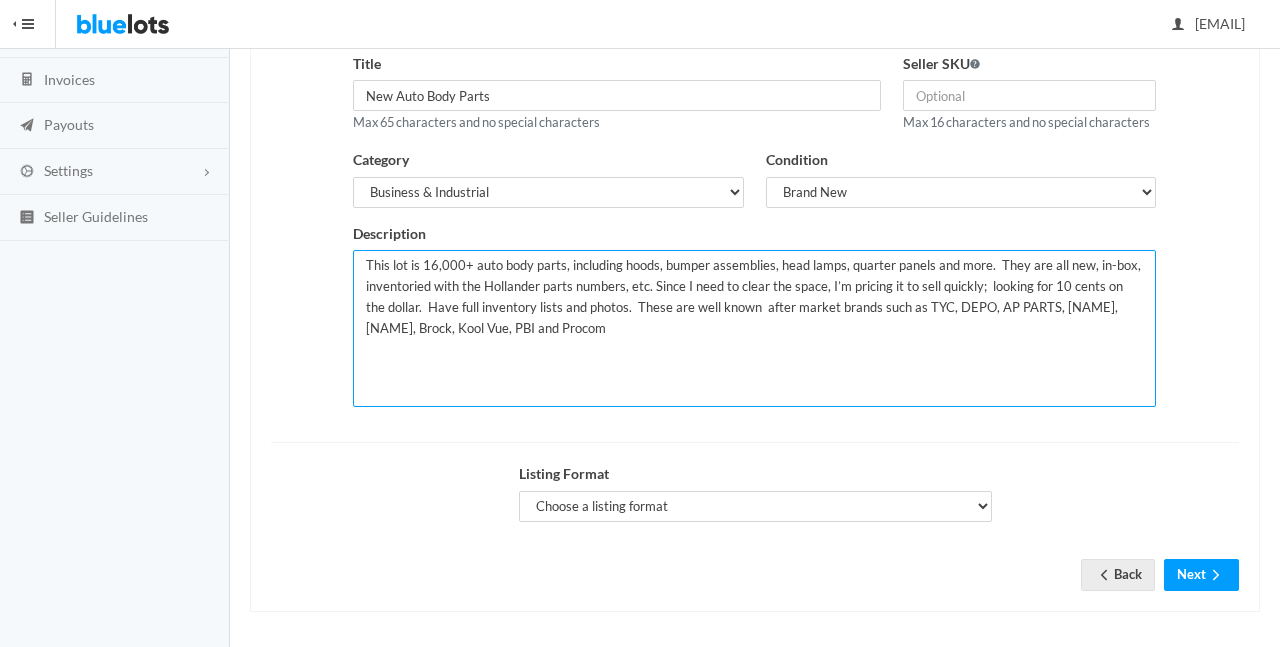 click on "This lot is 16,000+ auto body parts, including hoods, bumper assemblies, head lamps, quarter panels and more.  They are all new, in-box, inventoried with the Hollander parts numbers, etc. Since I need to clear the space, I’m pricing it to sell quickly;  looking for 10 cents on the dollar.  Have full inventory lists and photos.  These are well known  after market brands such as TYC, DEPO, AP PARTS, [NAME], [NAME], Brock, Kool Vue, PBI and Procom" at bounding box center (754, 328) 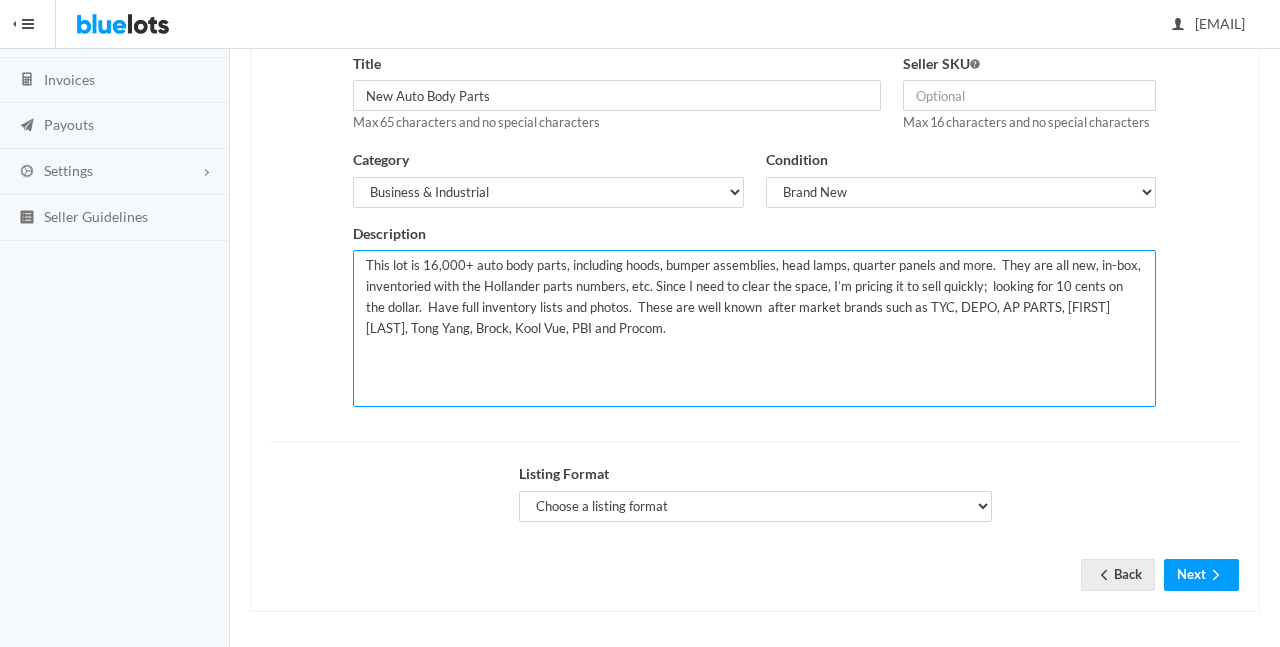 type on "This lot is 16,000+ auto body parts, including hoods, bumper assemblies, head lamps, quarter panels and more.  They are all new, in-box, inventoried with the Hollander parts numbers, etc. Since I need to clear the space, I’m pricing it to sell quickly;  looking for 10 cents on the dollar.  Have full inventory lists and photos.  These are well known  after market brands such as TYC, DEPO, AP PARTS, [FIRST] [LAST], Tong Yang, Brock, Kool Vue, PBI and Procom." 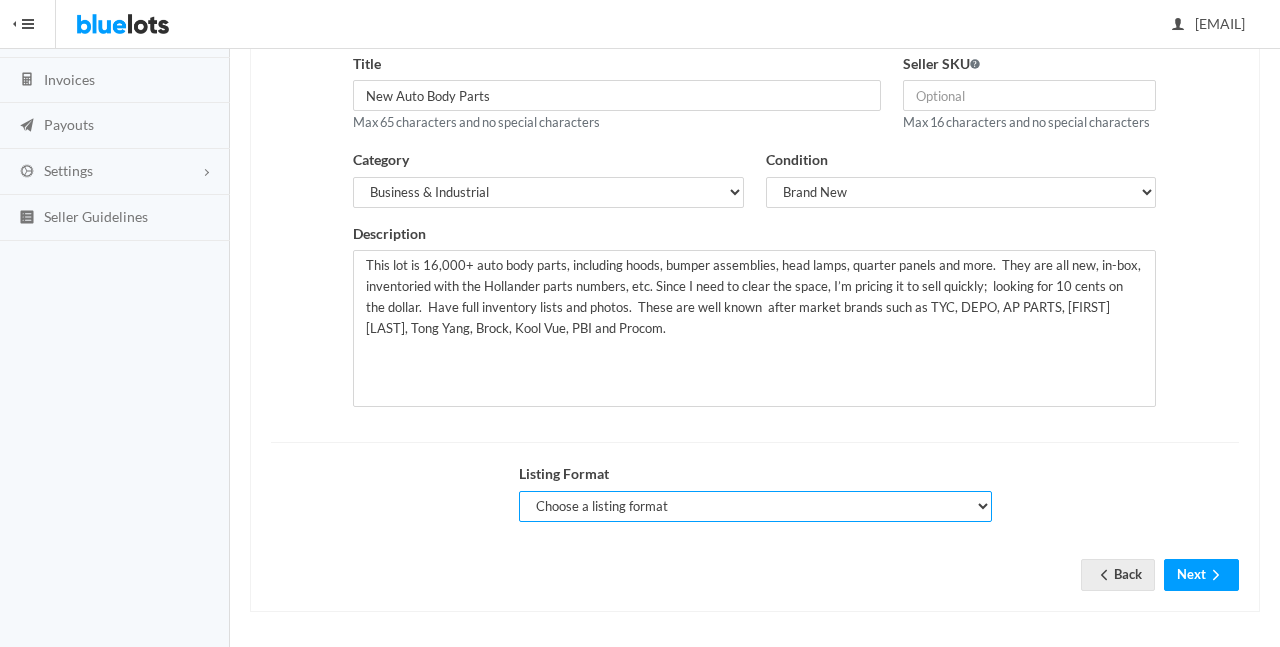 select on "false" 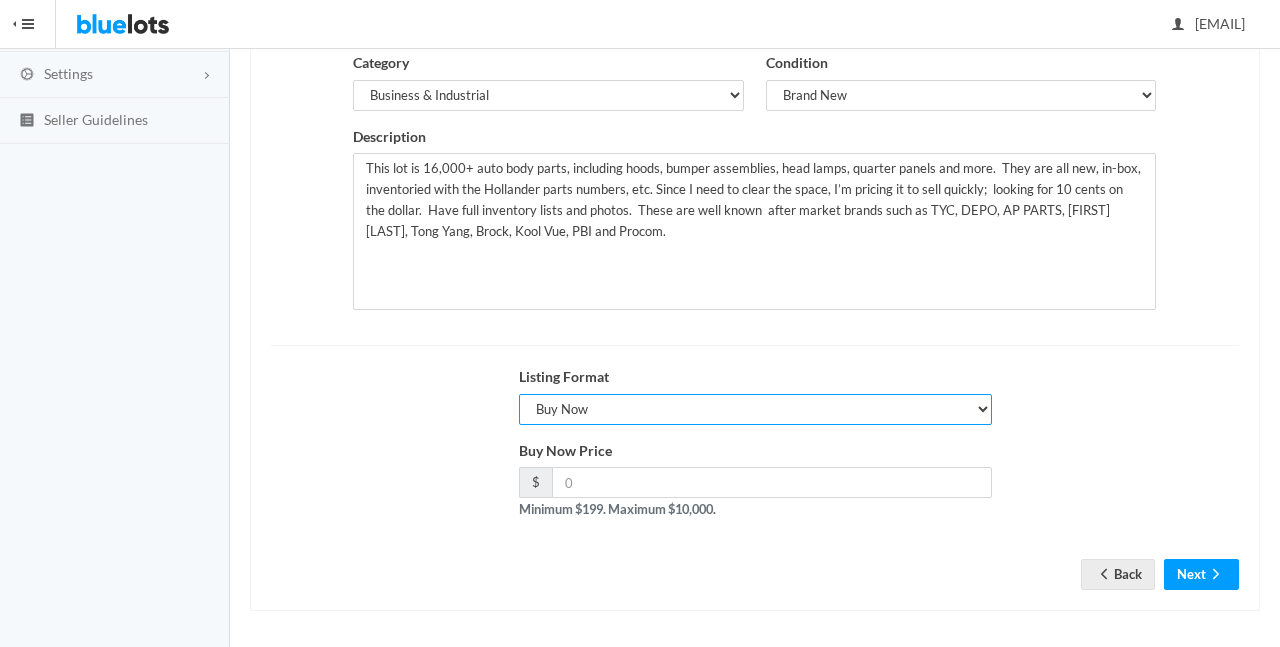 scroll, scrollTop: 364, scrollLeft: 0, axis: vertical 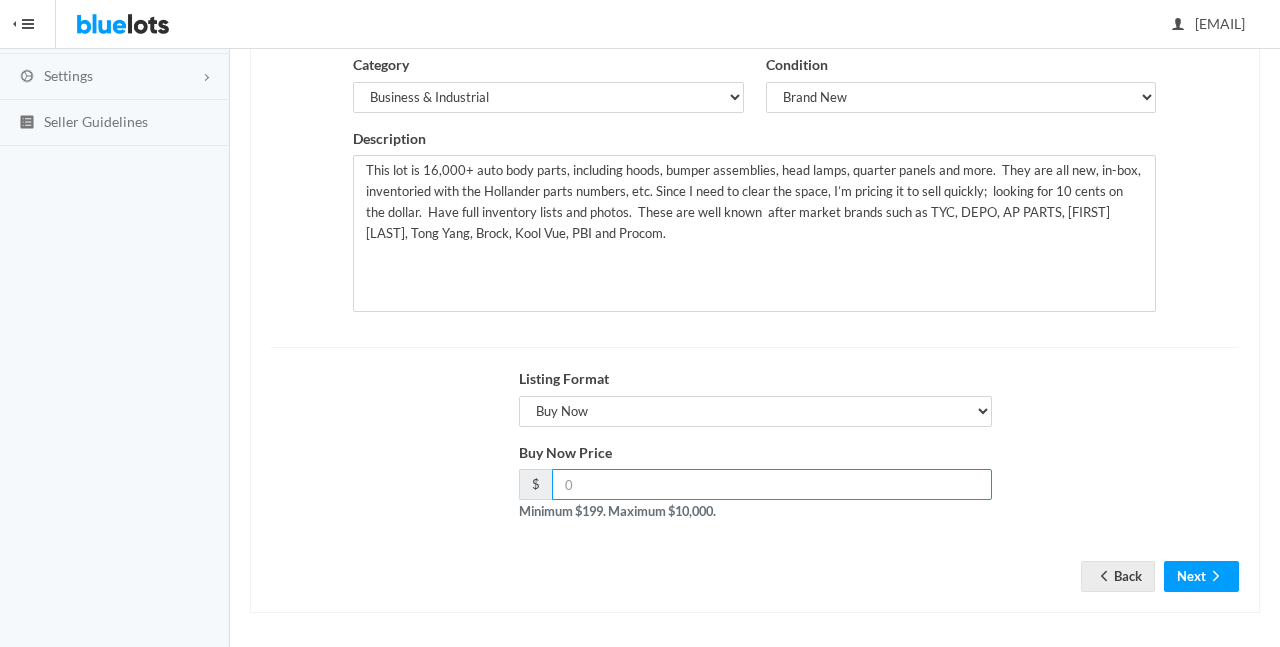 click at bounding box center [772, 484] 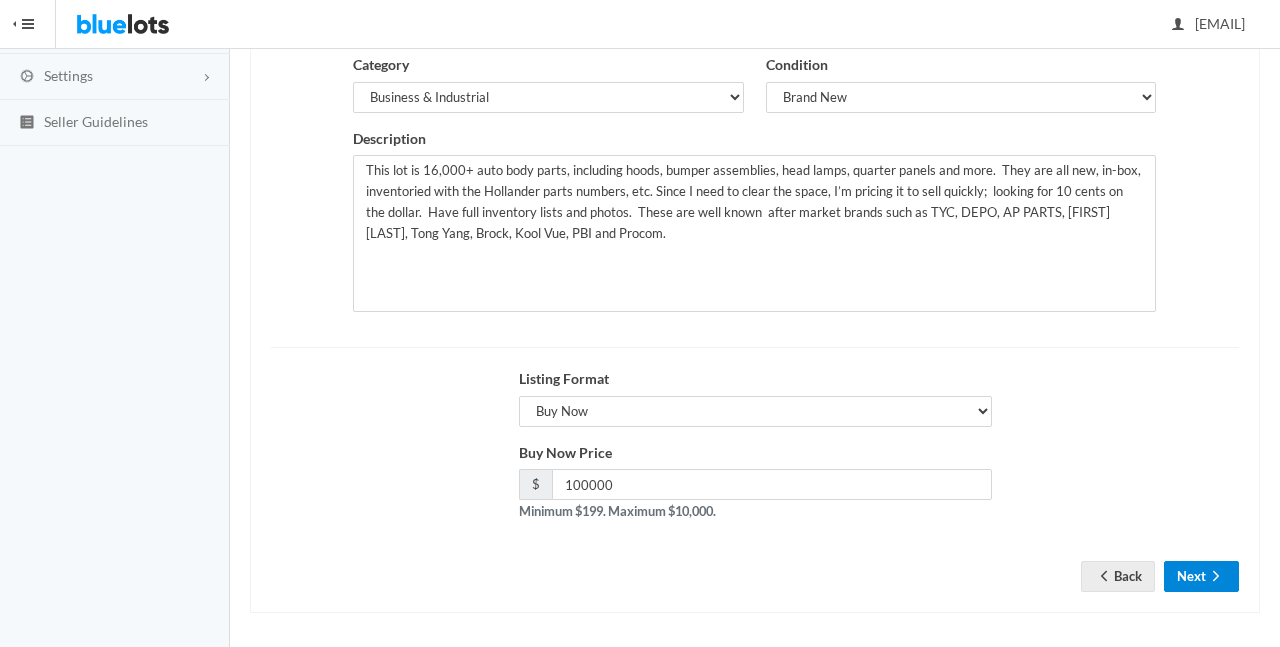 click 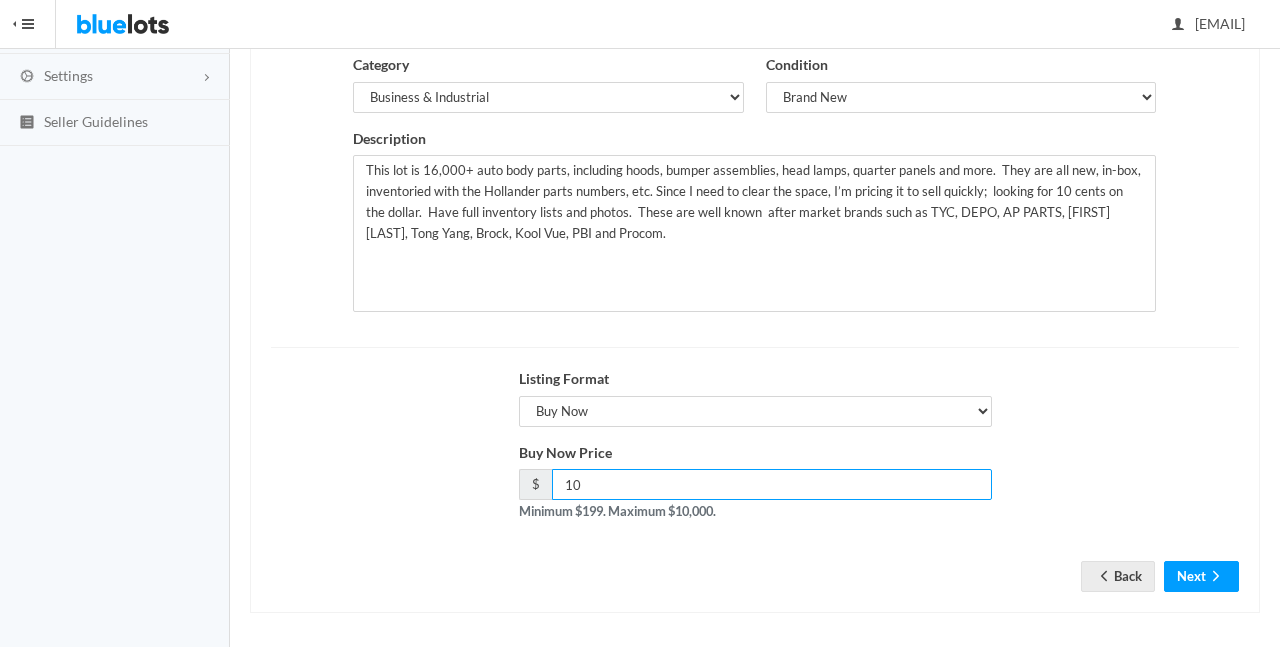 type on "1" 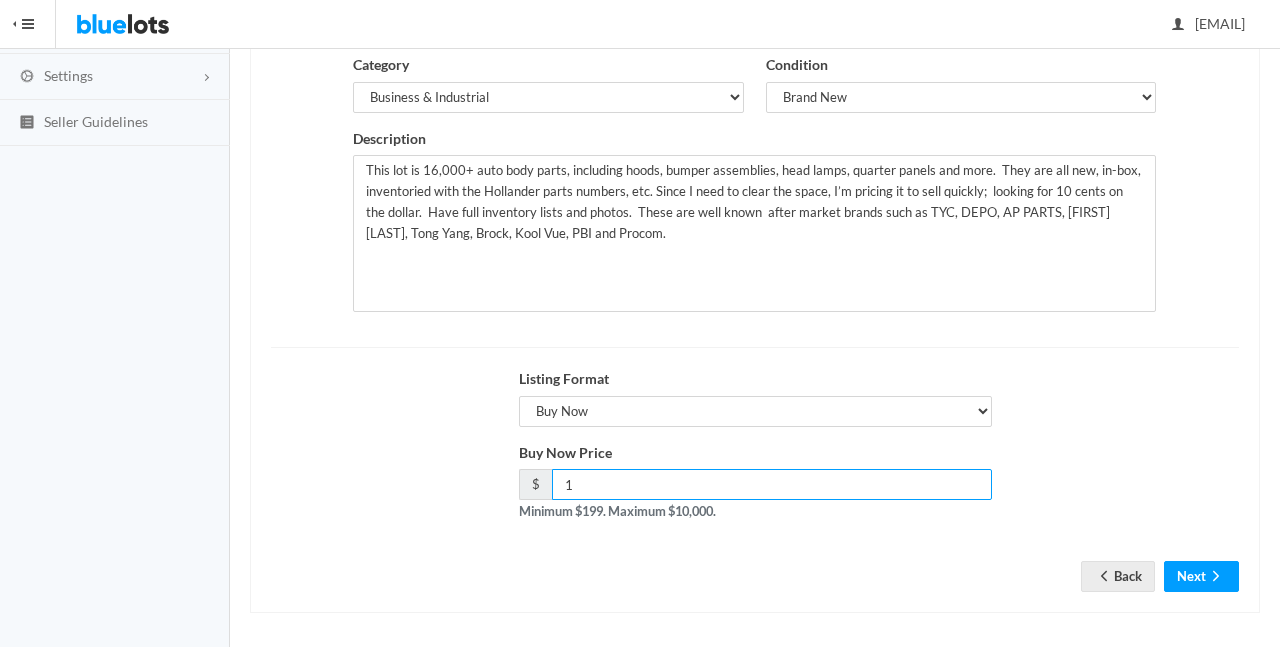 type 